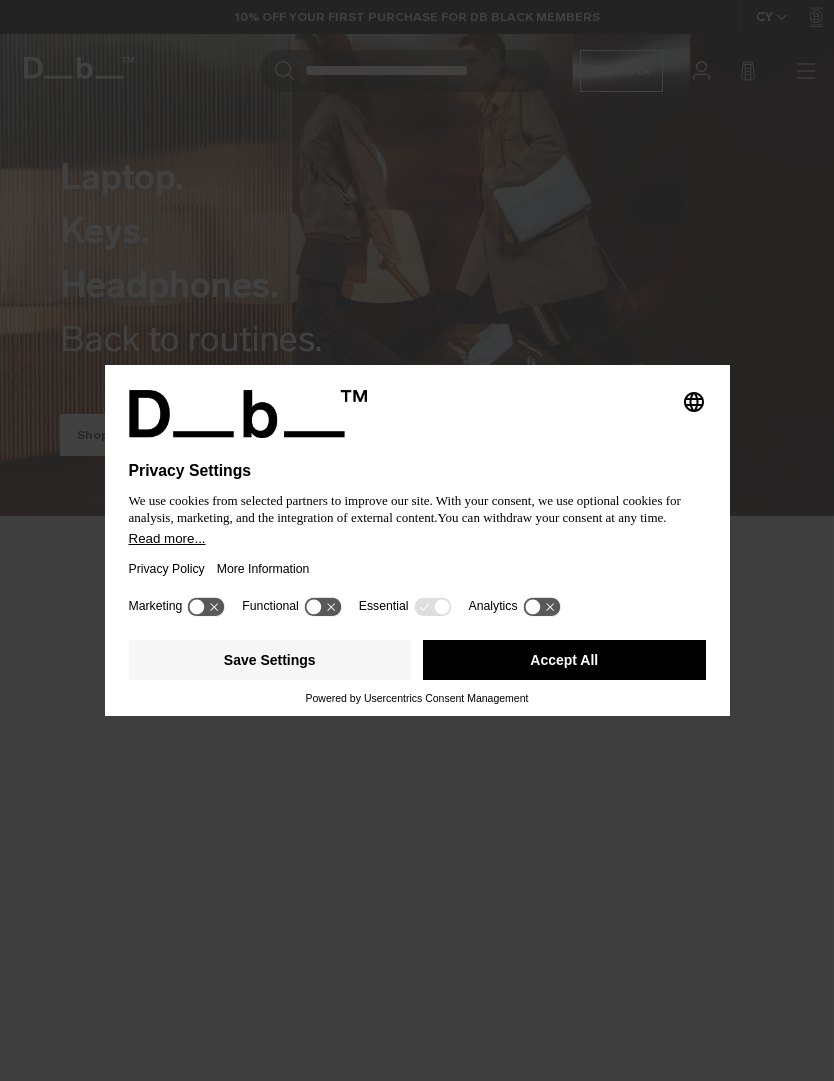 scroll, scrollTop: 0, scrollLeft: 0, axis: both 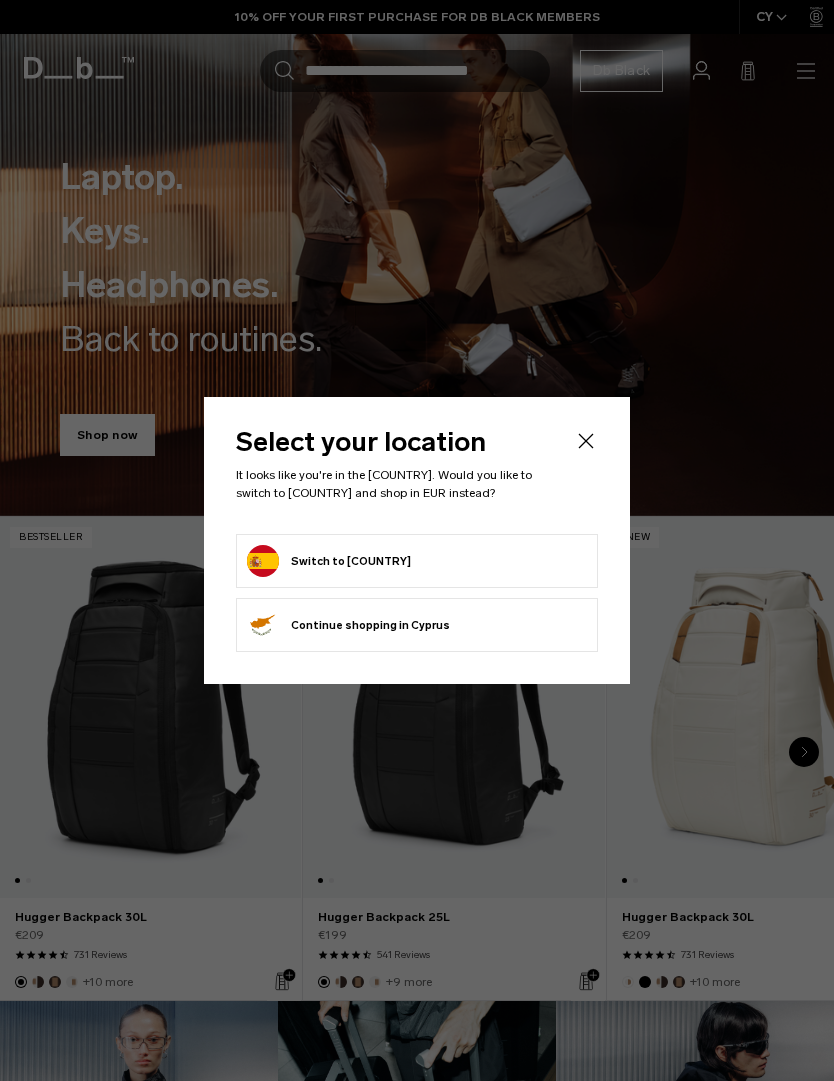 click 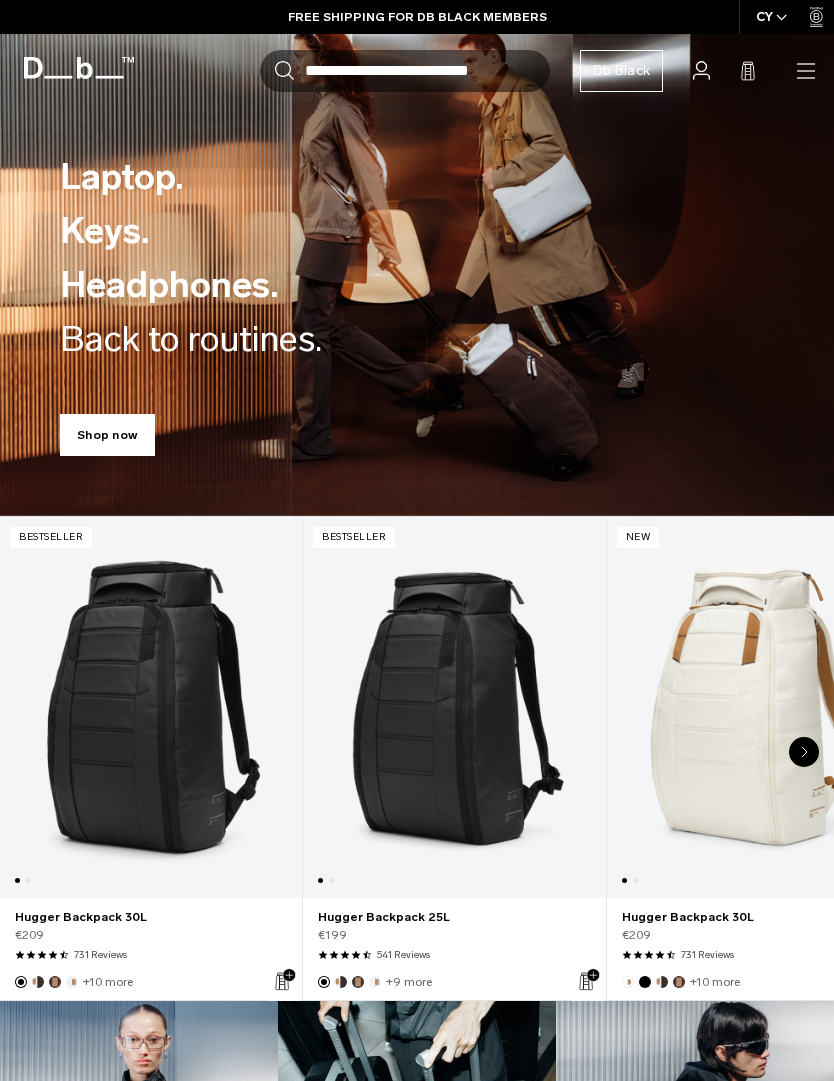 click on "CY" at bounding box center [772, 17] 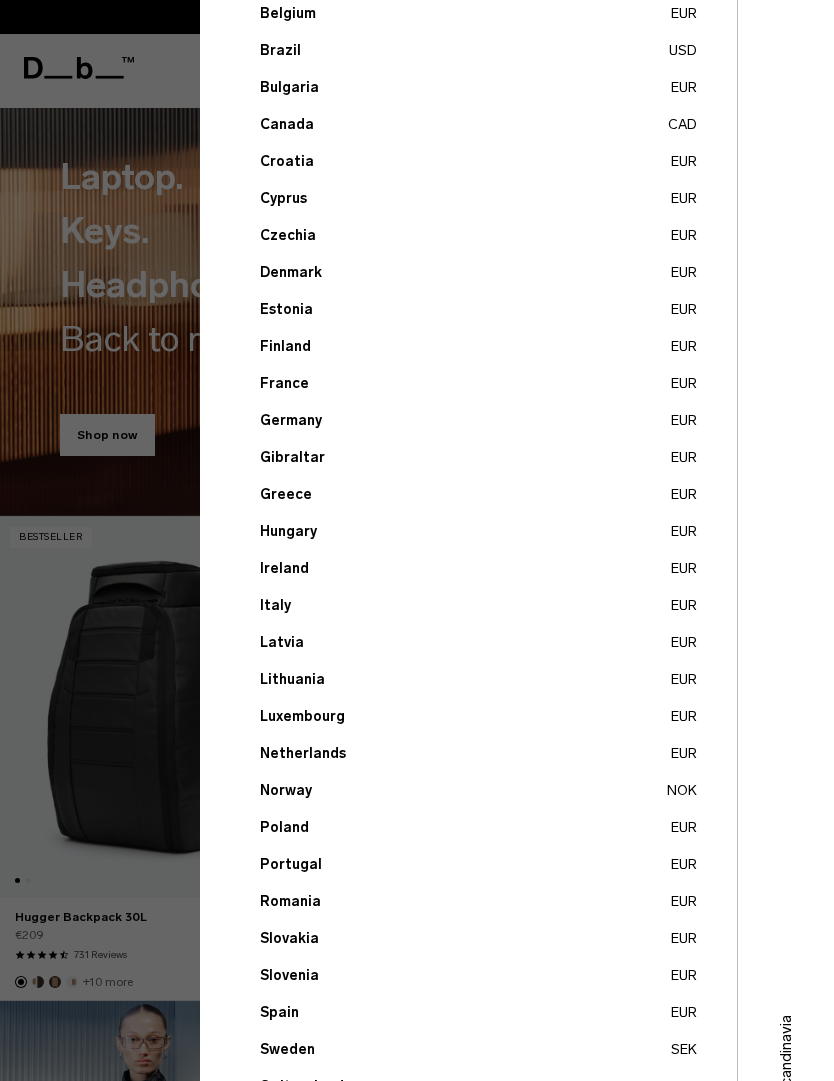 scroll, scrollTop: 252, scrollLeft: 0, axis: vertical 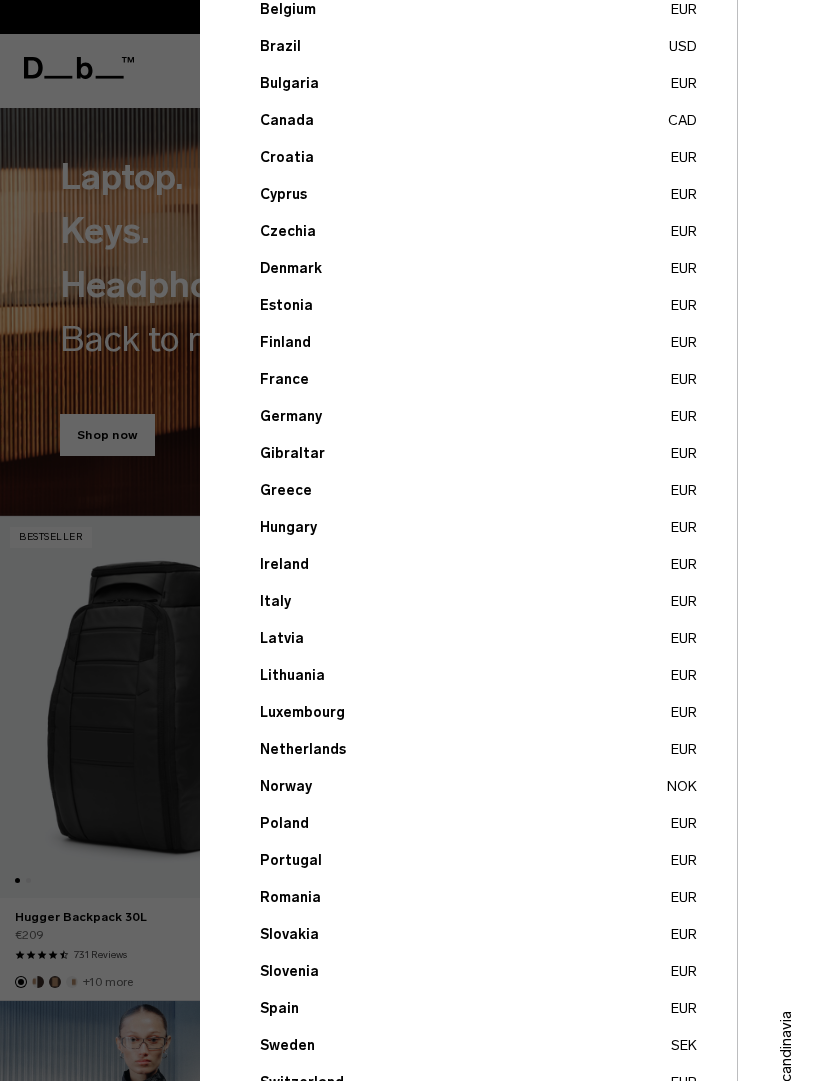 click on "Norway
NOK" at bounding box center [478, 786] 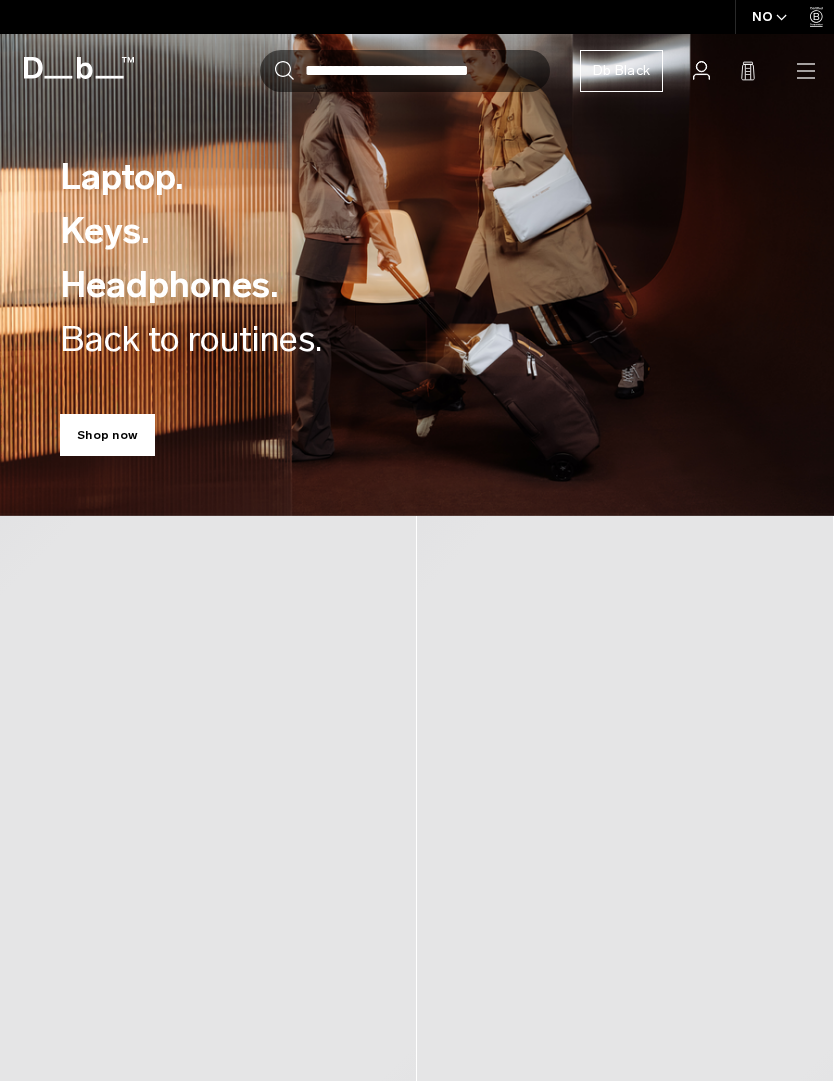 scroll, scrollTop: 0, scrollLeft: 0, axis: both 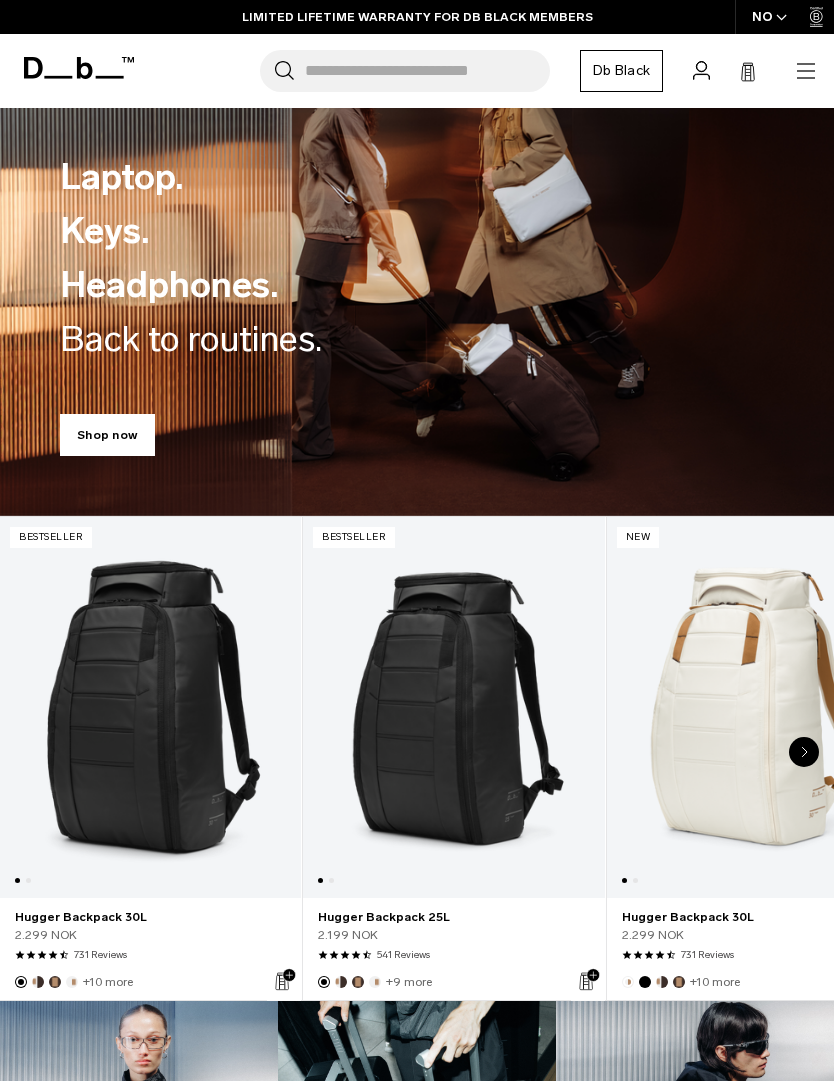click 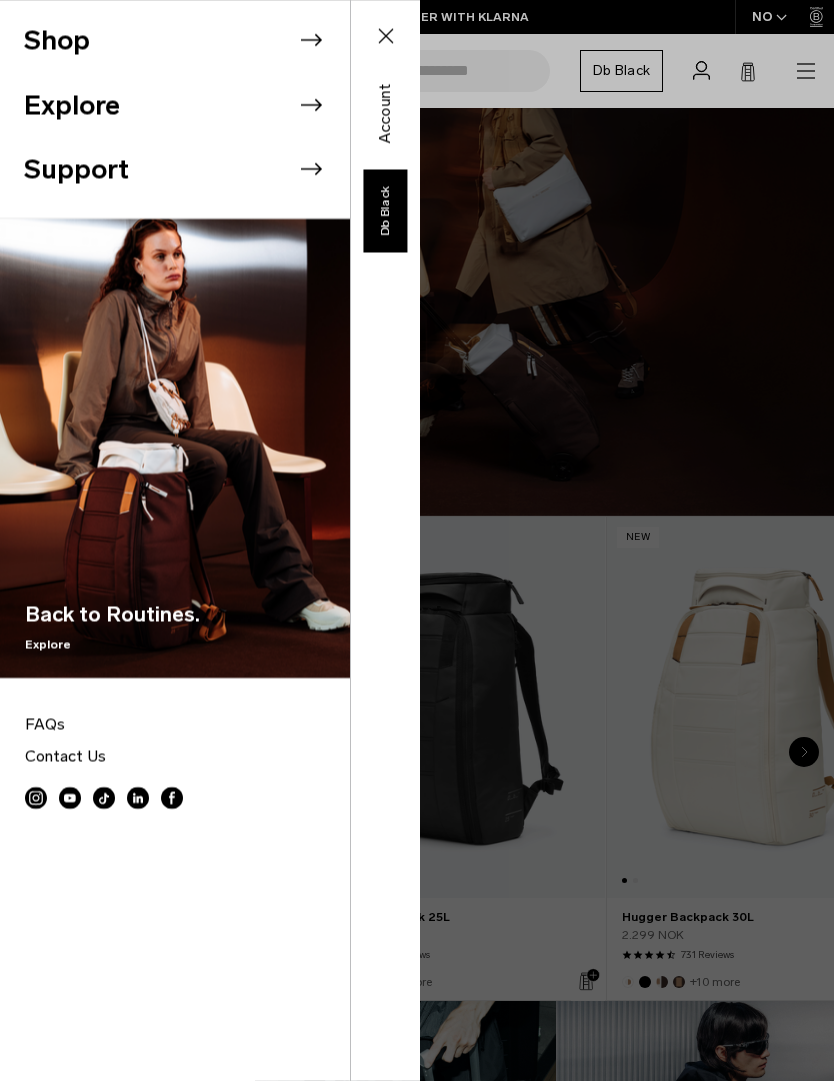 click 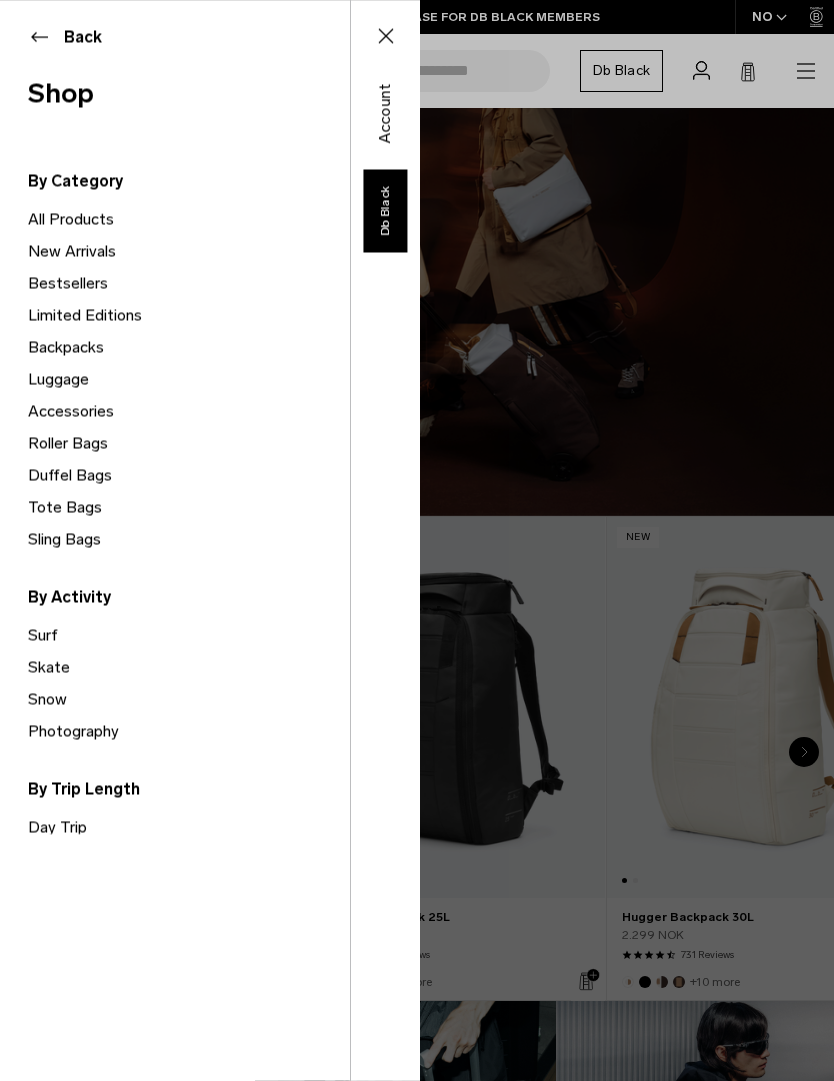 click on "New Arrivals" at bounding box center [189, 251] 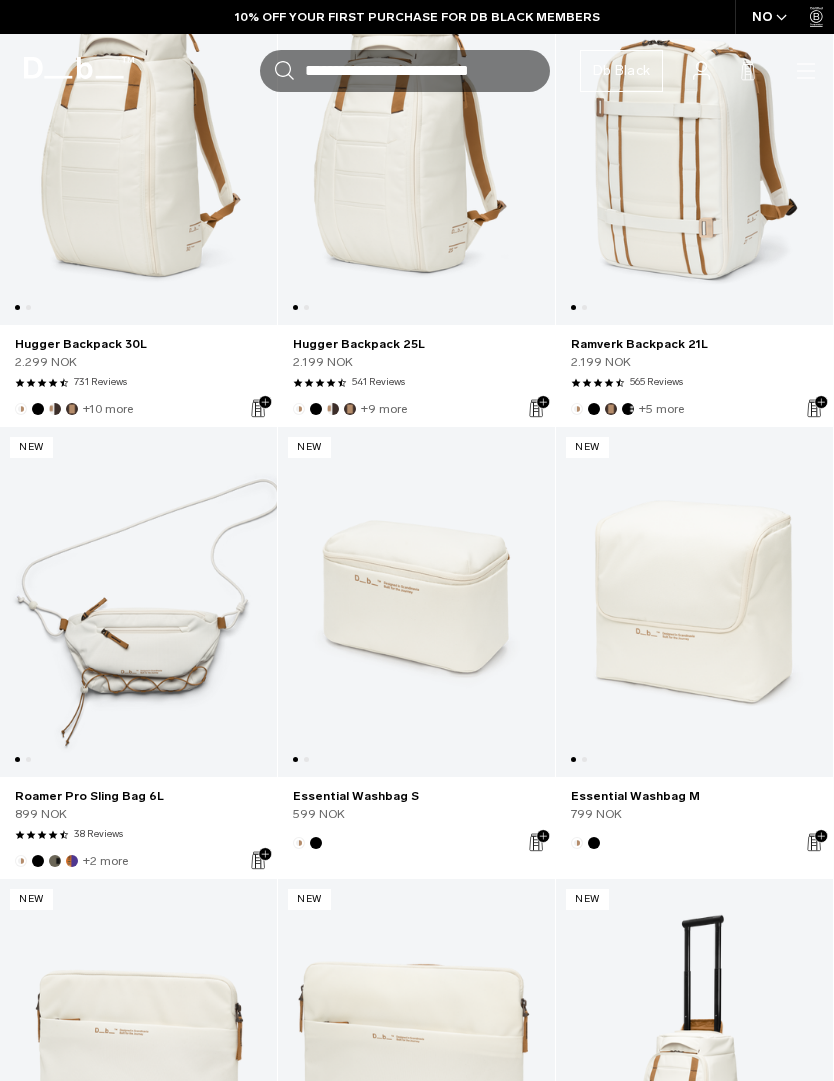 scroll, scrollTop: 0, scrollLeft: 0, axis: both 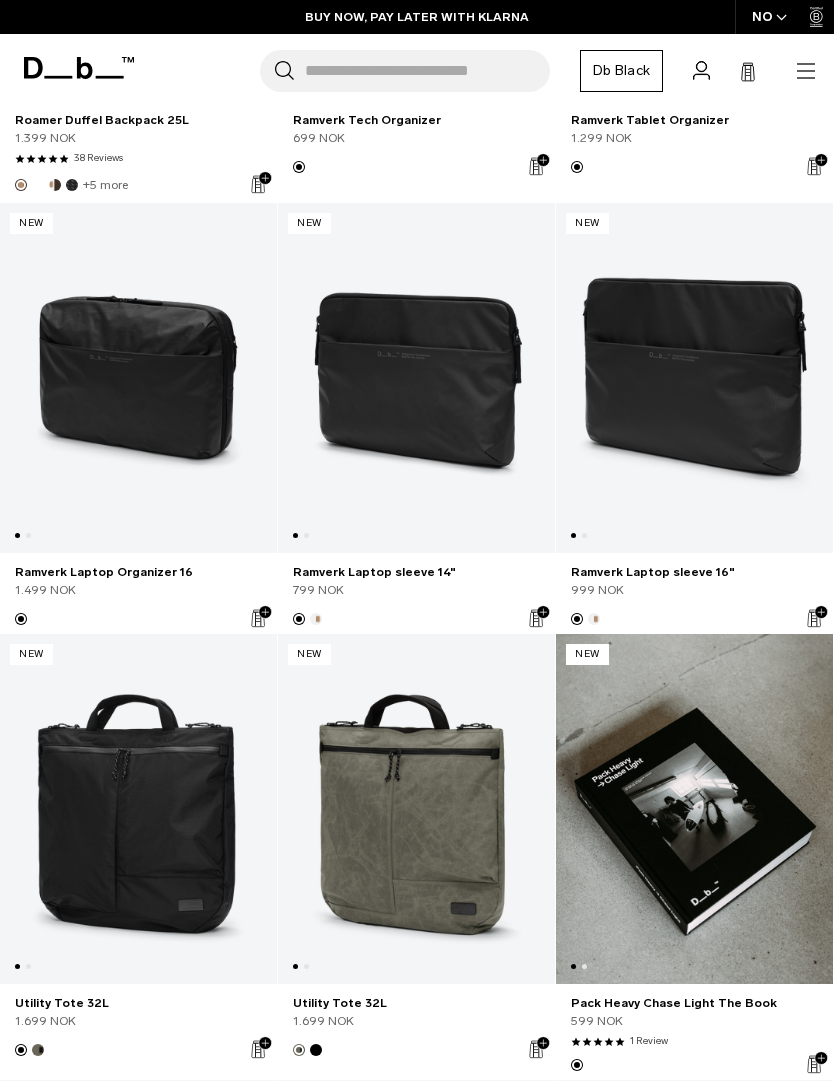 click 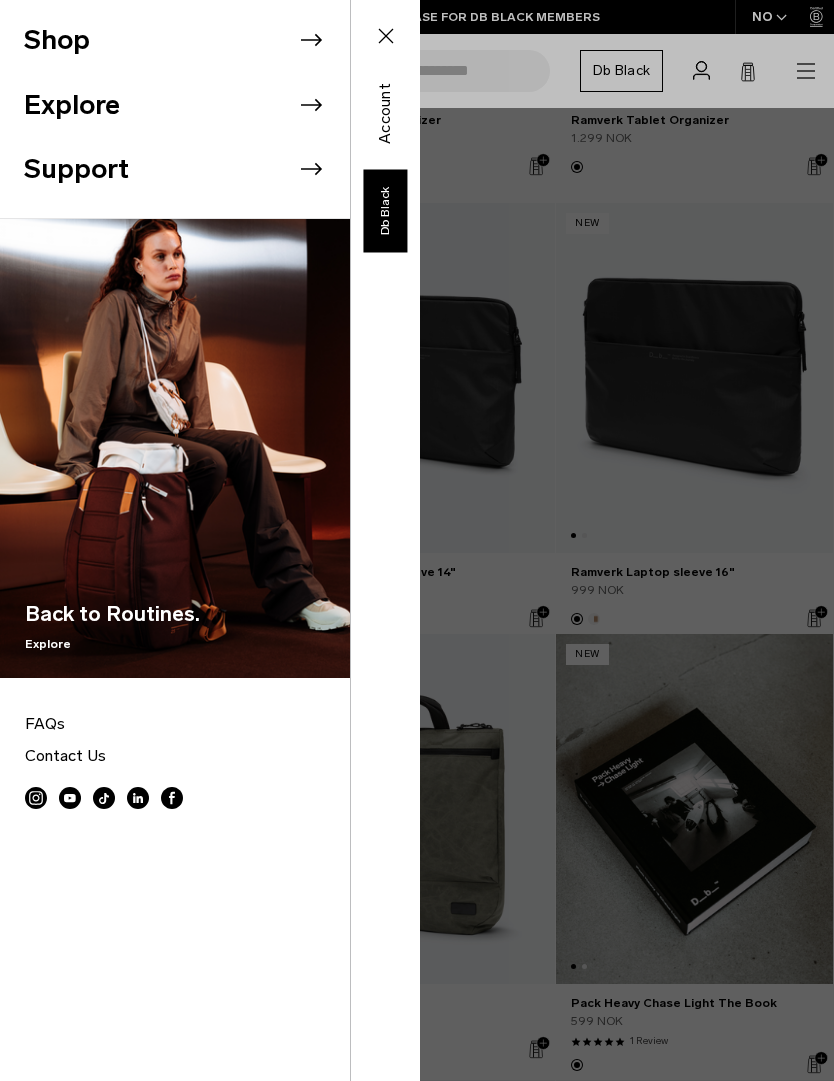 click on "Shop" at bounding box center (187, 40) 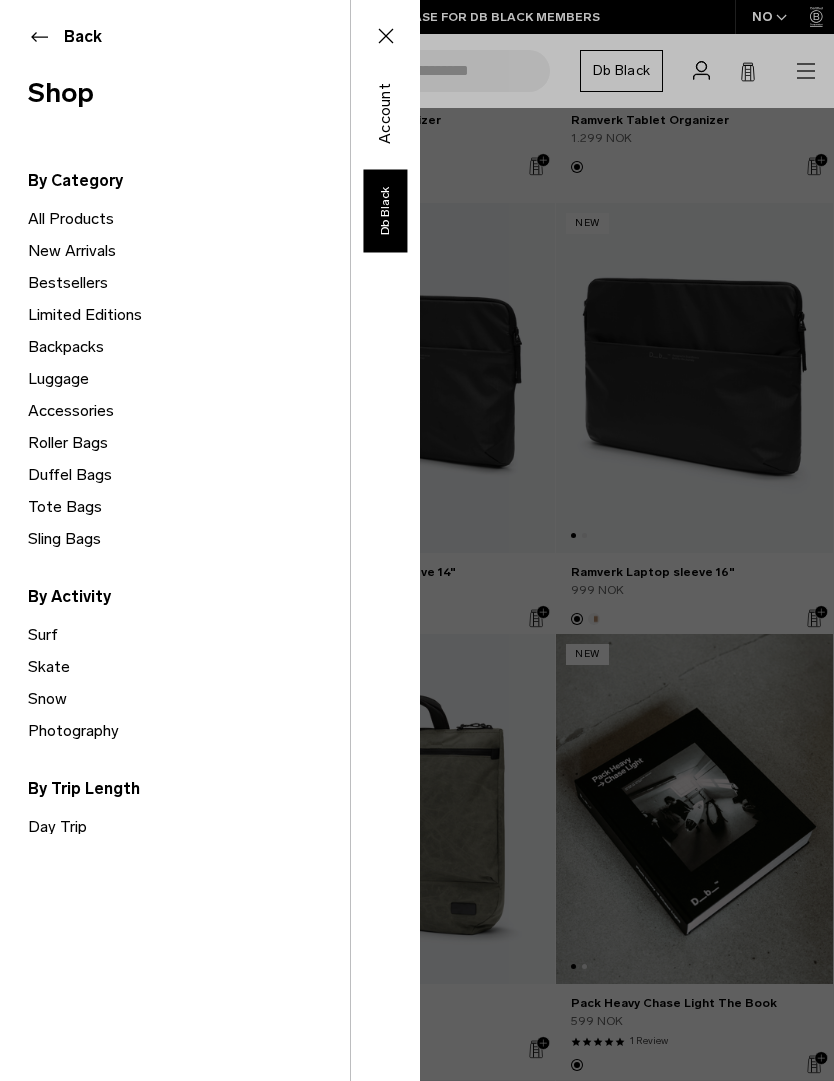 click on "Snow" at bounding box center (189, 699) 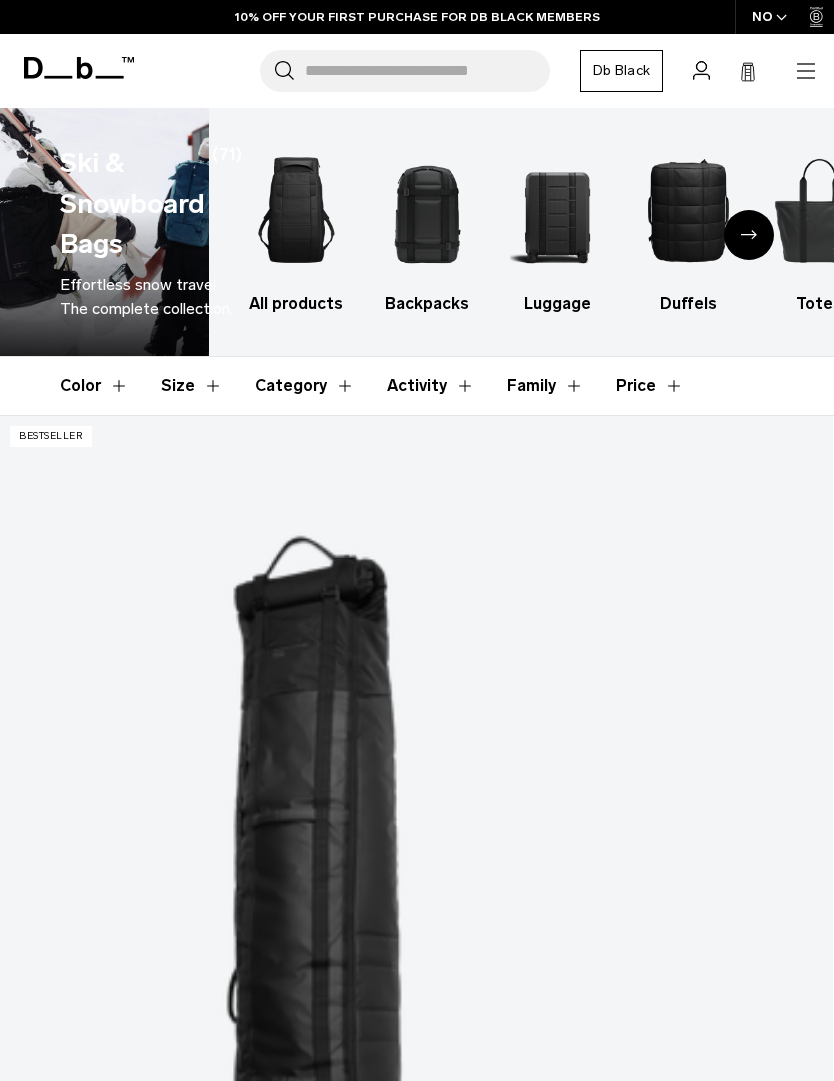scroll, scrollTop: 0, scrollLeft: 0, axis: both 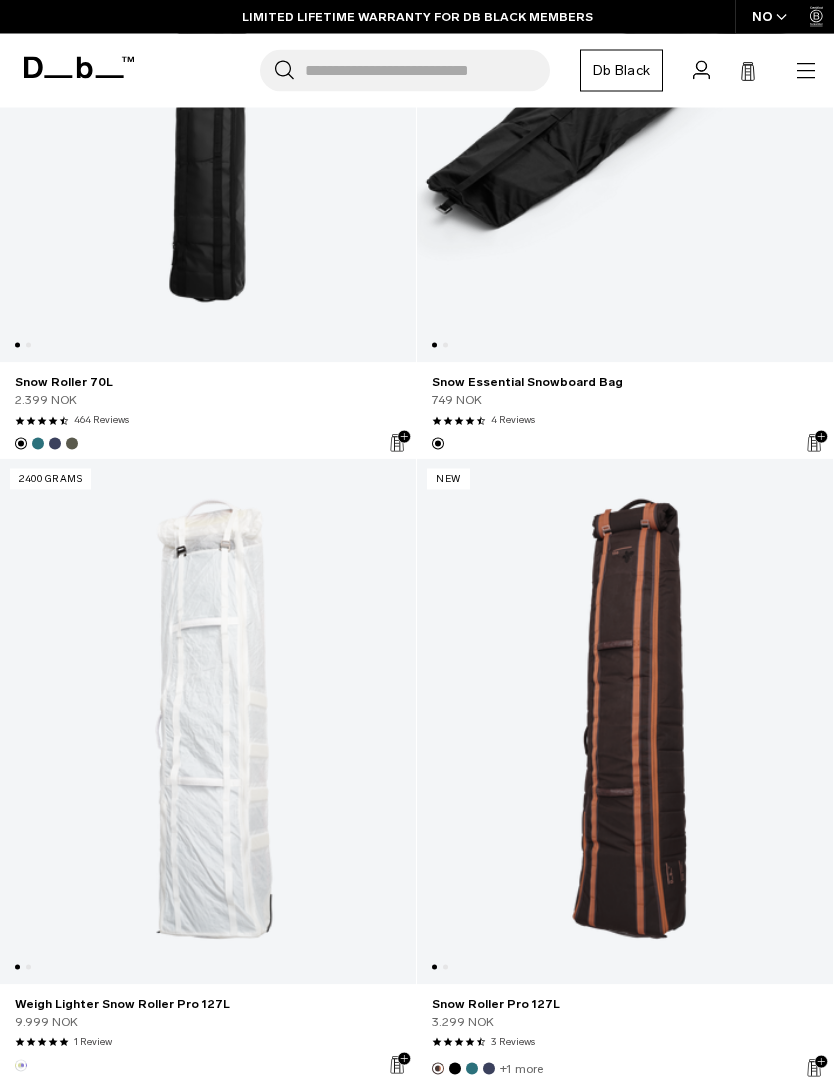 click at bounding box center (625, 722) 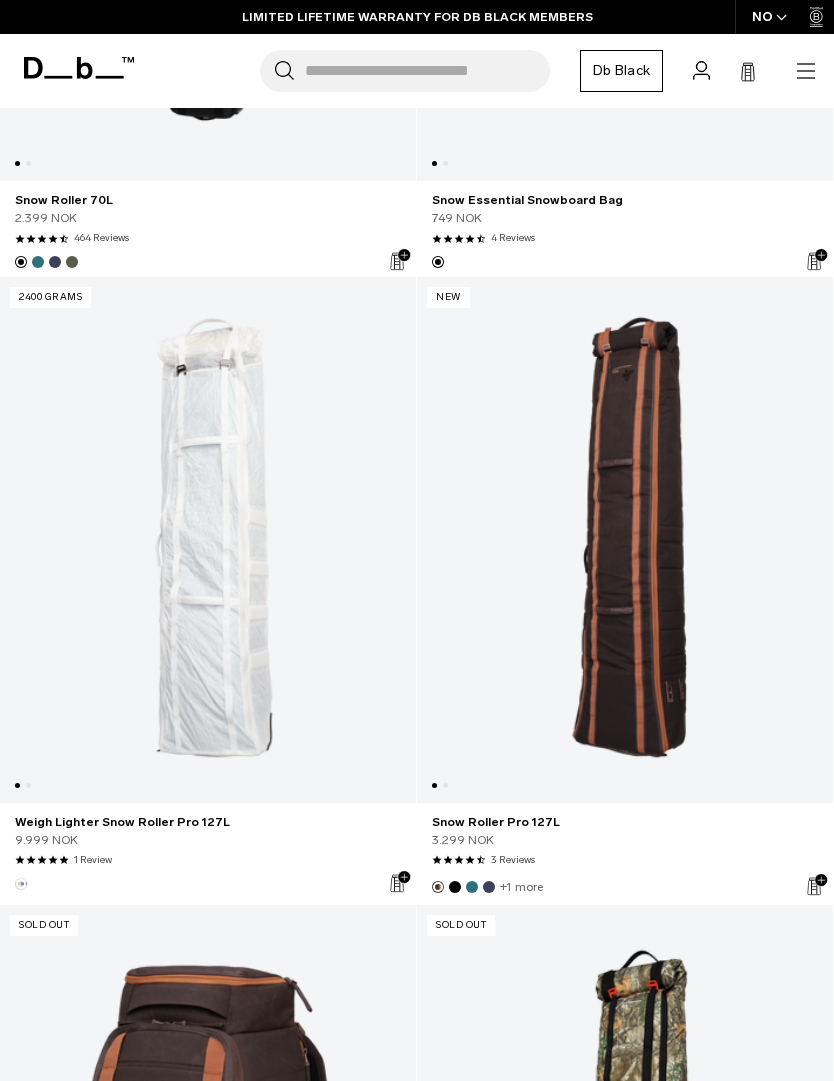 click at bounding box center [208, 540] 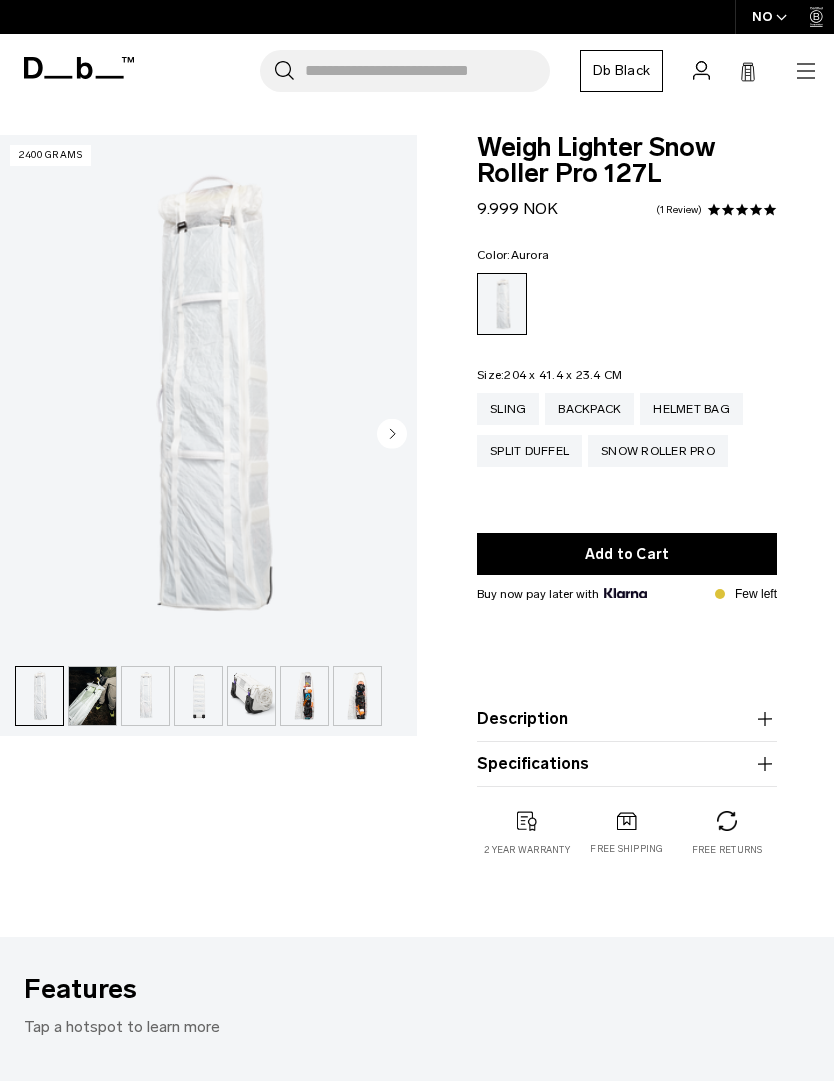 scroll, scrollTop: 0, scrollLeft: 0, axis: both 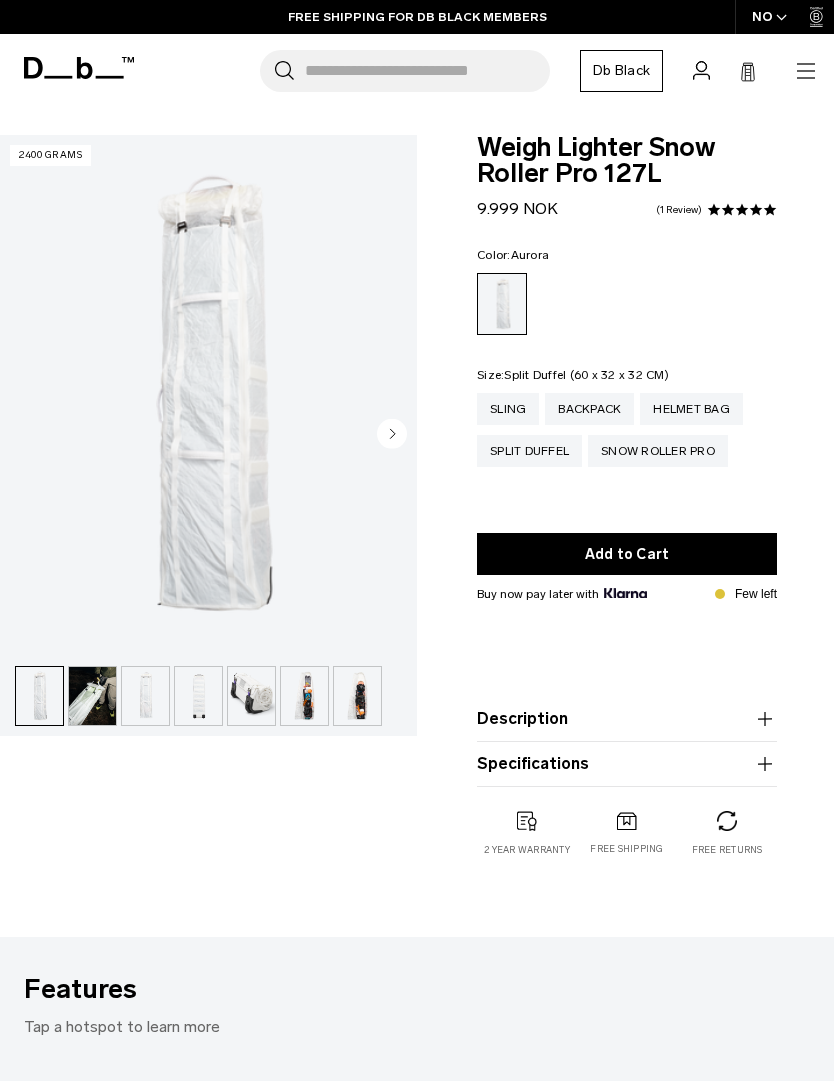 click on "Split Duffel" at bounding box center [529, 451] 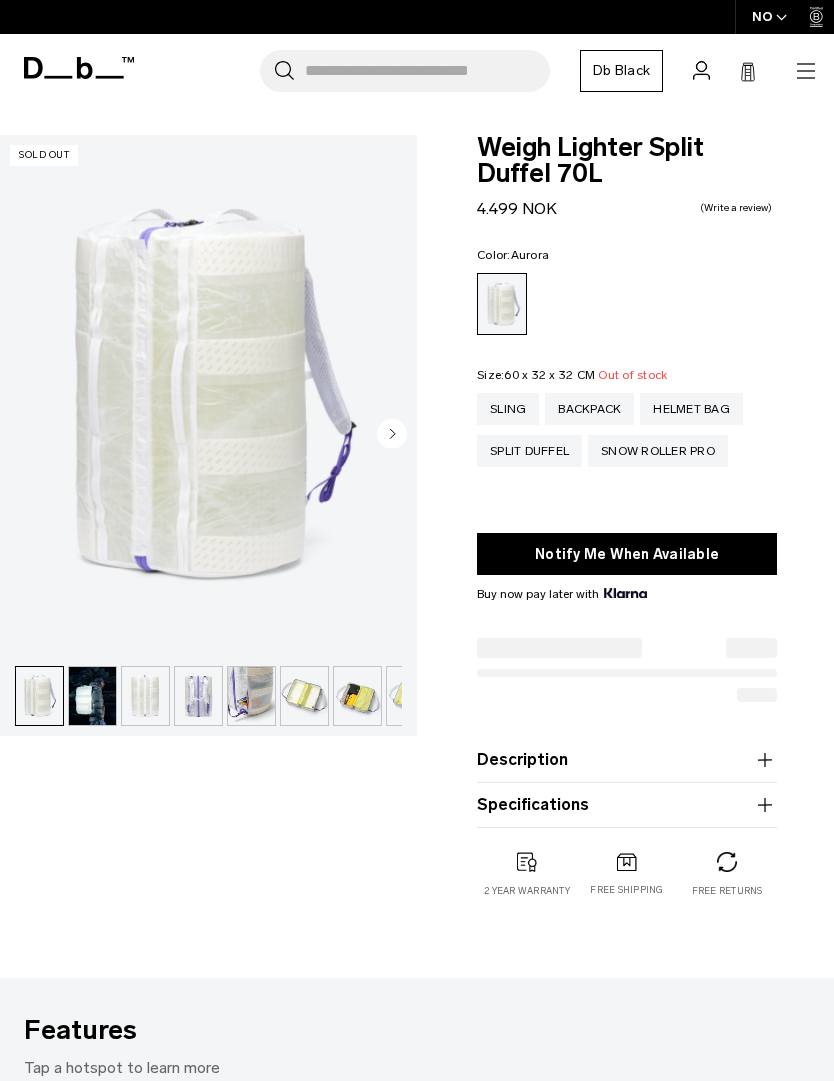 scroll, scrollTop: 0, scrollLeft: 0, axis: both 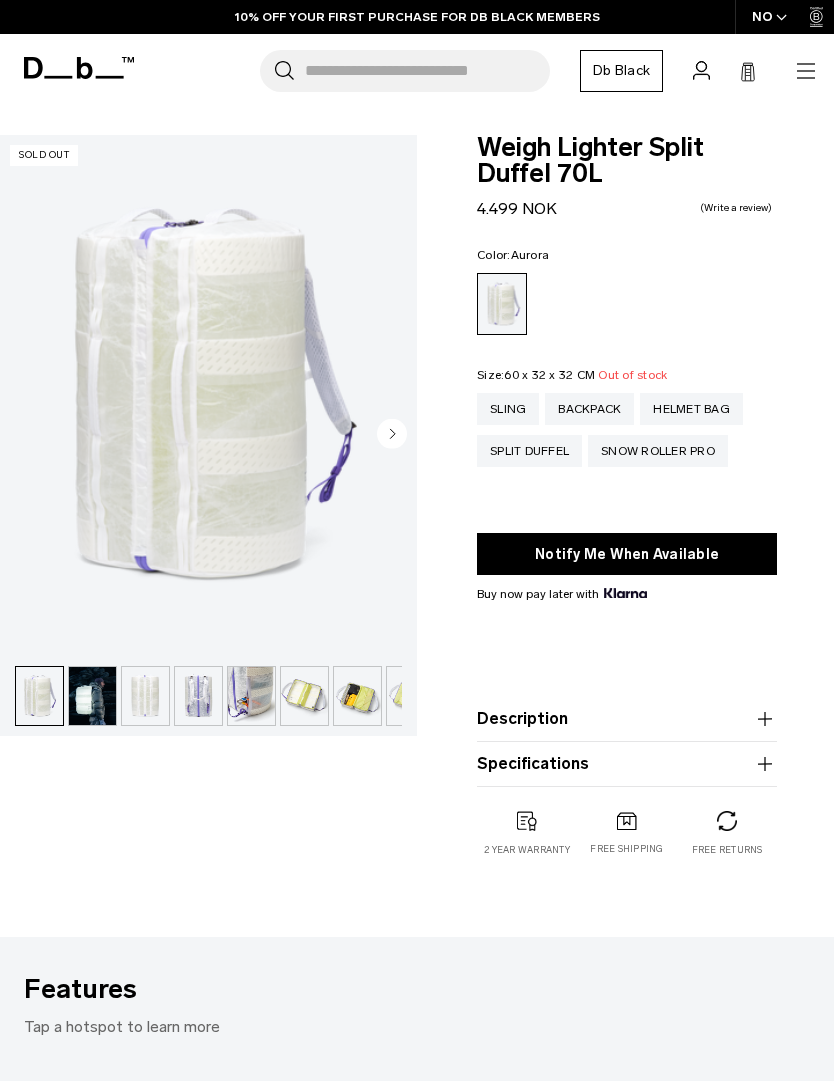 click on "Helmet Bag" at bounding box center (691, 409) 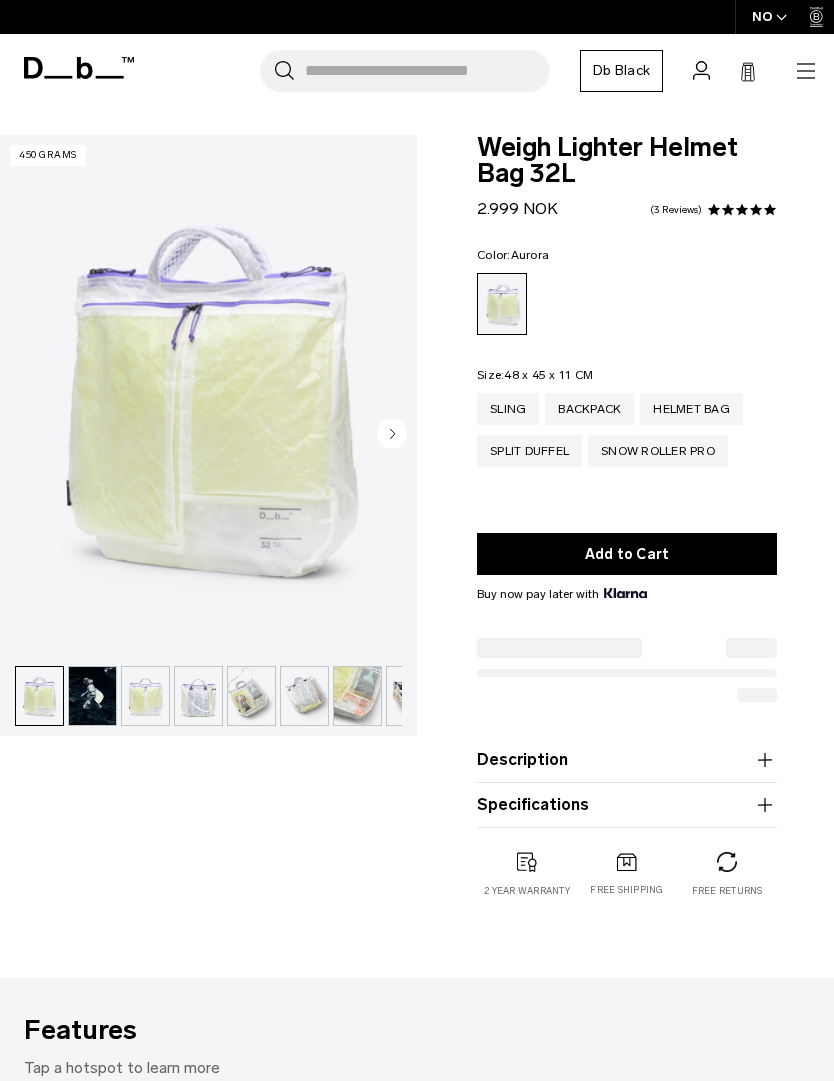 scroll, scrollTop: 0, scrollLeft: 0, axis: both 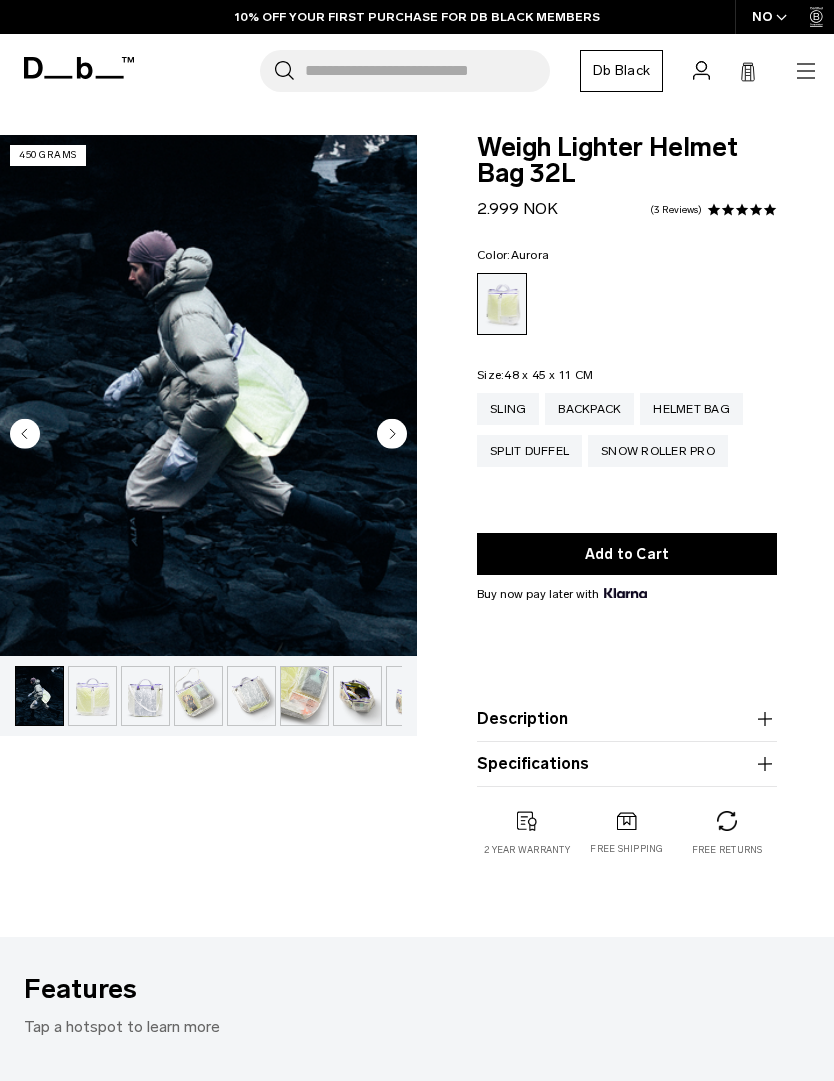 click 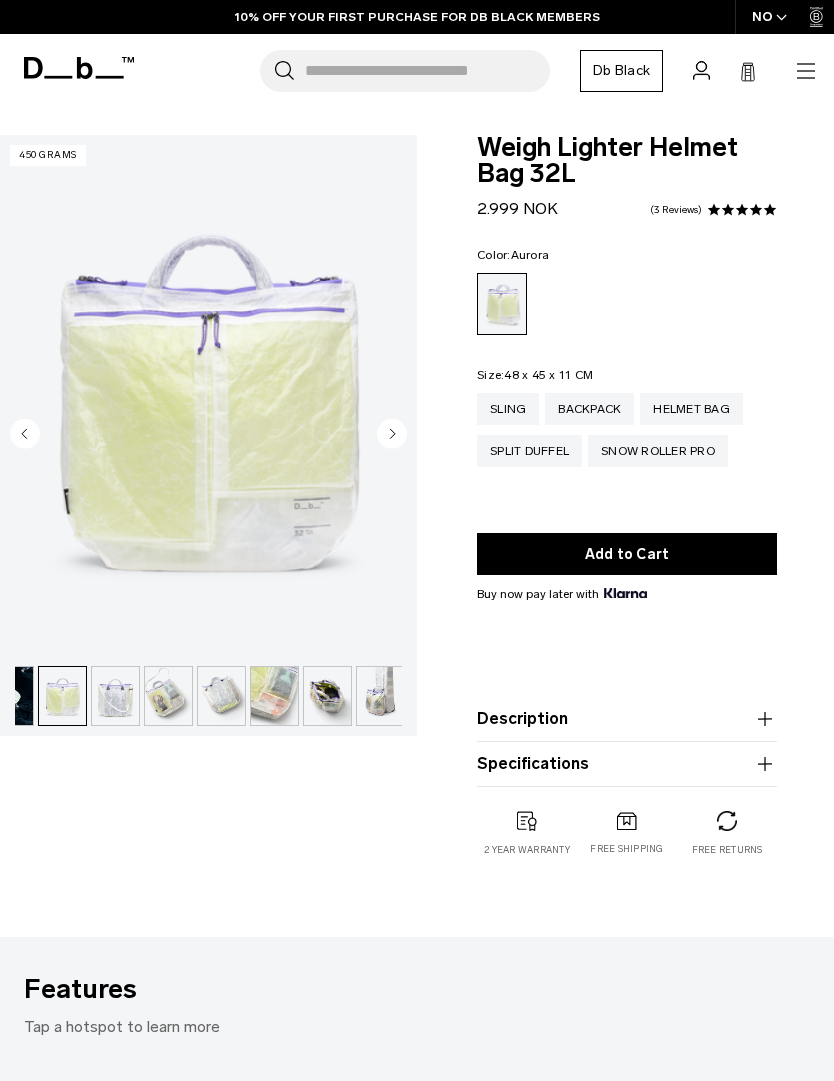 scroll, scrollTop: 0, scrollLeft: 86, axis: horizontal 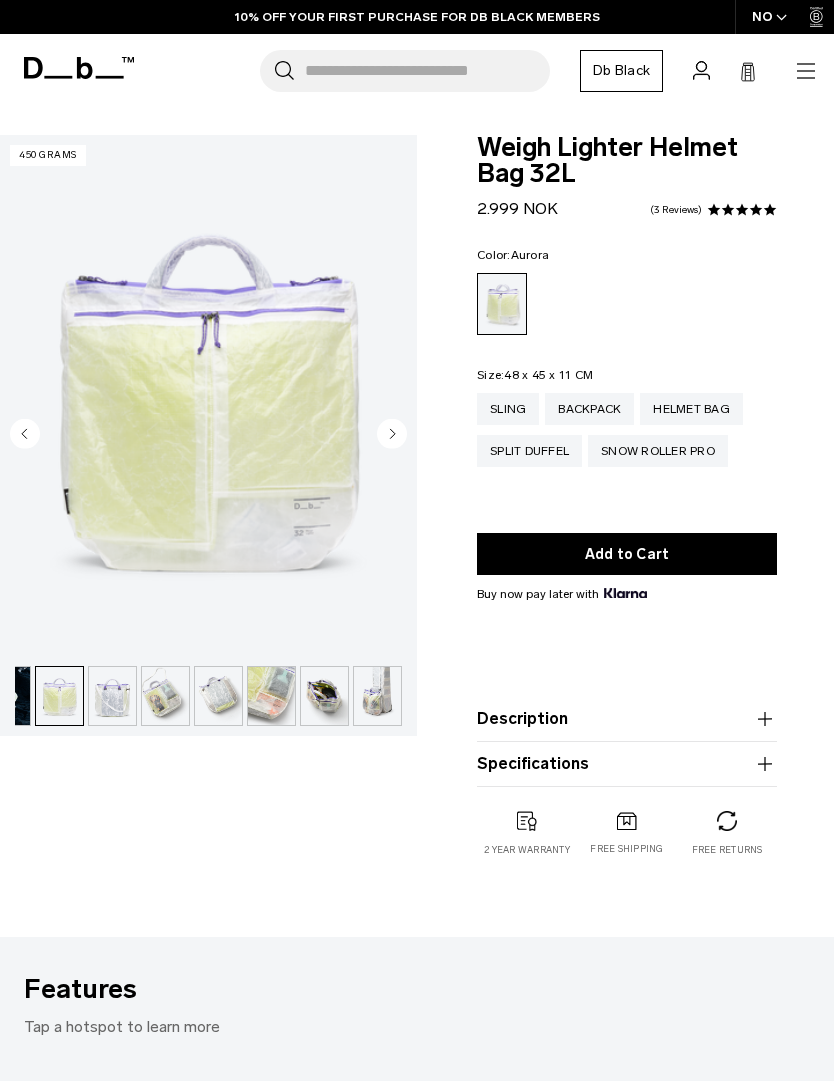 click 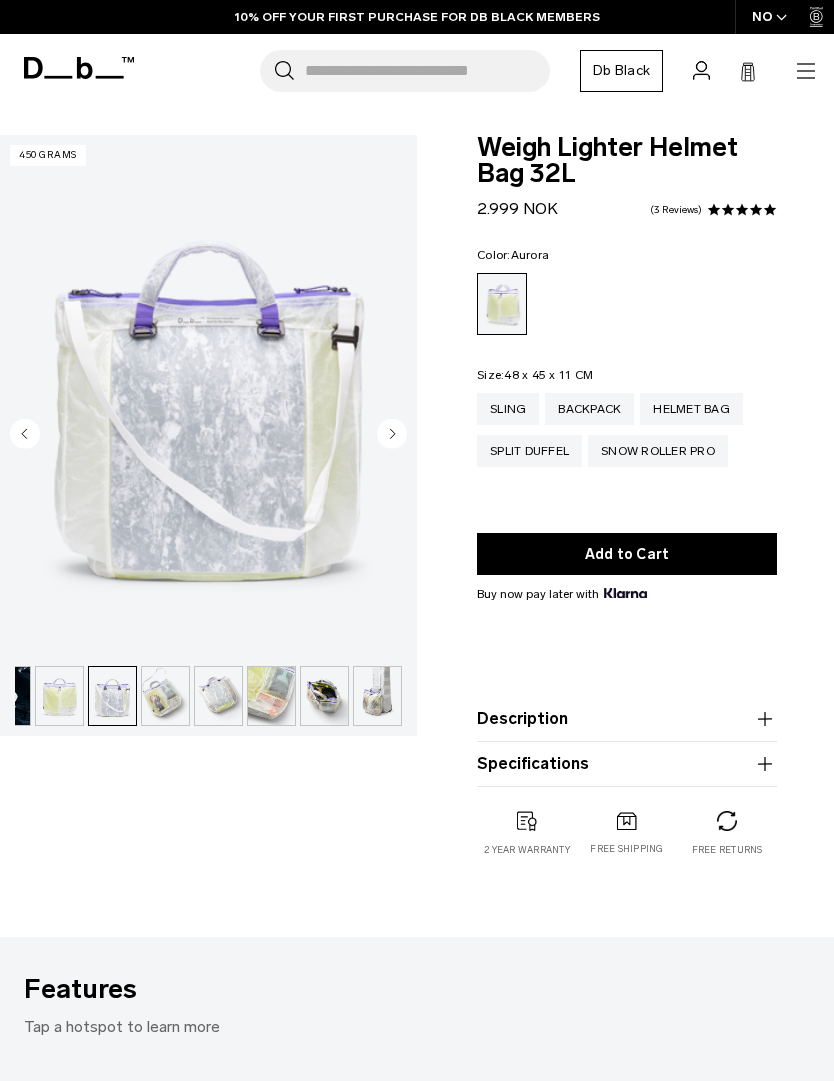 click 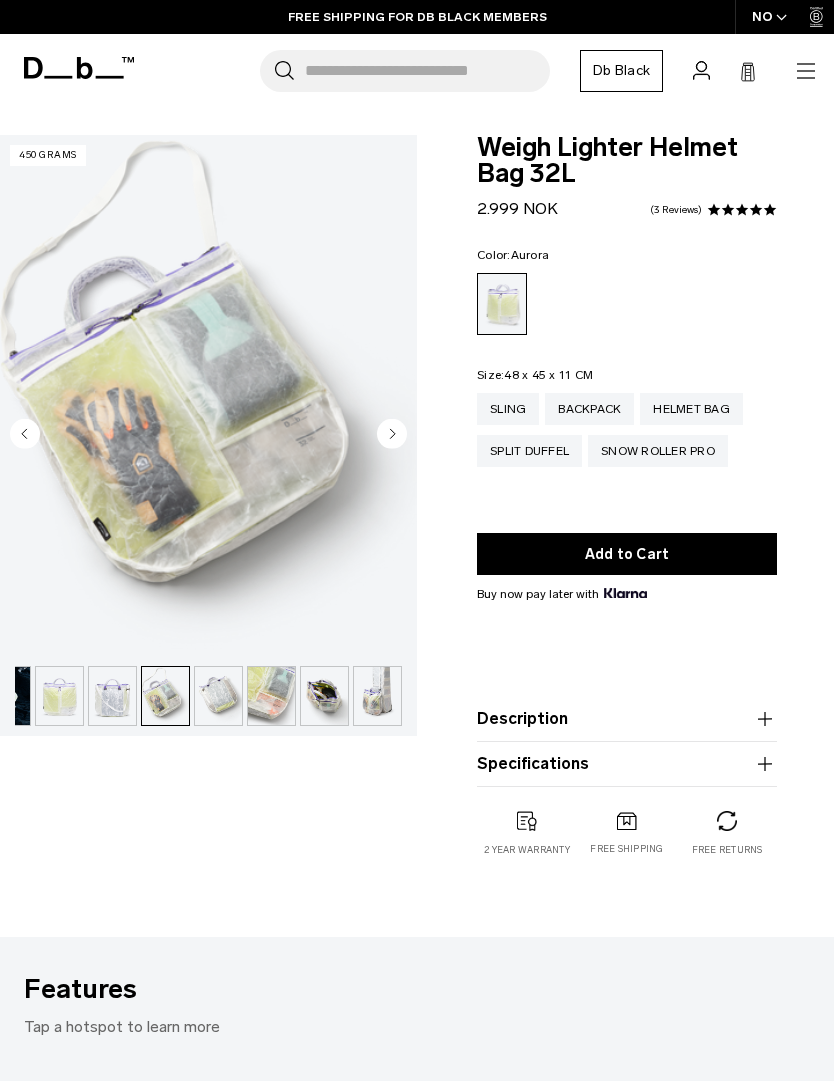 click at bounding box center (208, 395) 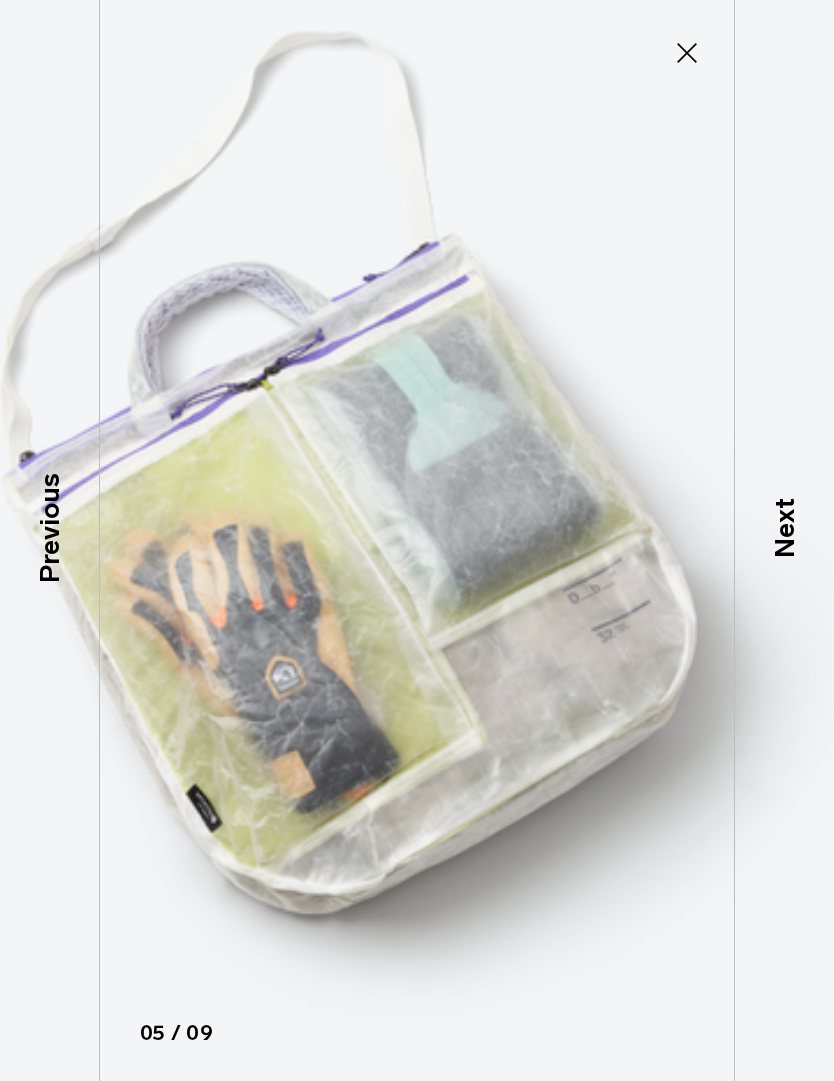 click on "Next" at bounding box center [784, 529] 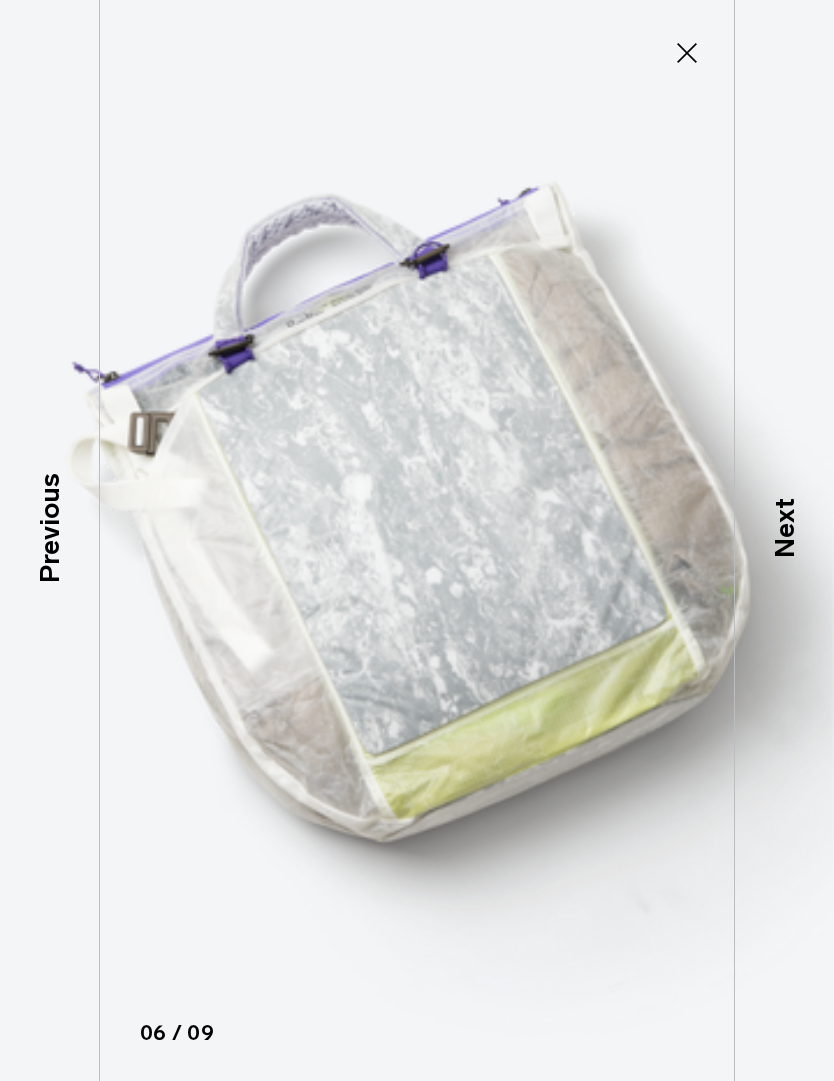 click on "Next" at bounding box center [784, 529] 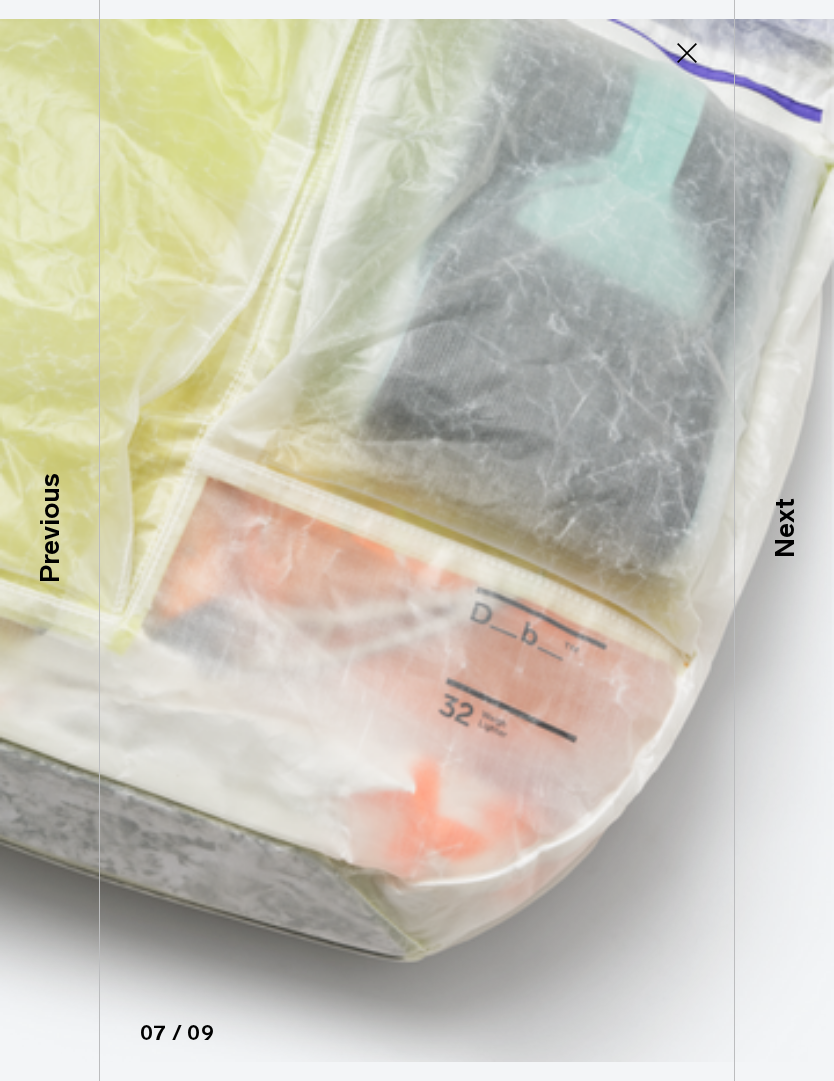 click on "Next" at bounding box center (784, 529) 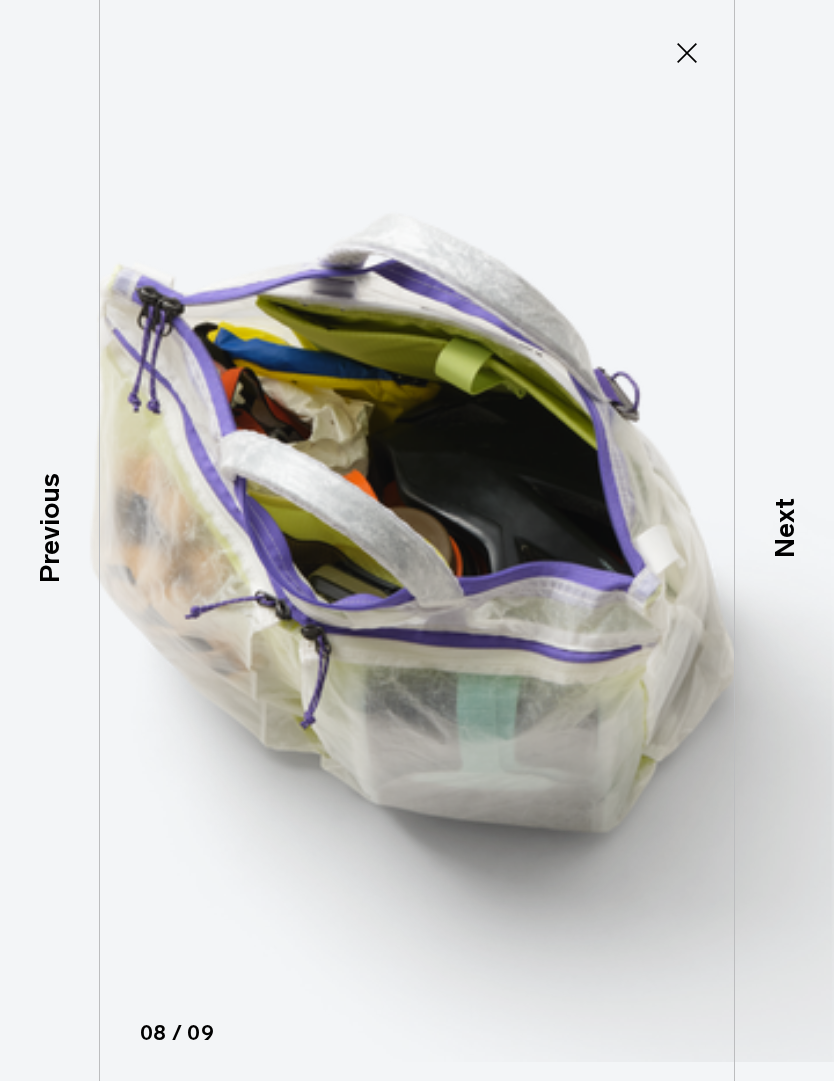 click on "Next" at bounding box center [784, 529] 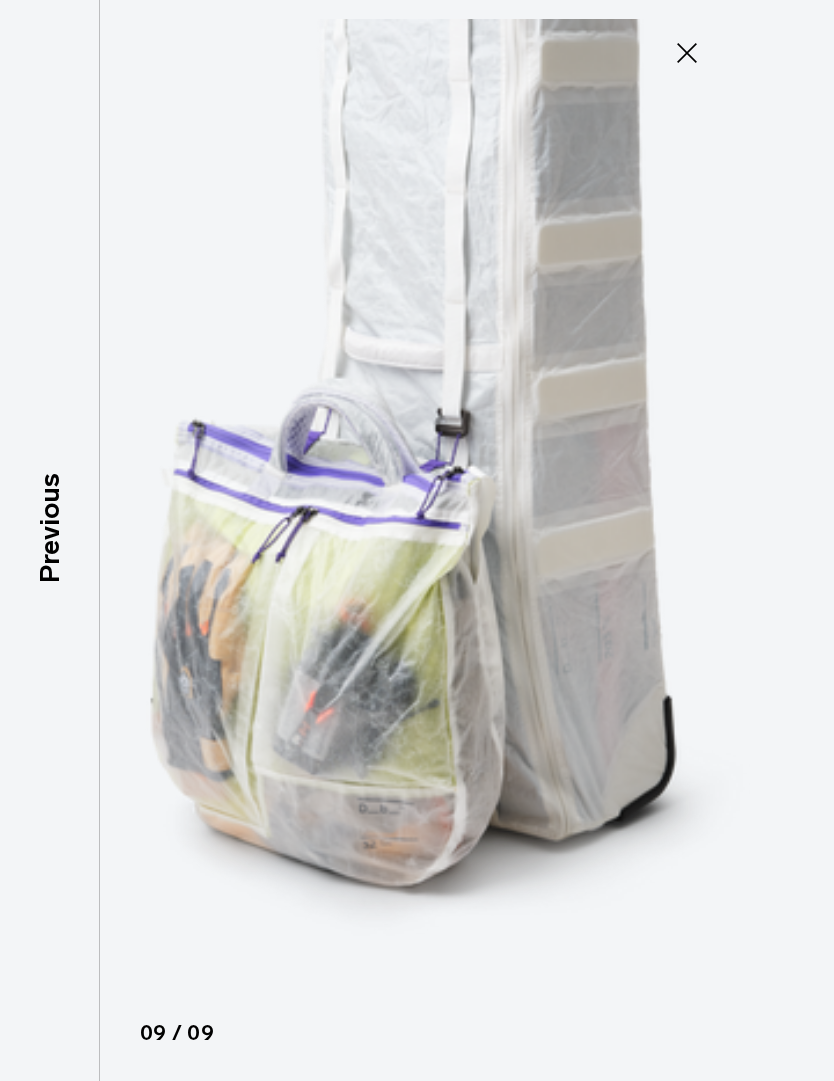 click at bounding box center [417, 540] 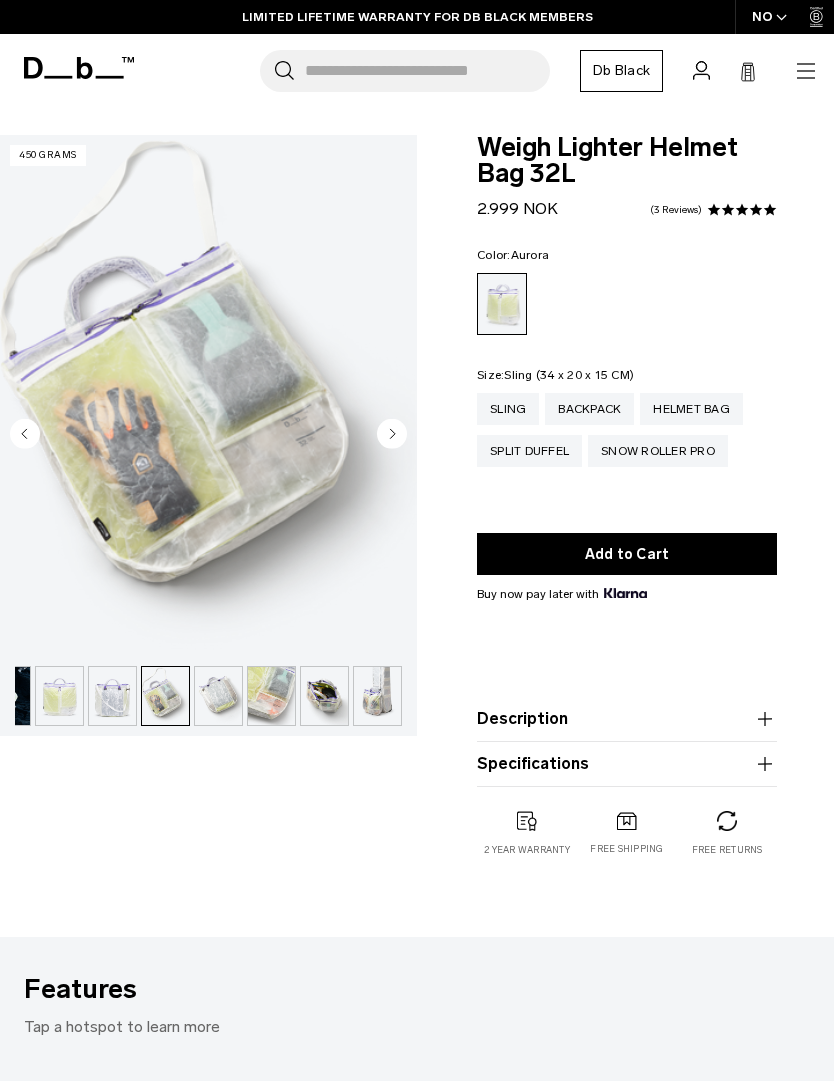 click on "Sling" at bounding box center [508, 409] 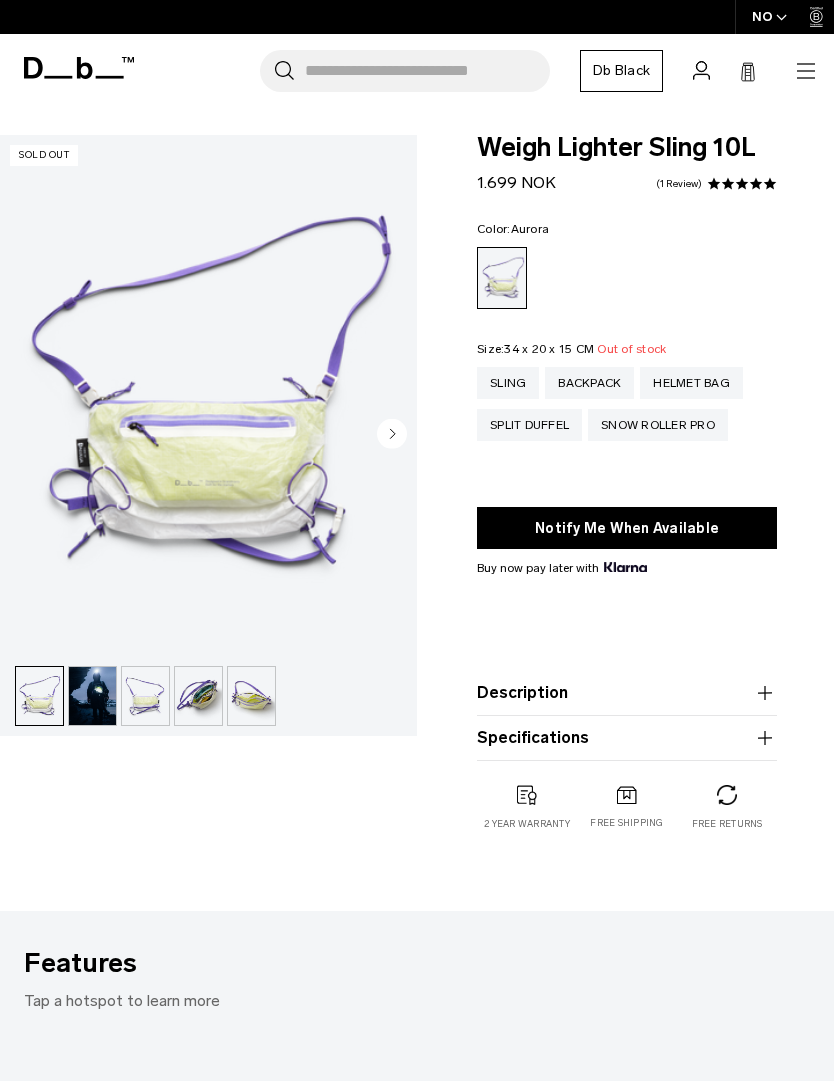 scroll, scrollTop: 0, scrollLeft: 0, axis: both 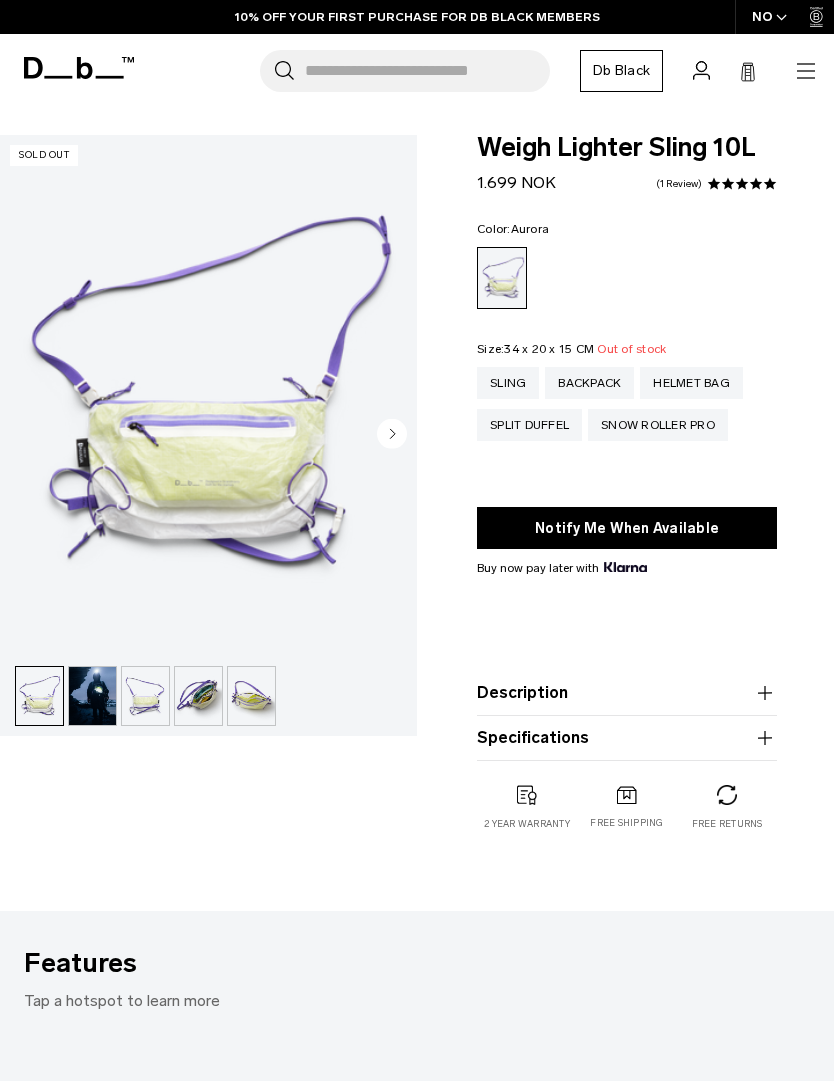 click at bounding box center [208, 395] 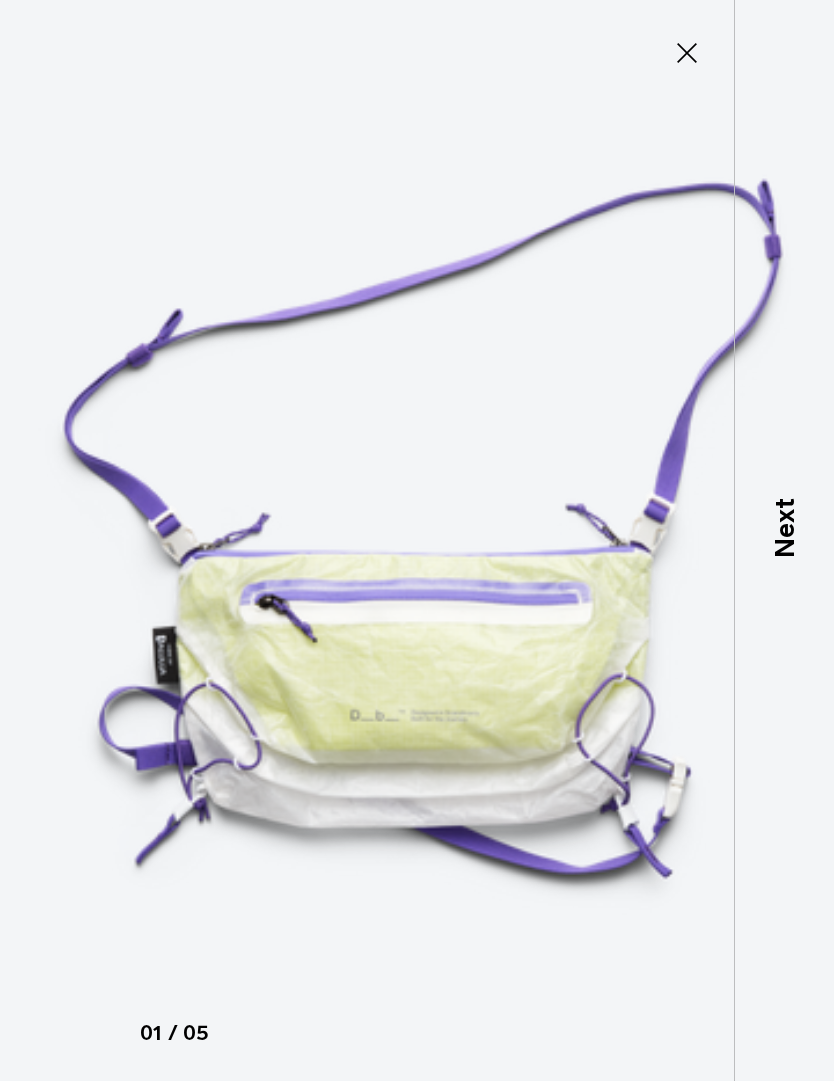 click on "Next" at bounding box center (784, 529) 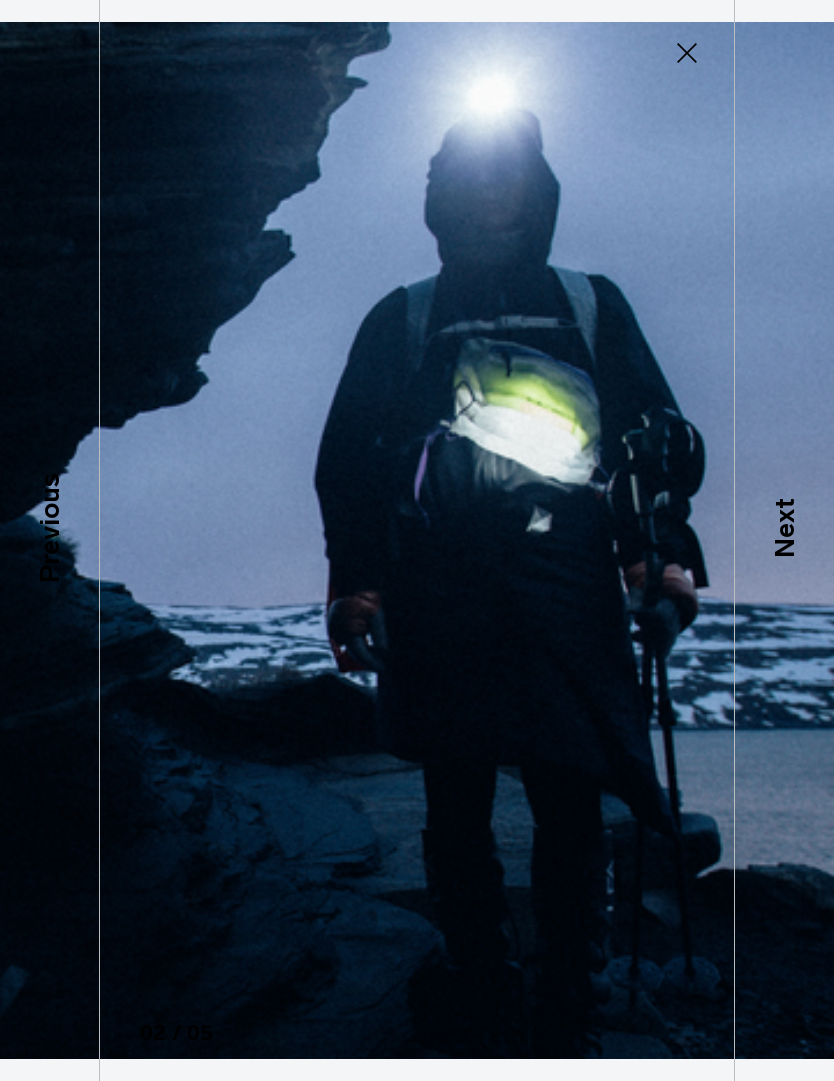 click on "Next" at bounding box center (784, 529) 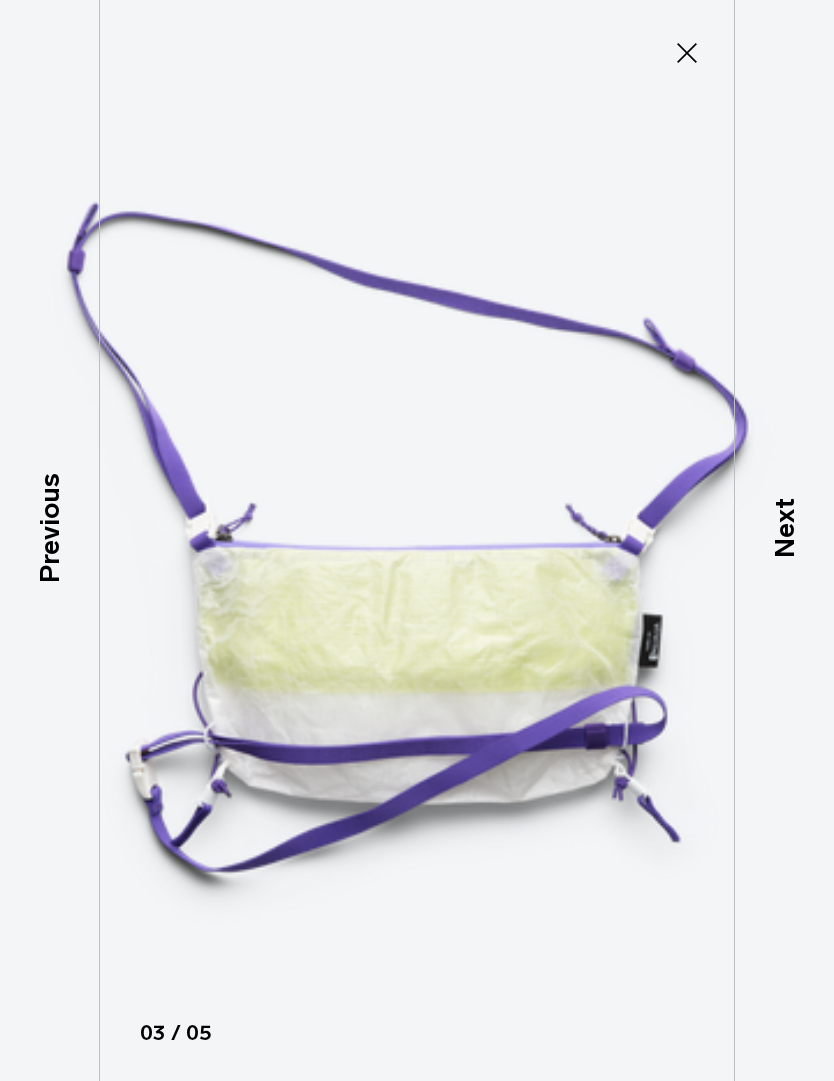 click on "Next" at bounding box center [784, 529] 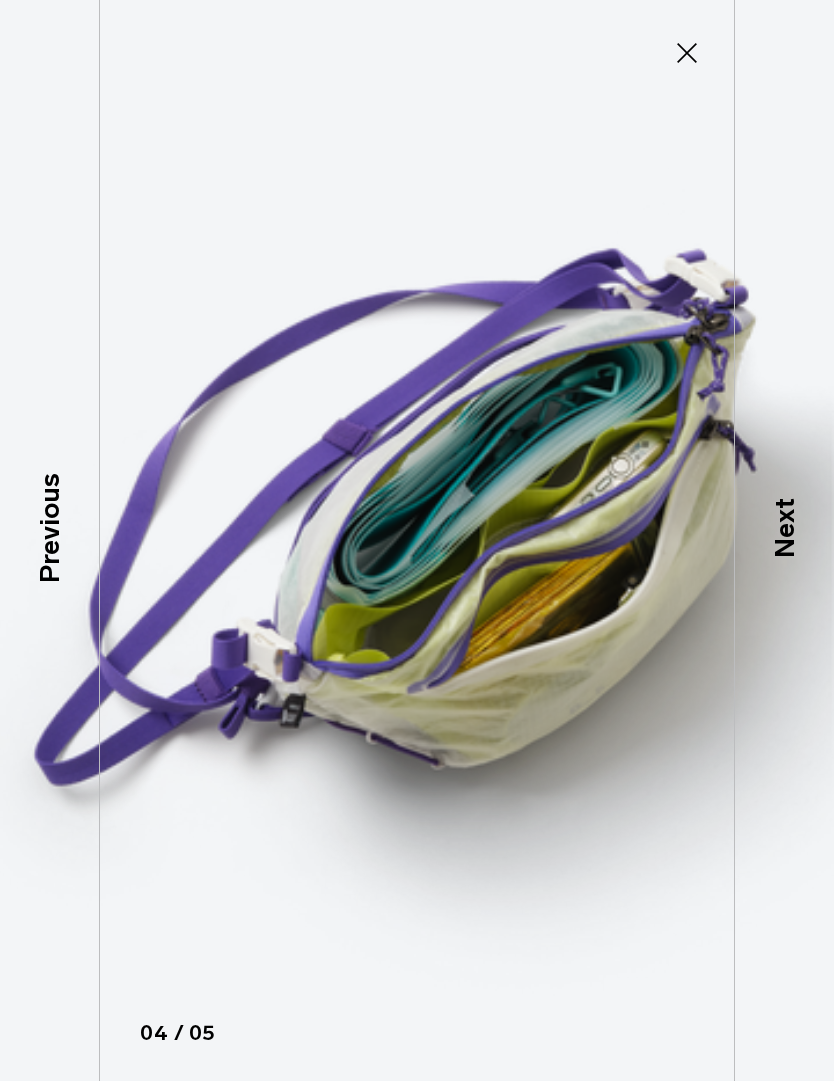 click on "Next" at bounding box center (784, 529) 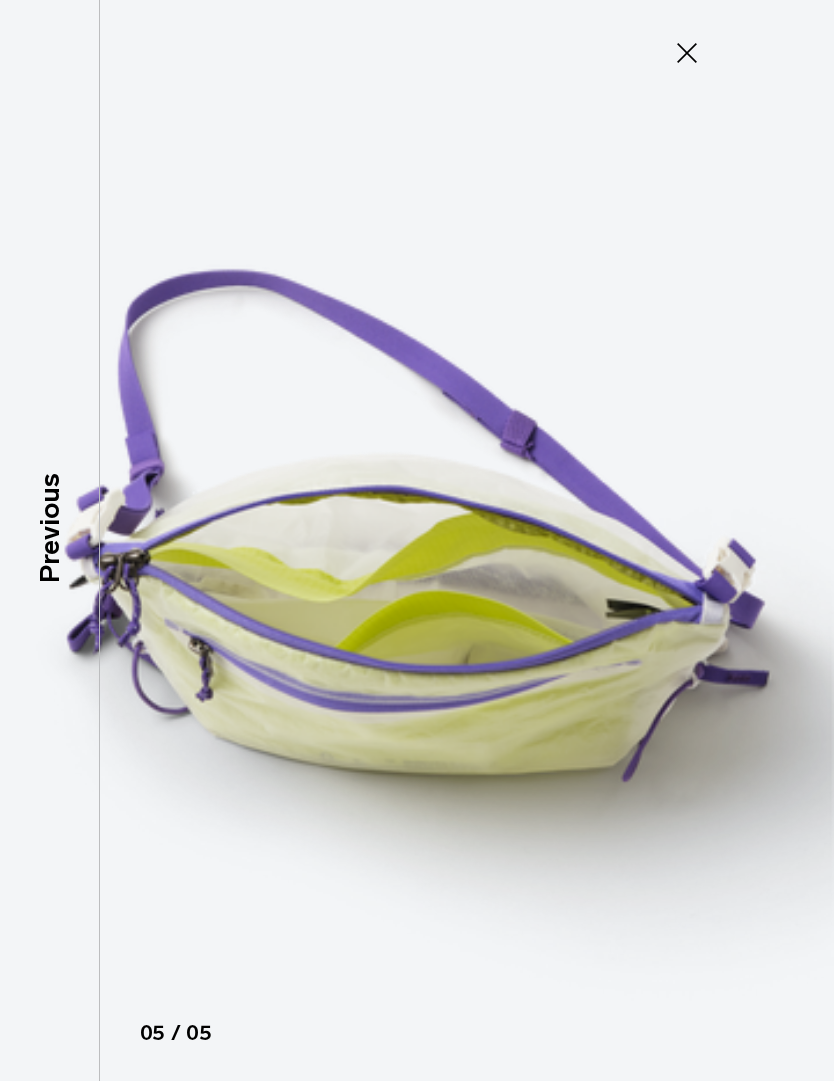click at bounding box center [417, 540] 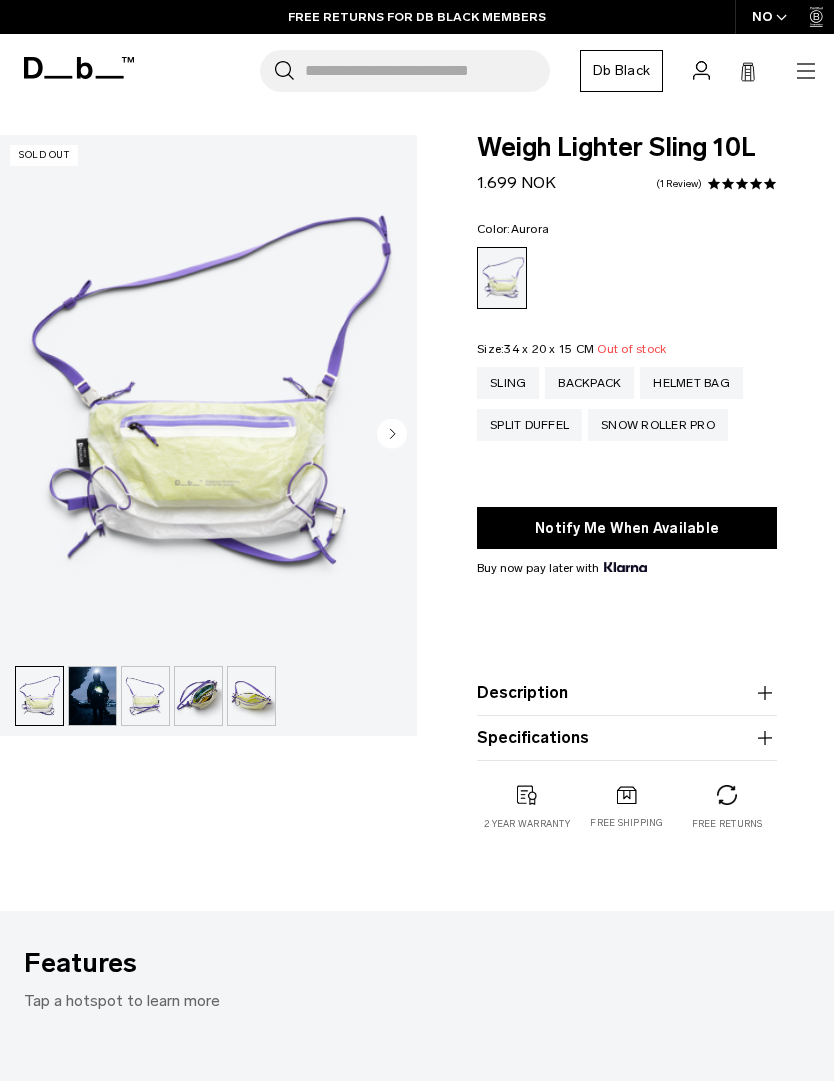 click on "Backpack" at bounding box center (589, 383) 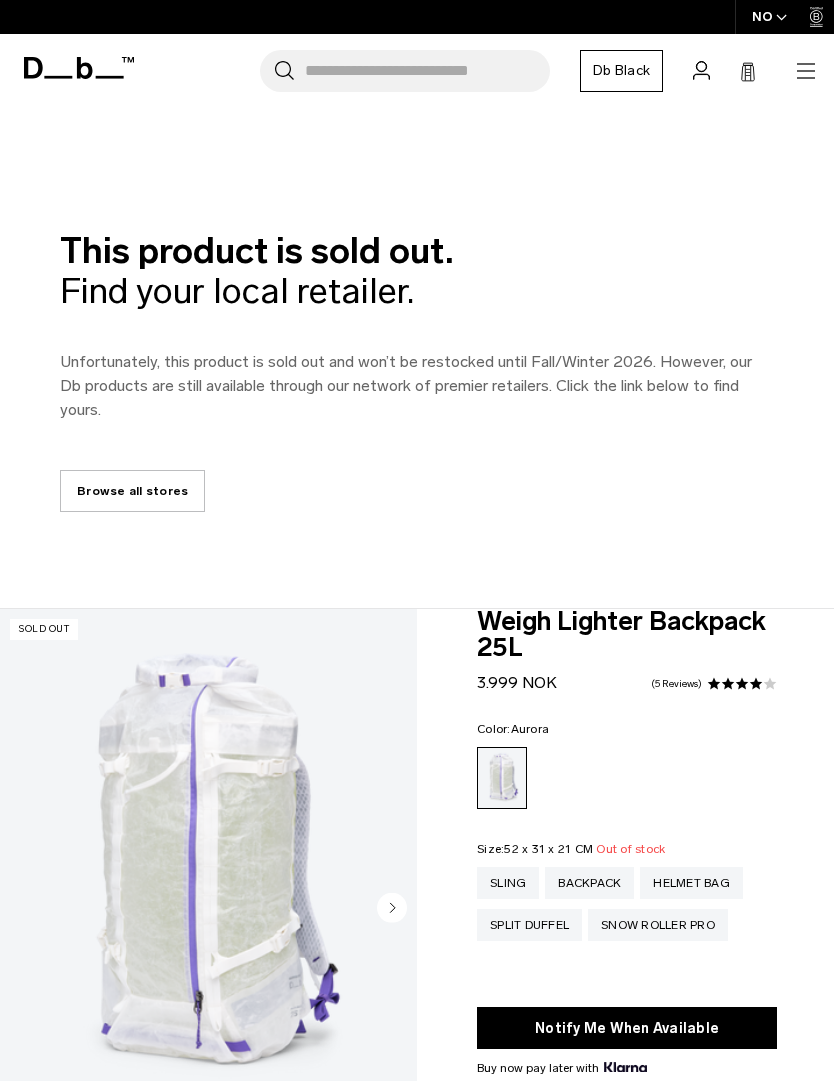 scroll, scrollTop: 0, scrollLeft: 0, axis: both 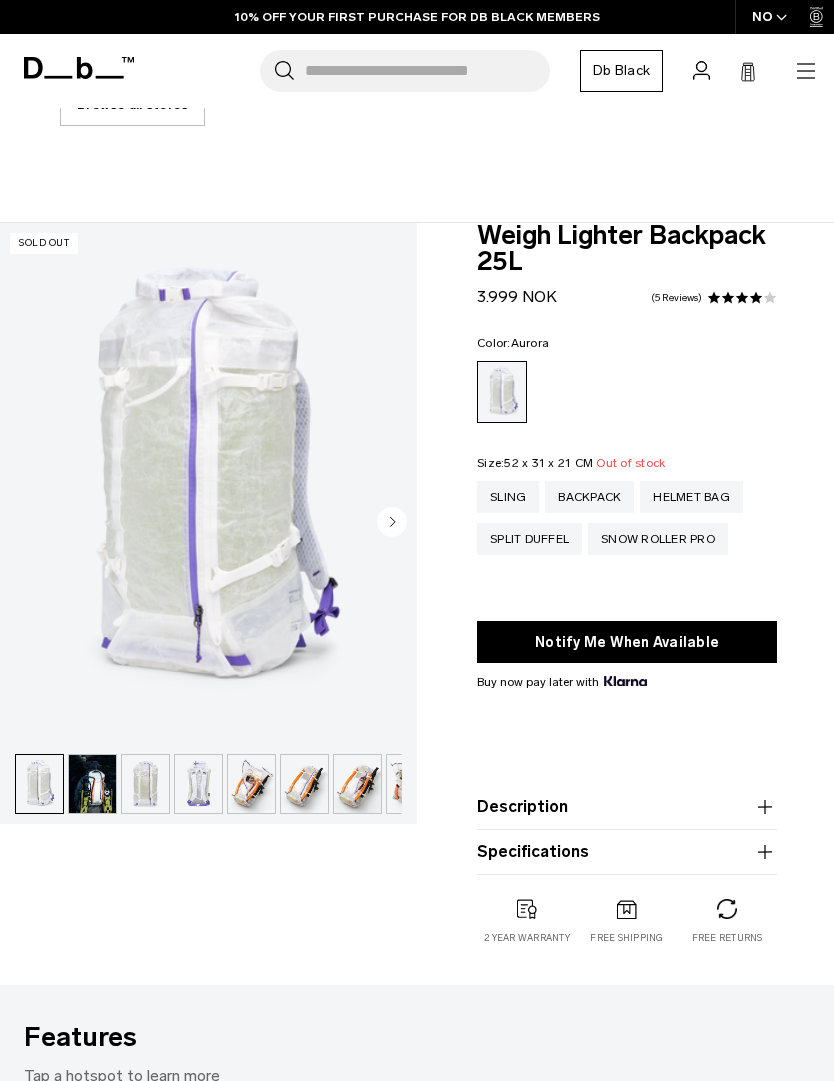 click at bounding box center [208, 483] 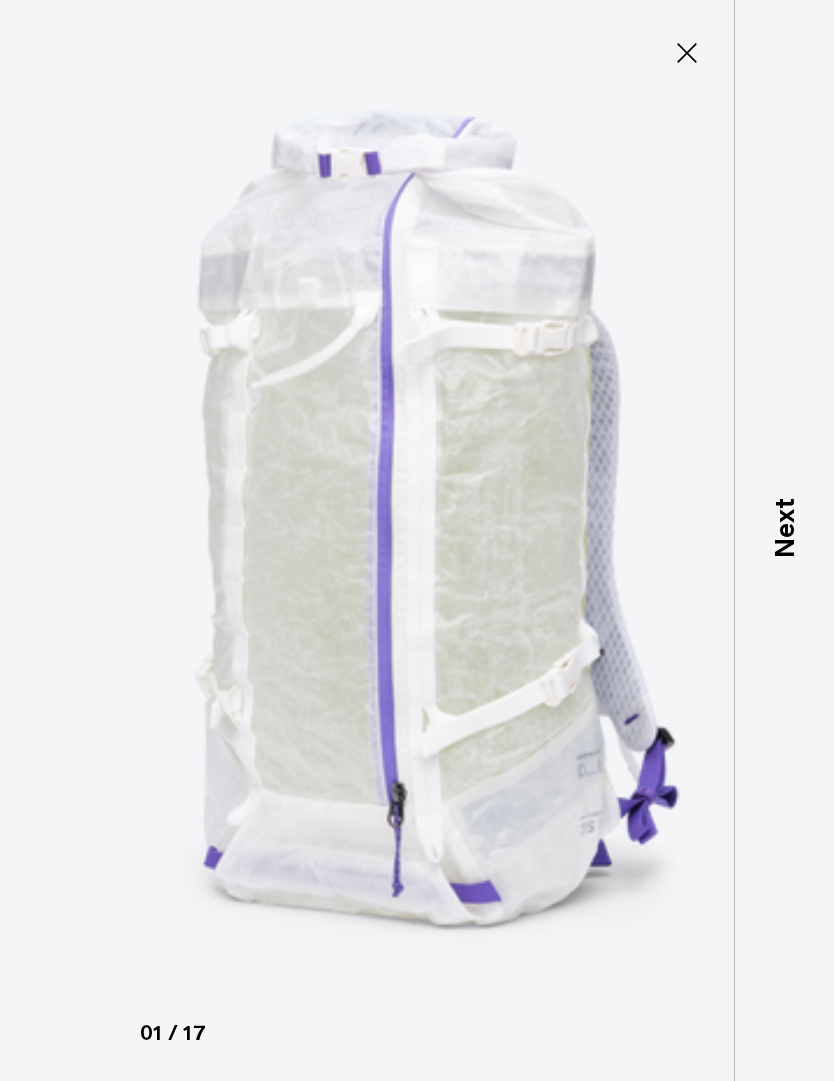 click on "Next" at bounding box center [784, 529] 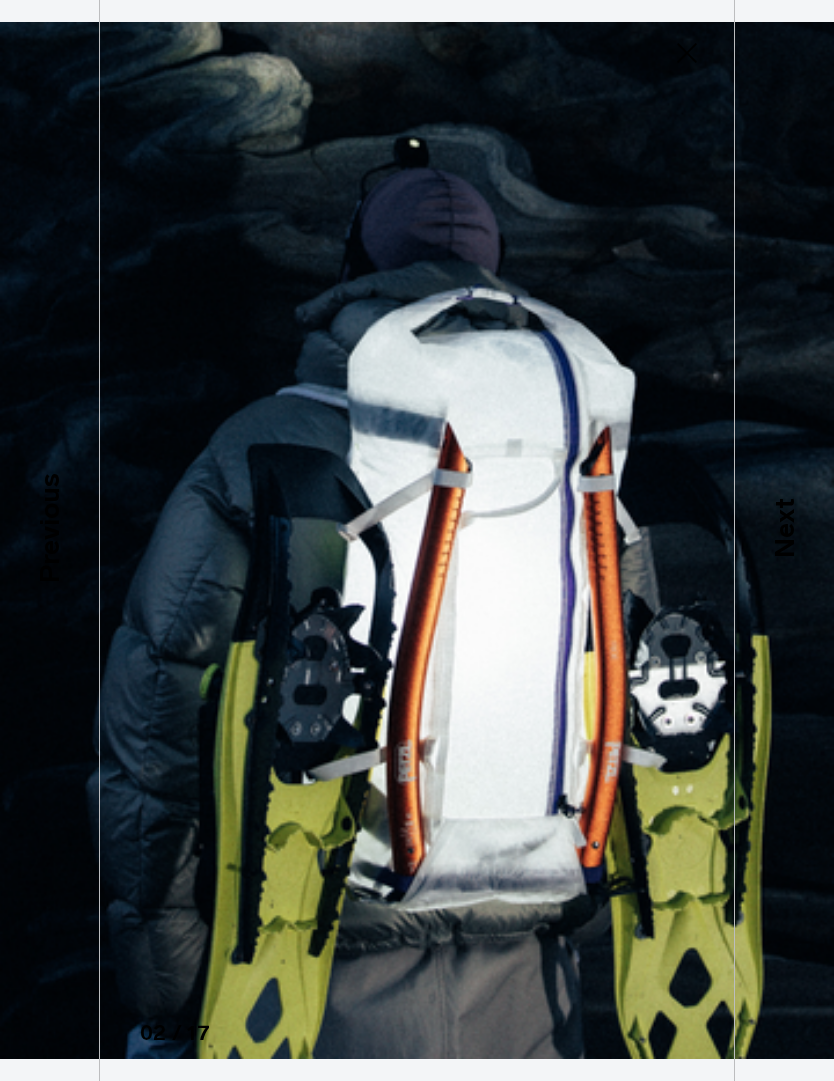 click on "Next" at bounding box center (784, 540) 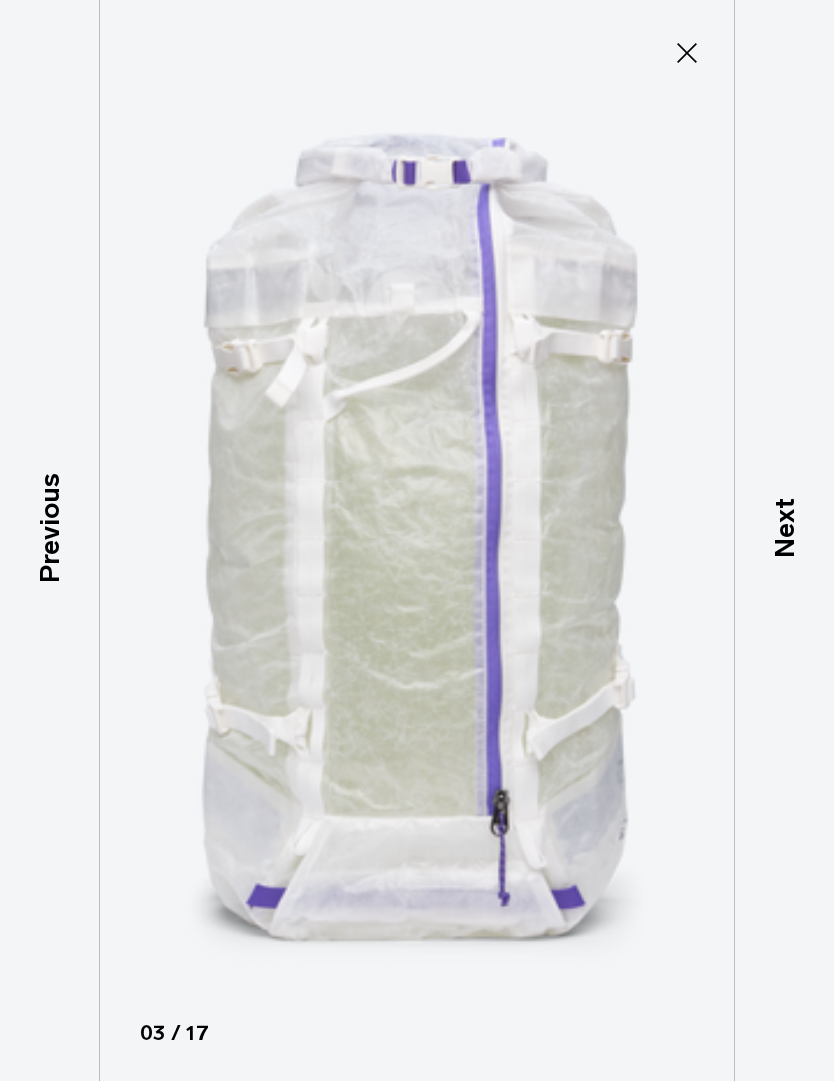 click on "Next" at bounding box center [784, 529] 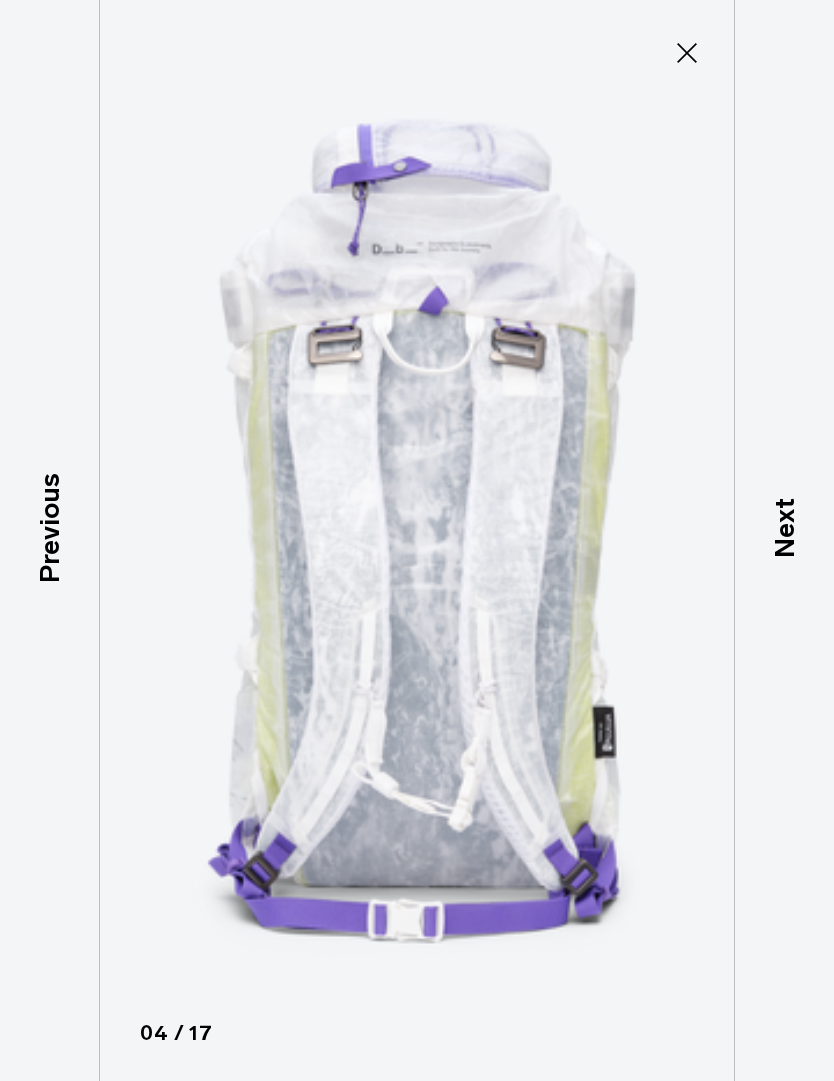 click on "Next" at bounding box center (784, 529) 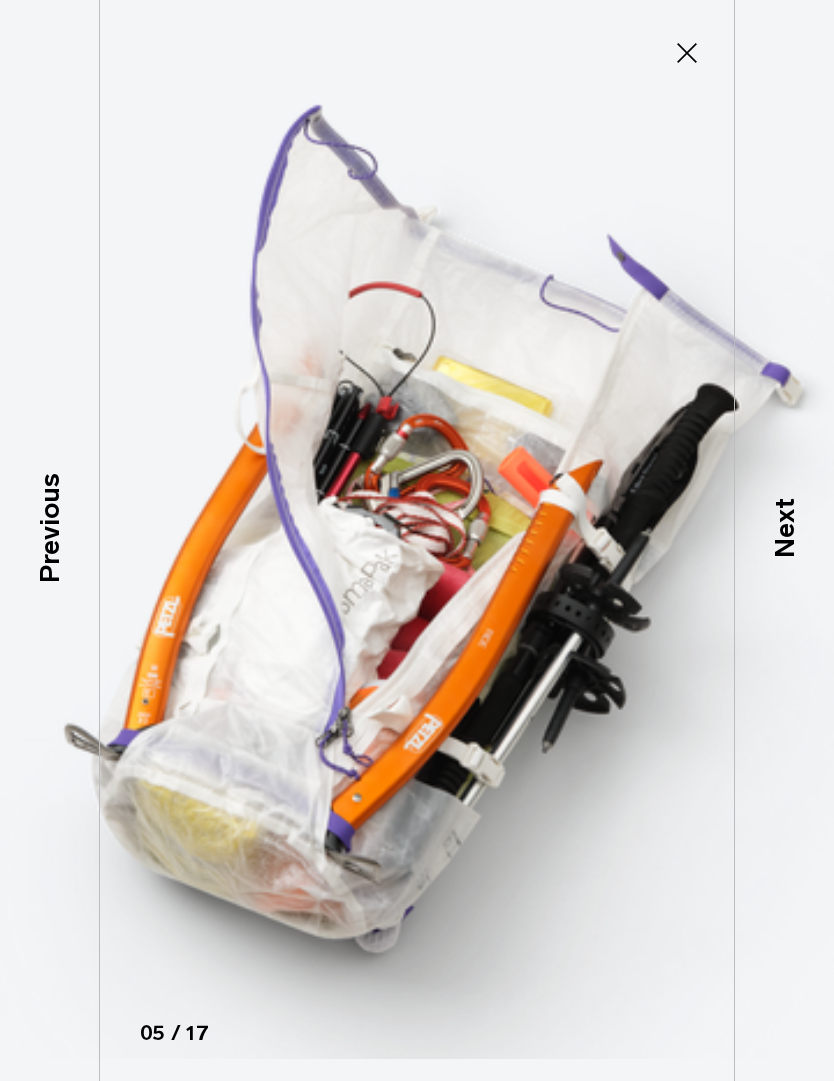 click on "Next" at bounding box center [784, 529] 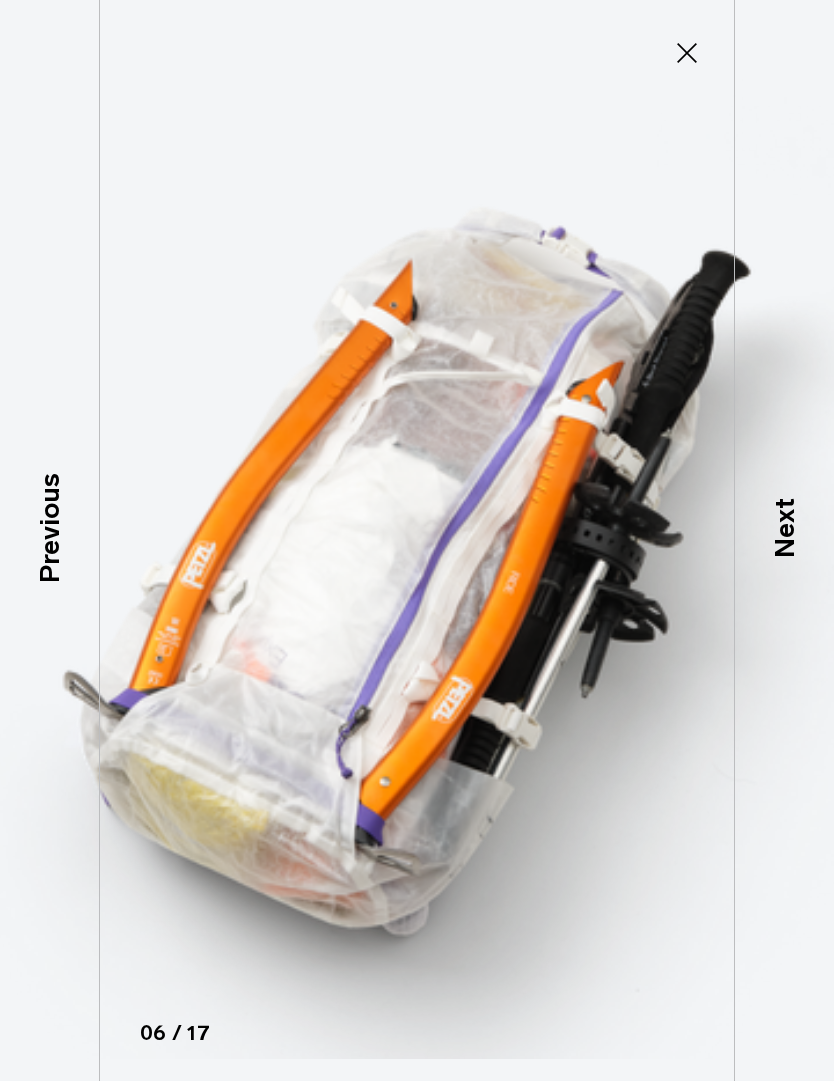 click on "Next" at bounding box center (784, 529) 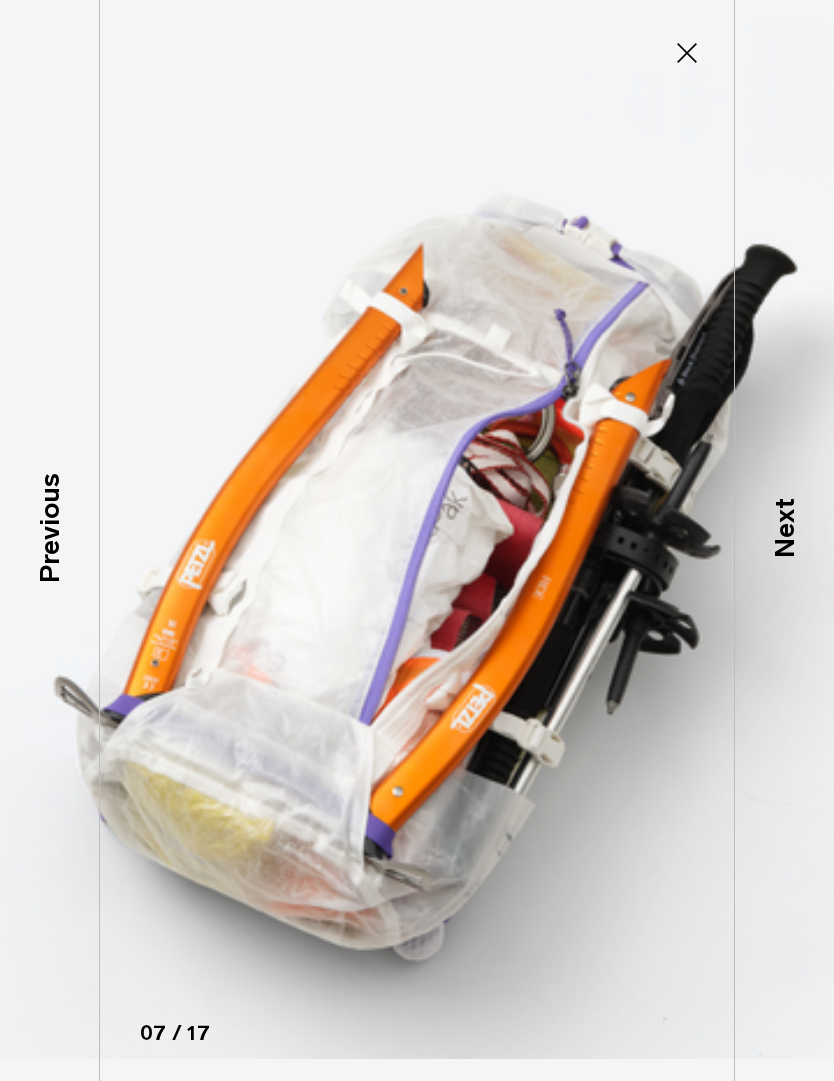 click on "Next" at bounding box center (784, 529) 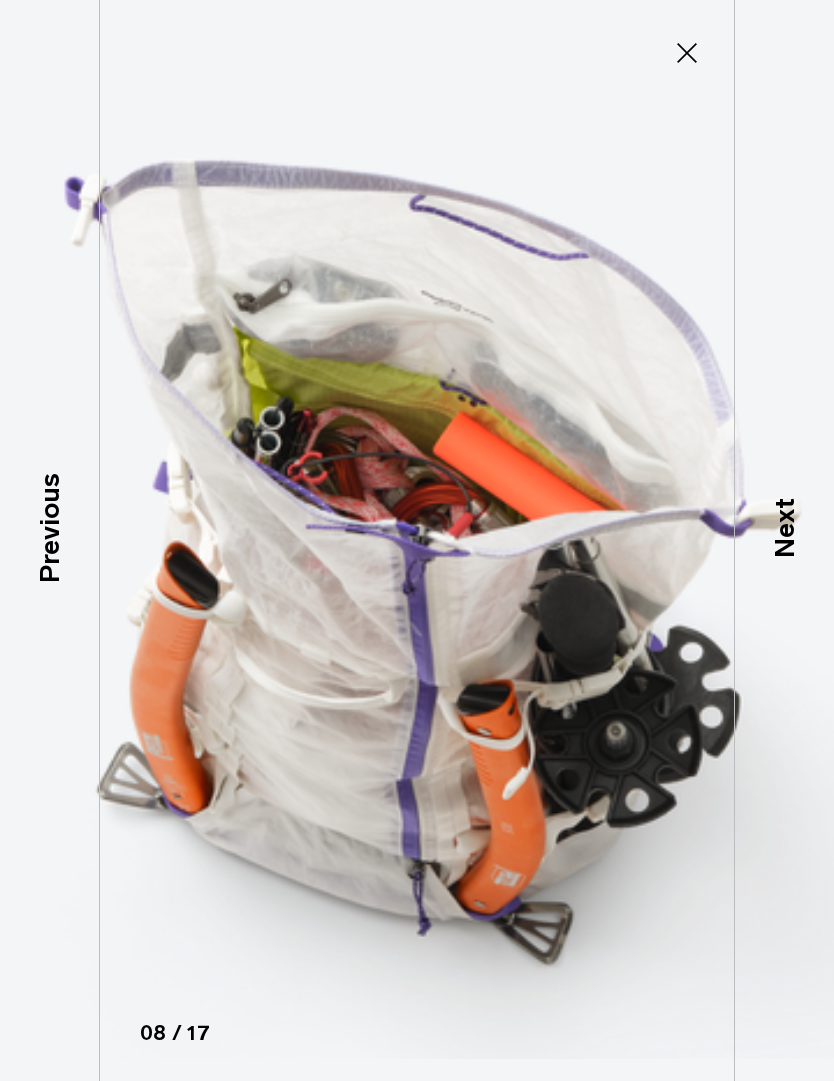 click on "Next" at bounding box center [784, 529] 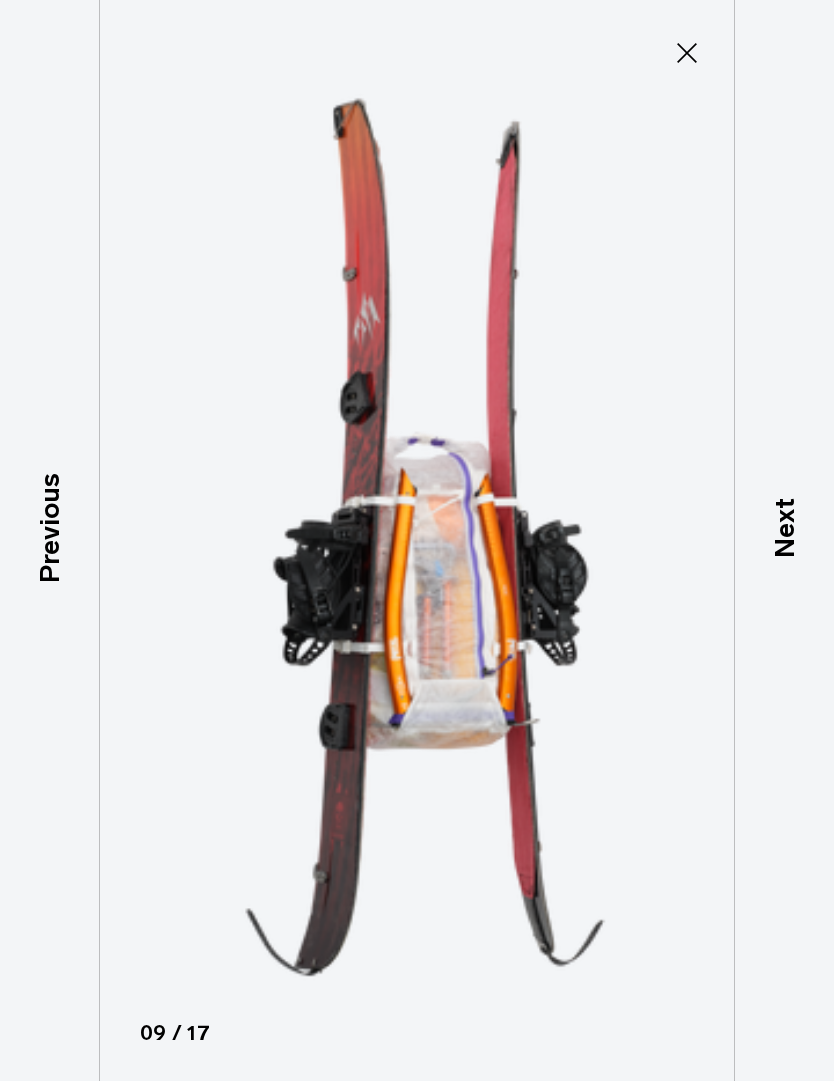 click on "Next" at bounding box center (784, 529) 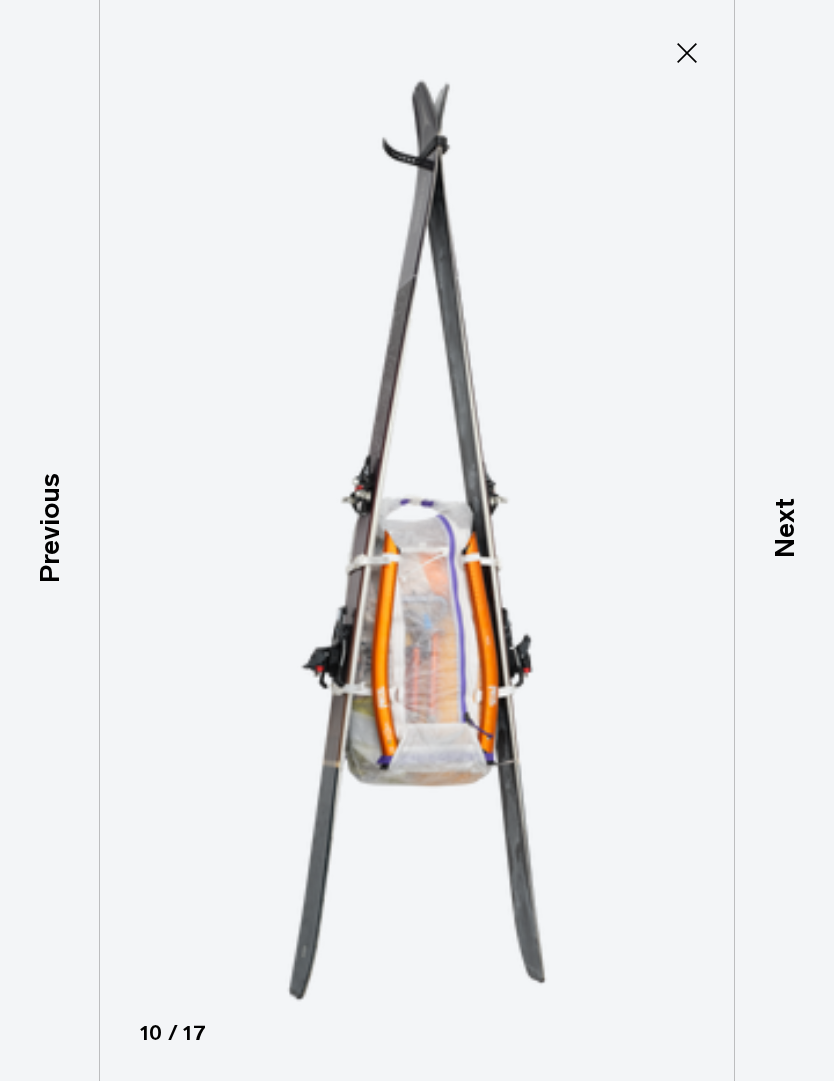click on "Next" at bounding box center [784, 529] 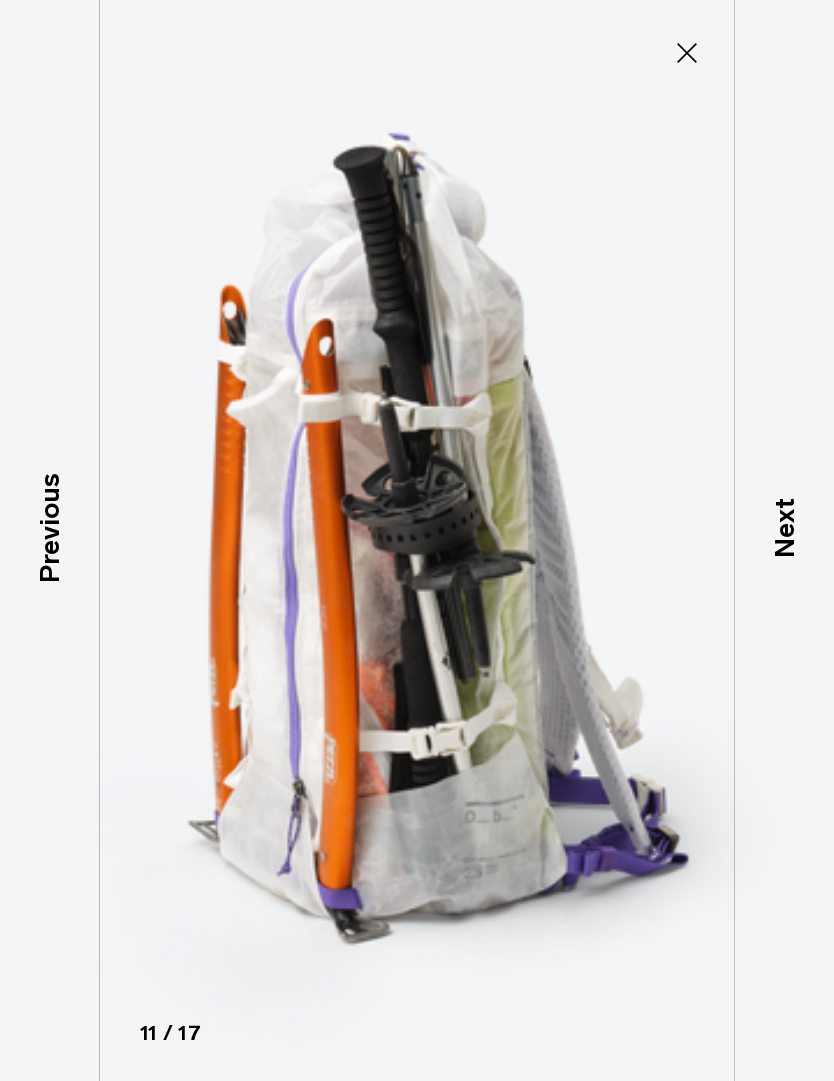 click on "Next" at bounding box center [784, 529] 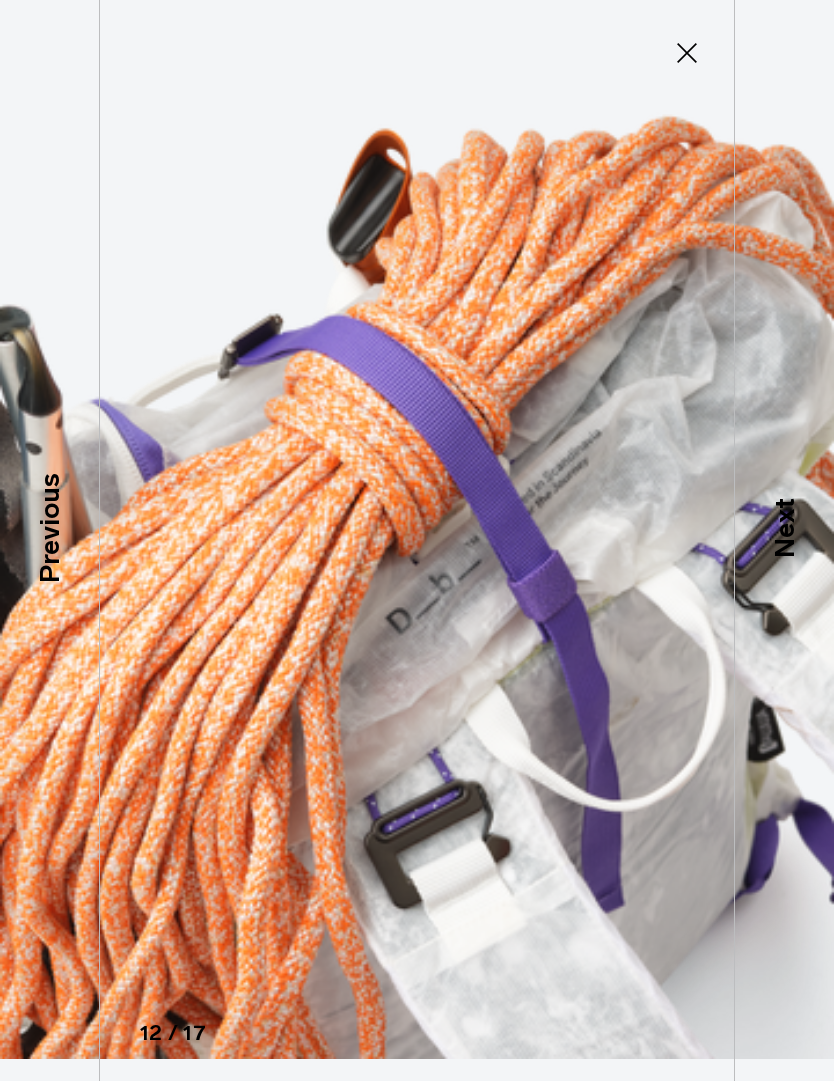 click on "Next" at bounding box center [784, 529] 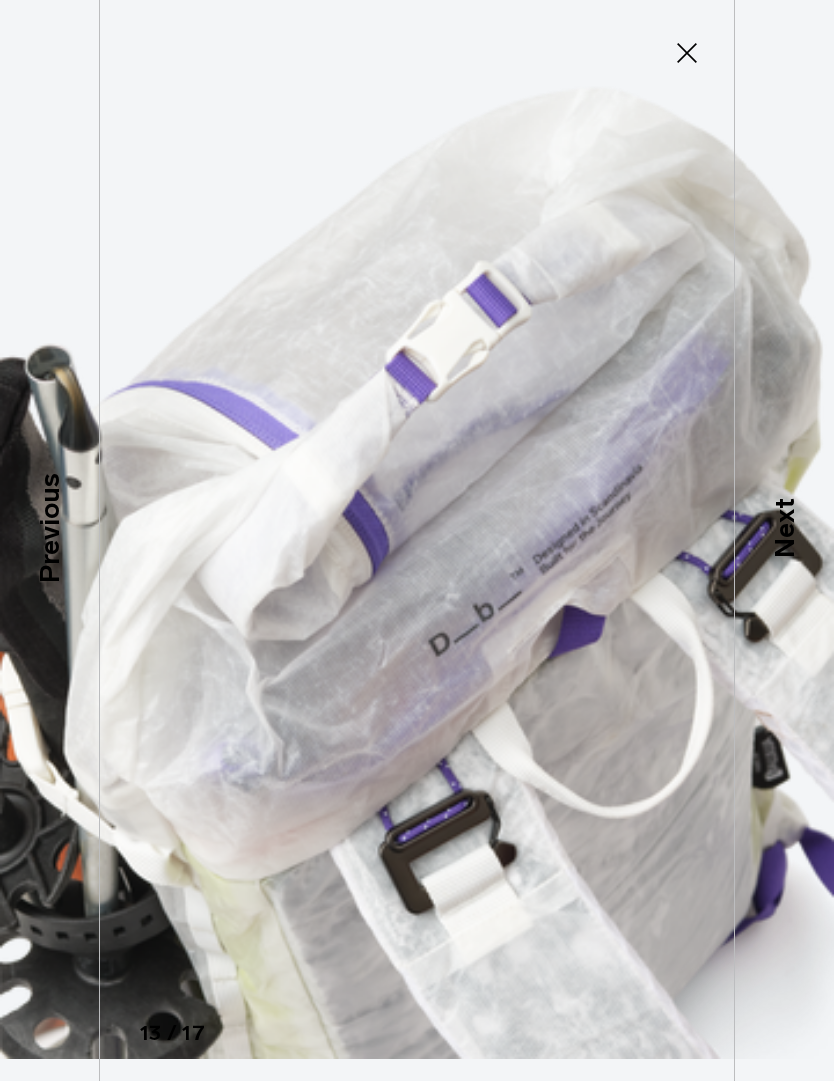 click on "Next" at bounding box center [784, 540] 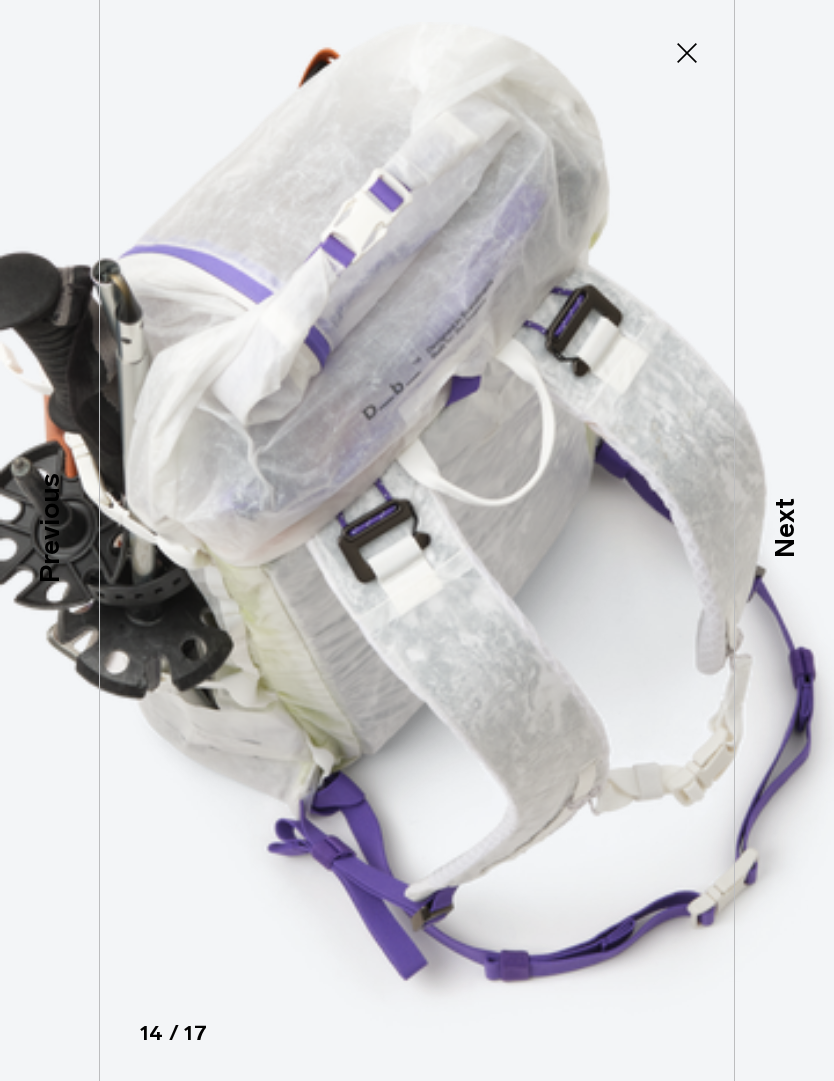 click on "Next" at bounding box center [784, 540] 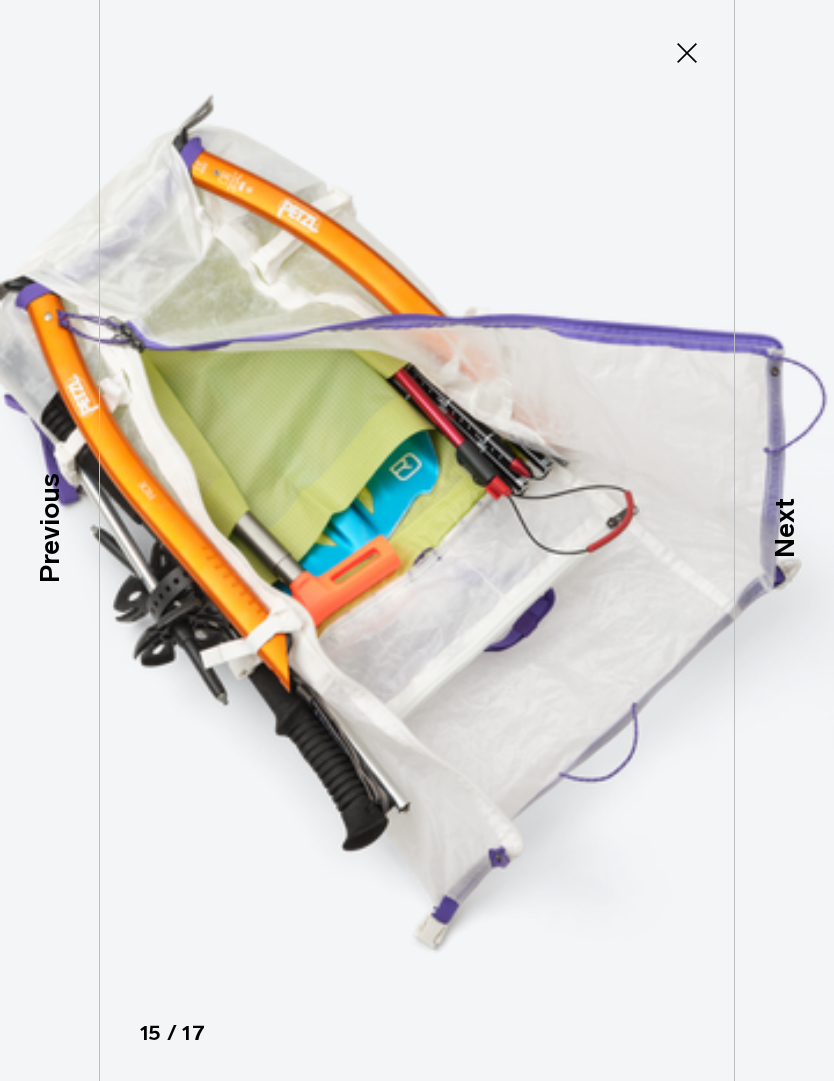 click at bounding box center [417, 540] 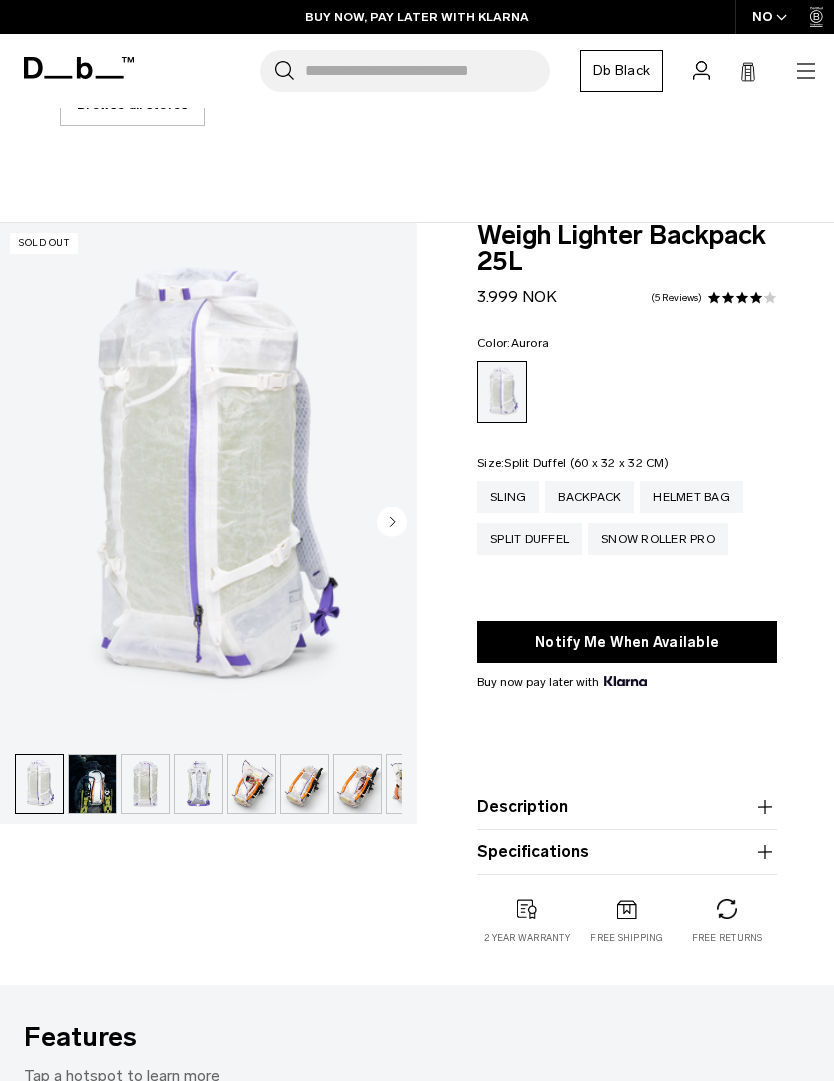 click on "Split Duffel" at bounding box center (529, 539) 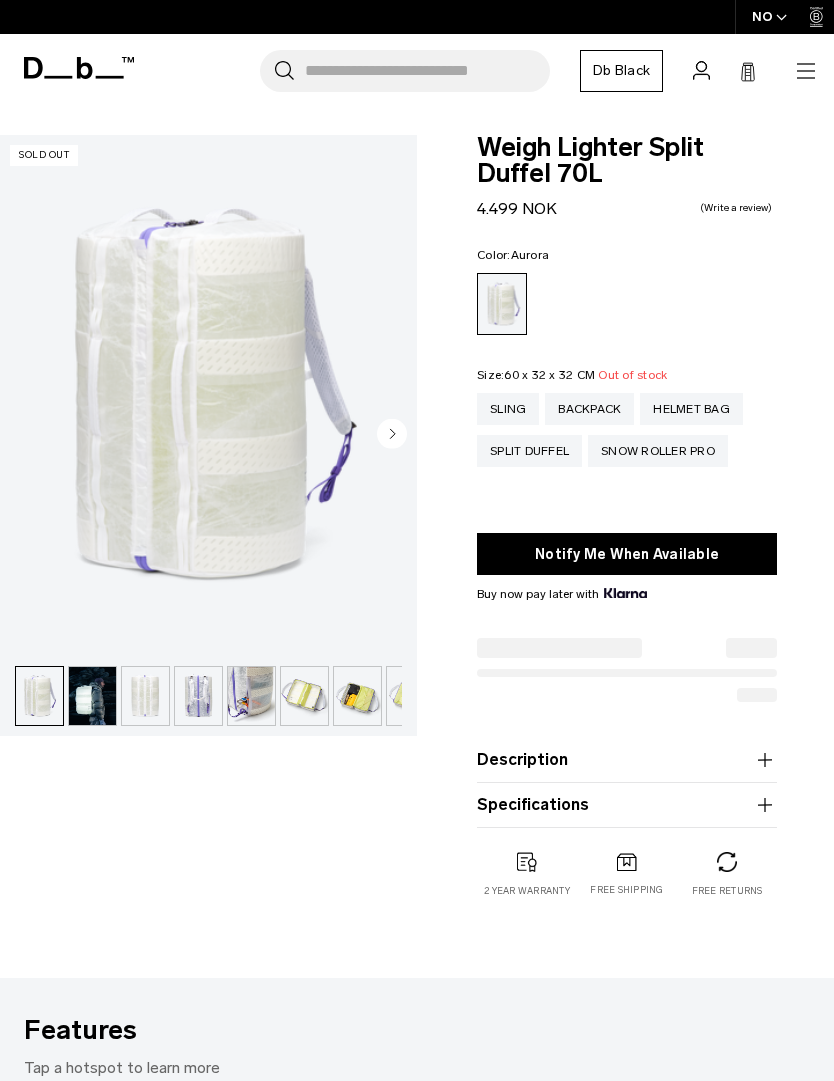 scroll, scrollTop: 0, scrollLeft: 0, axis: both 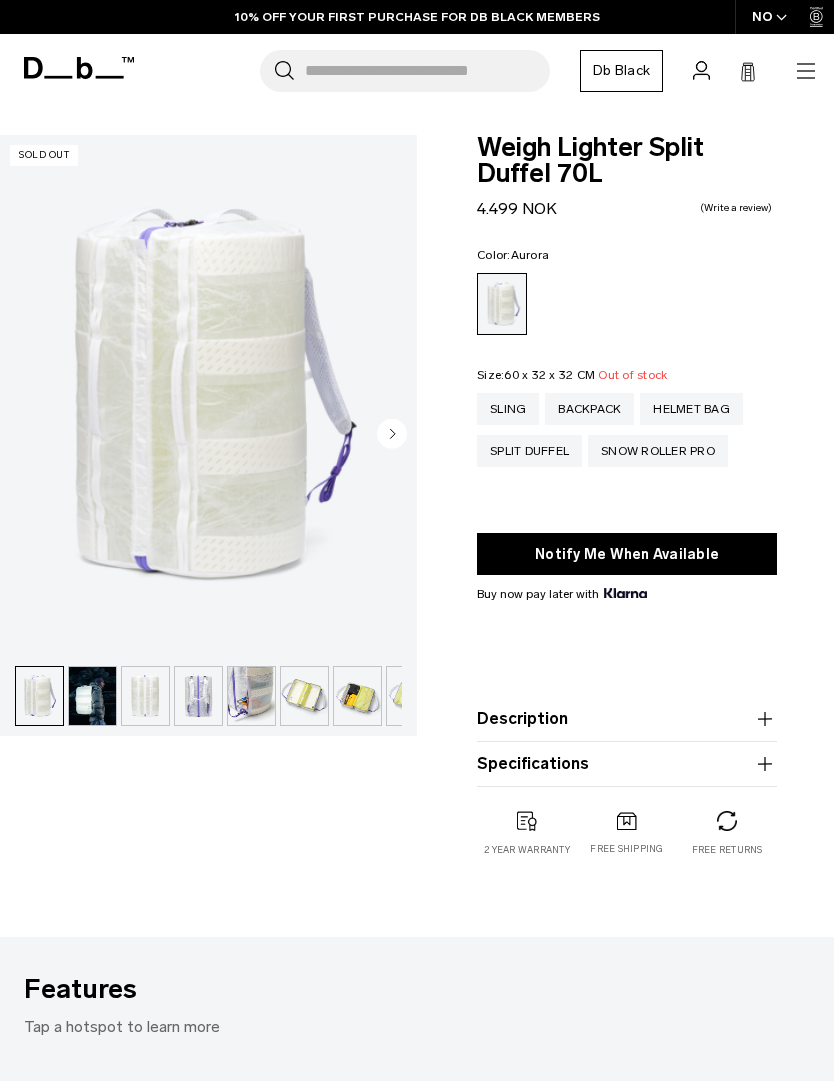 click 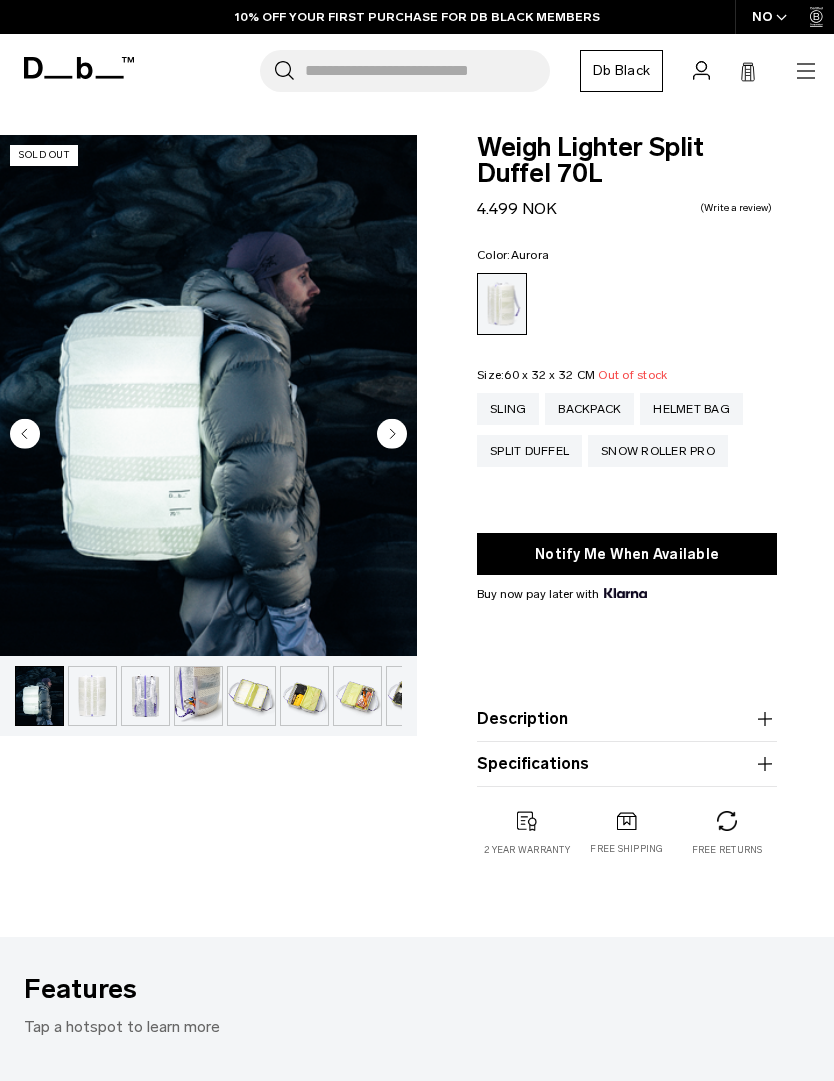 click at bounding box center [392, 435] 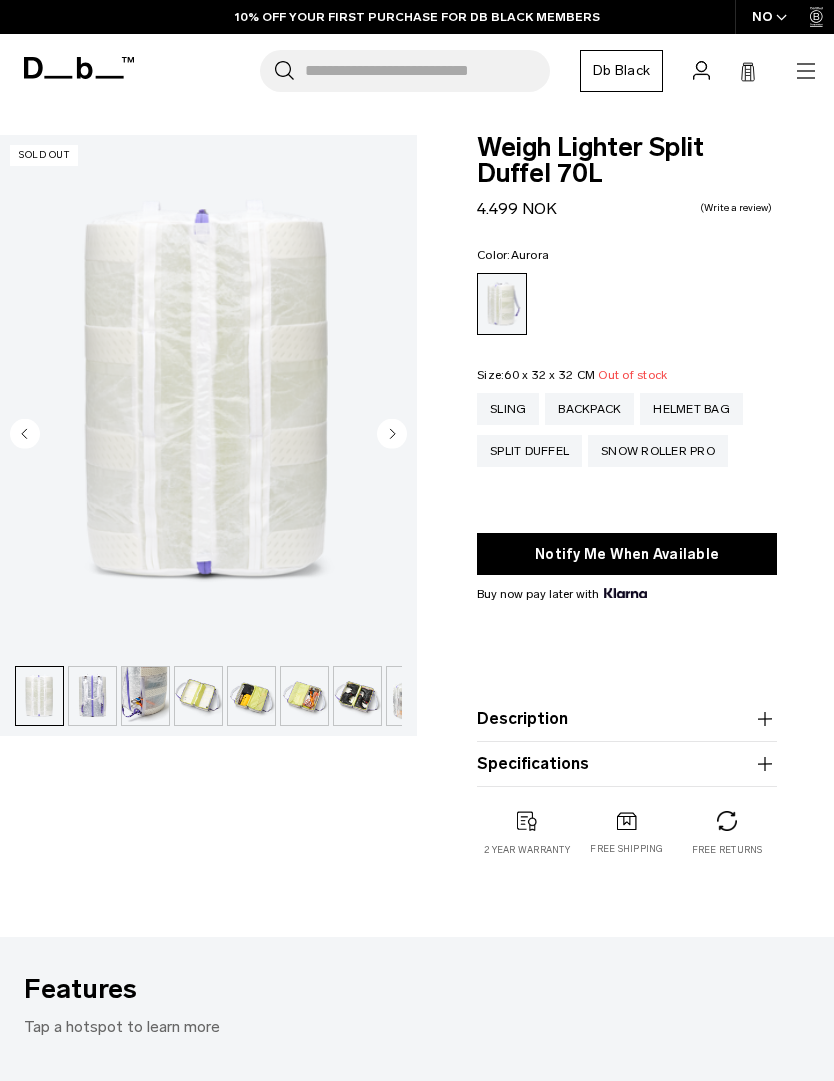 click 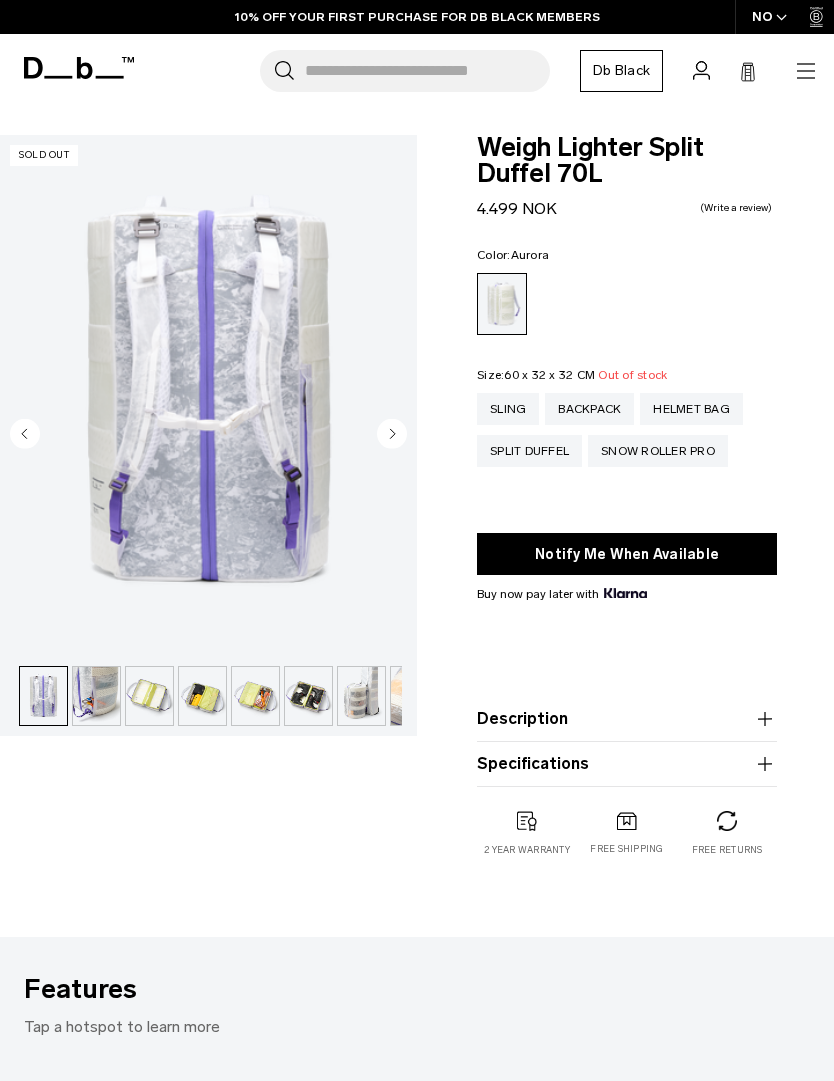 scroll, scrollTop: 0, scrollLeft: 159, axis: horizontal 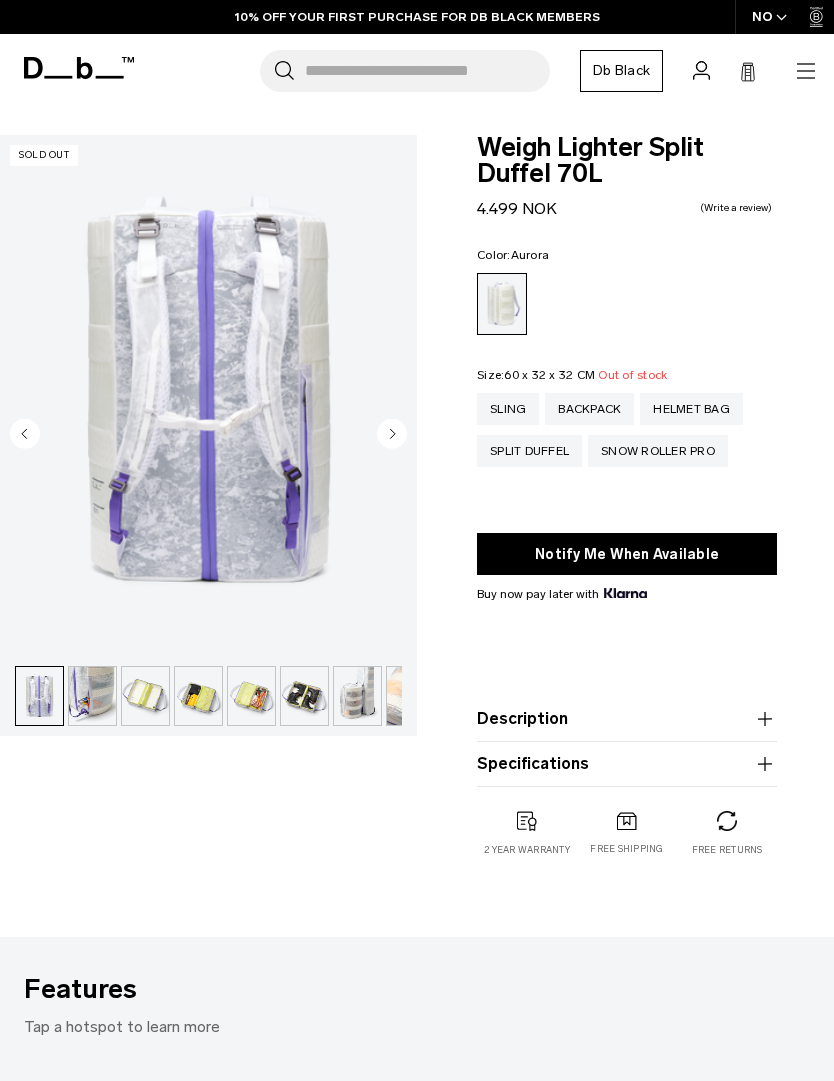 click at bounding box center (208, 395) 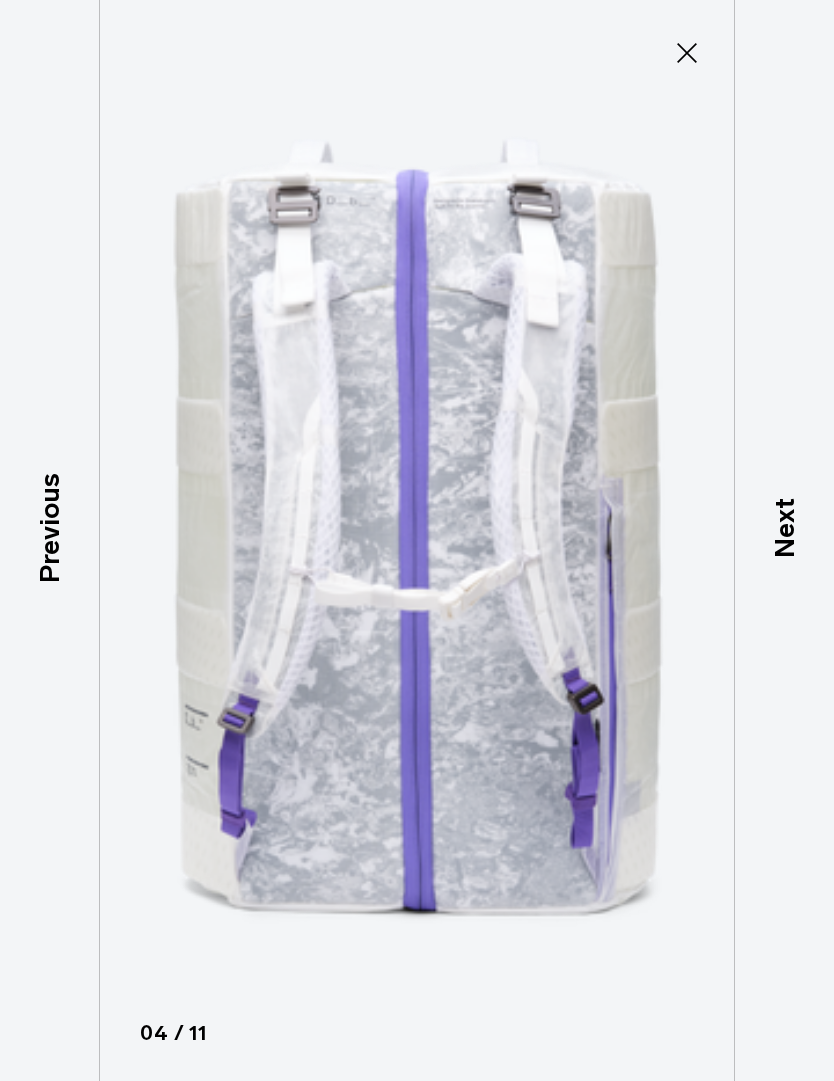 click on "Next" at bounding box center (784, 529) 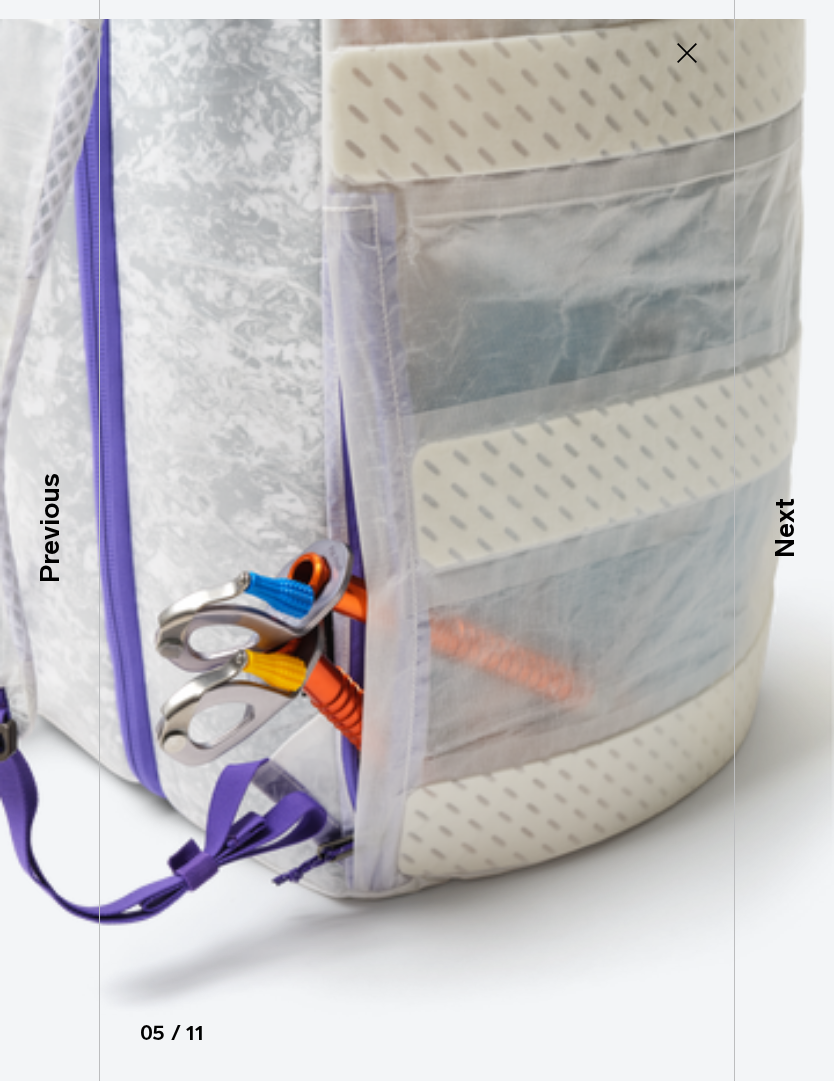 click on "Next" at bounding box center [784, 529] 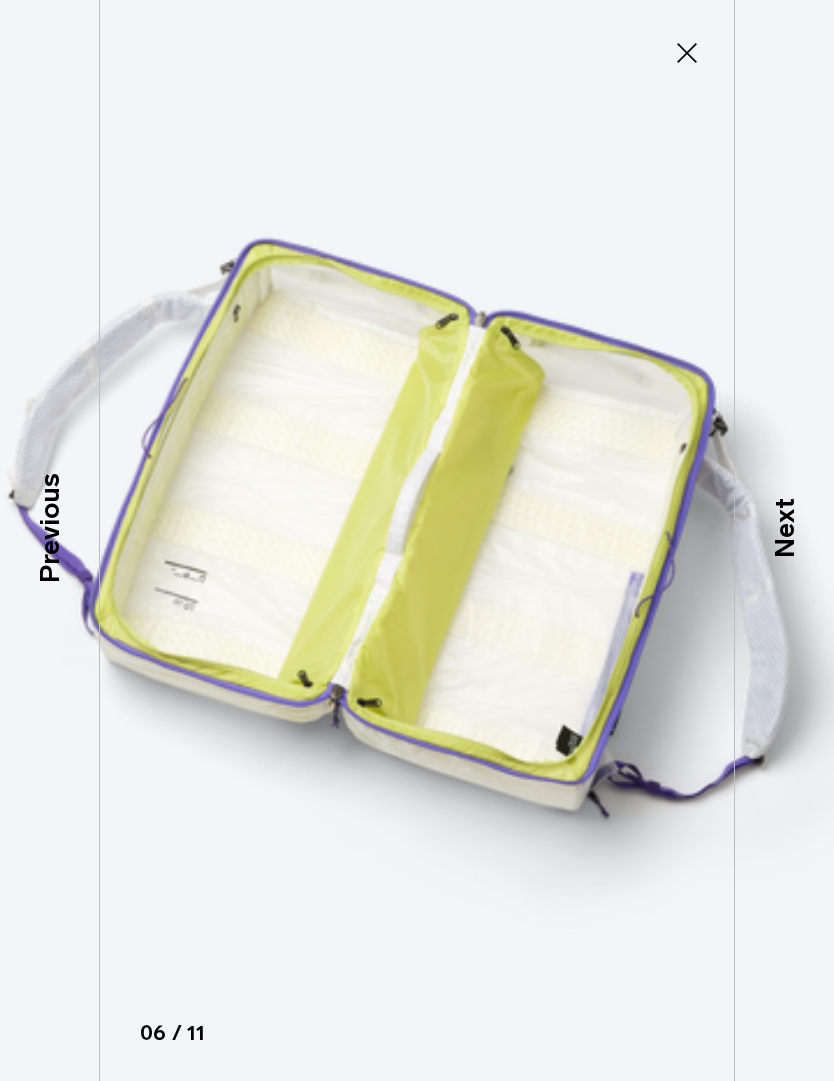 click on "Next" at bounding box center [784, 529] 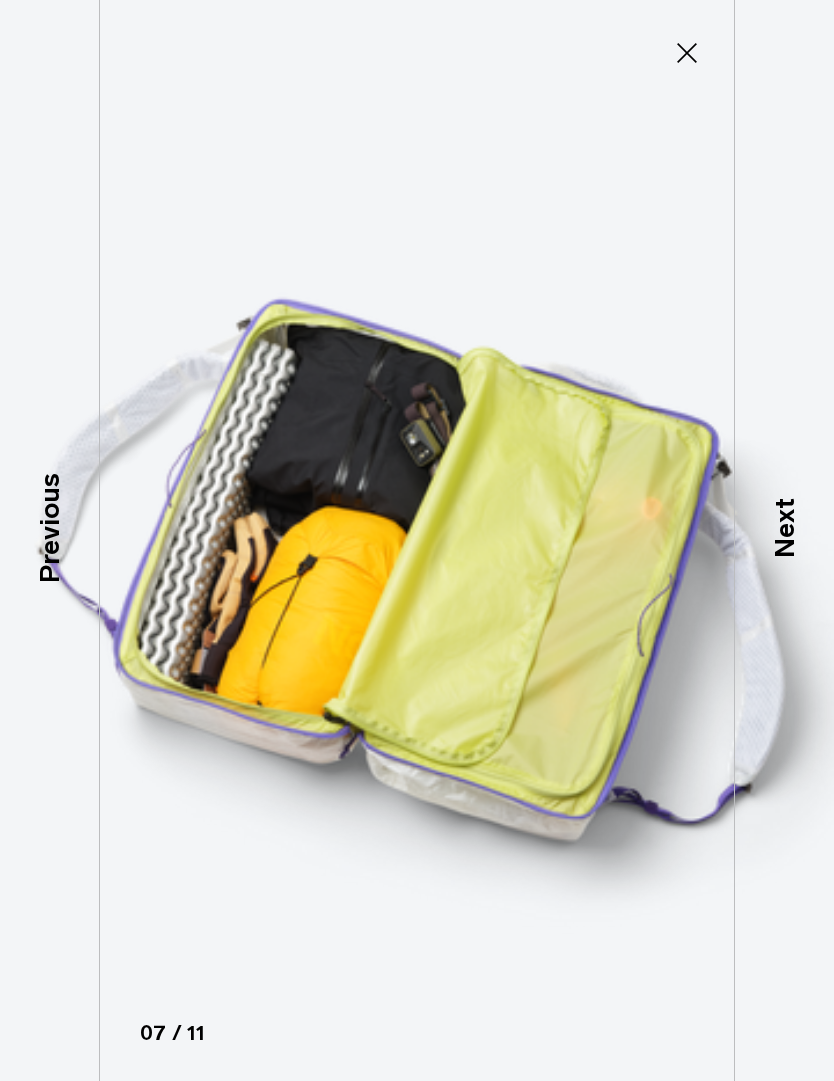 click on "Next" at bounding box center (784, 529) 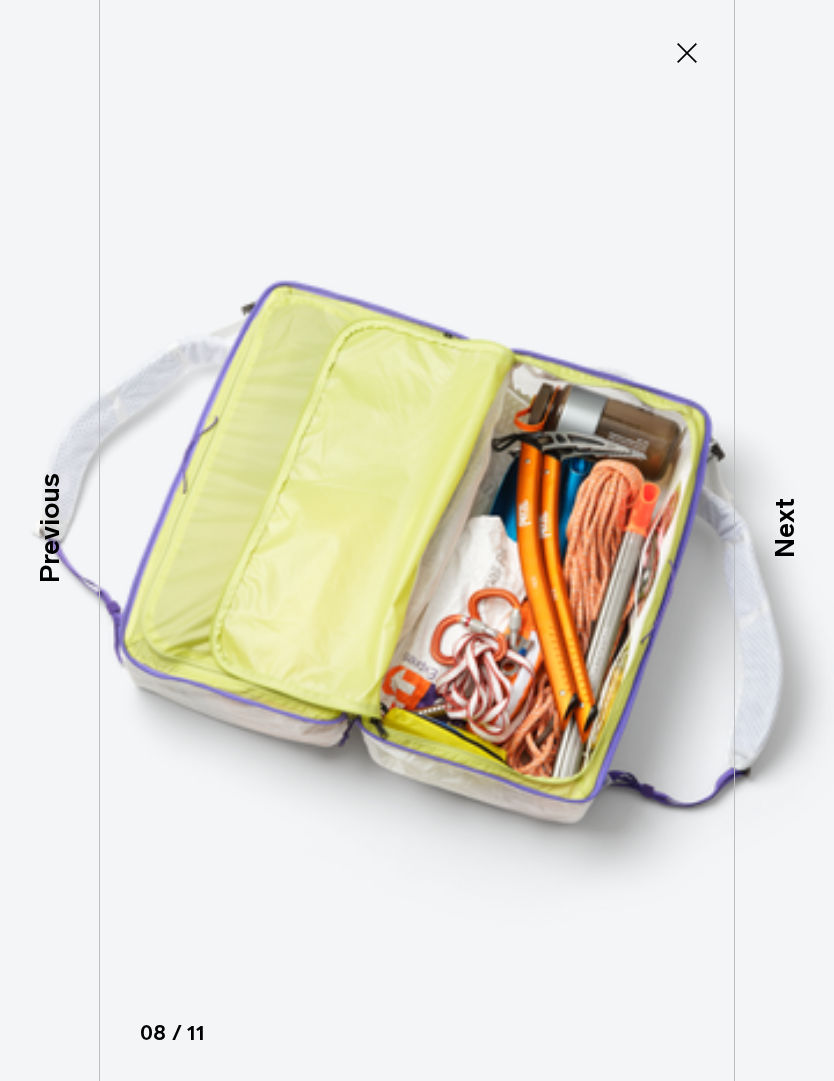 click on "Next" at bounding box center (784, 529) 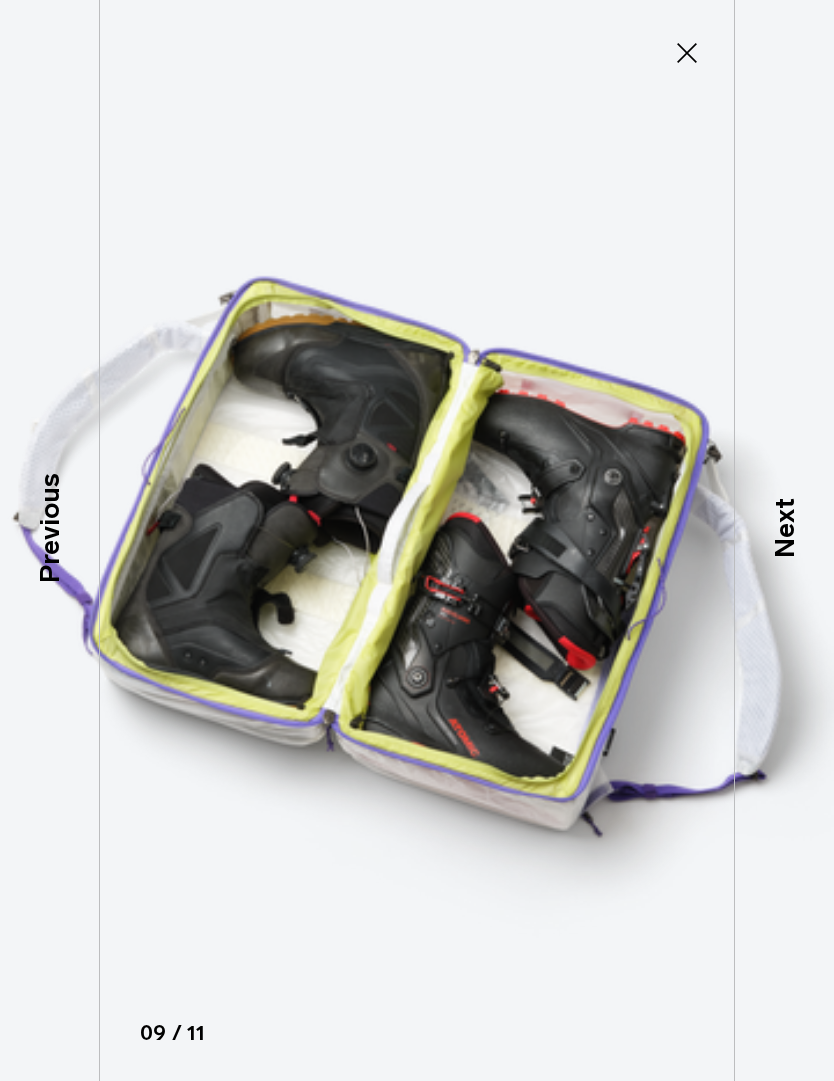 click on "Next" at bounding box center [784, 540] 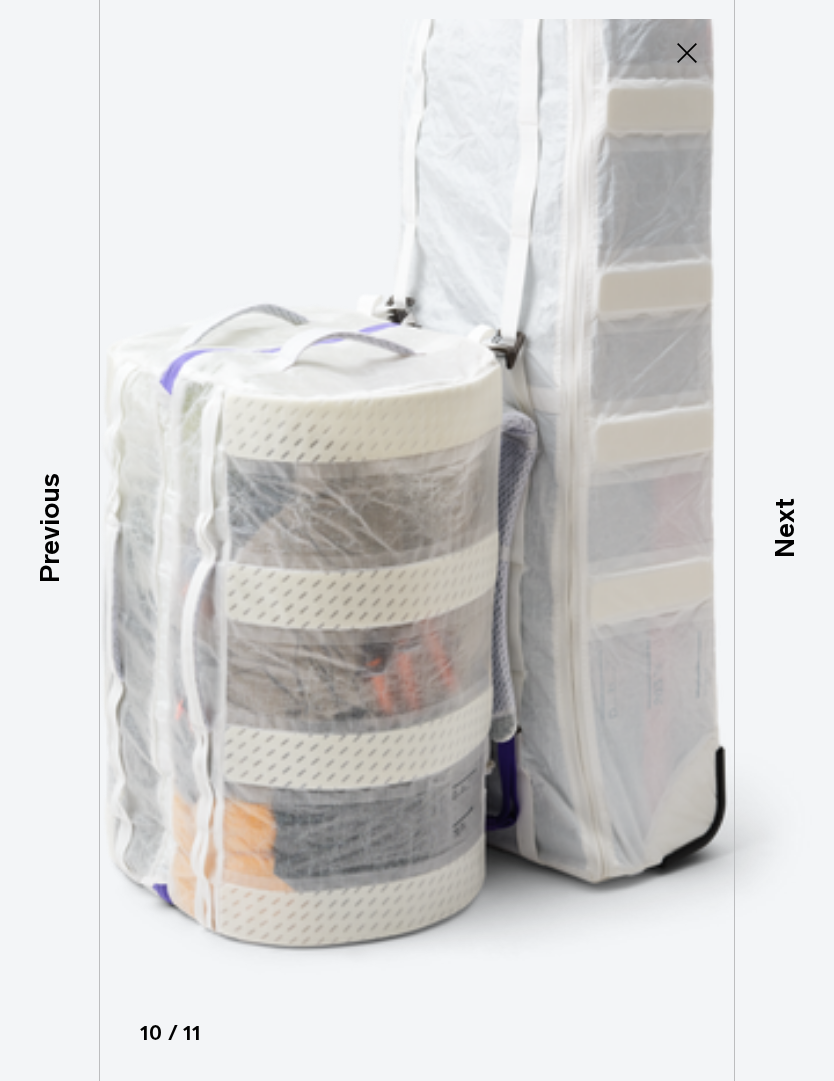click on "Close" at bounding box center [687, 53] 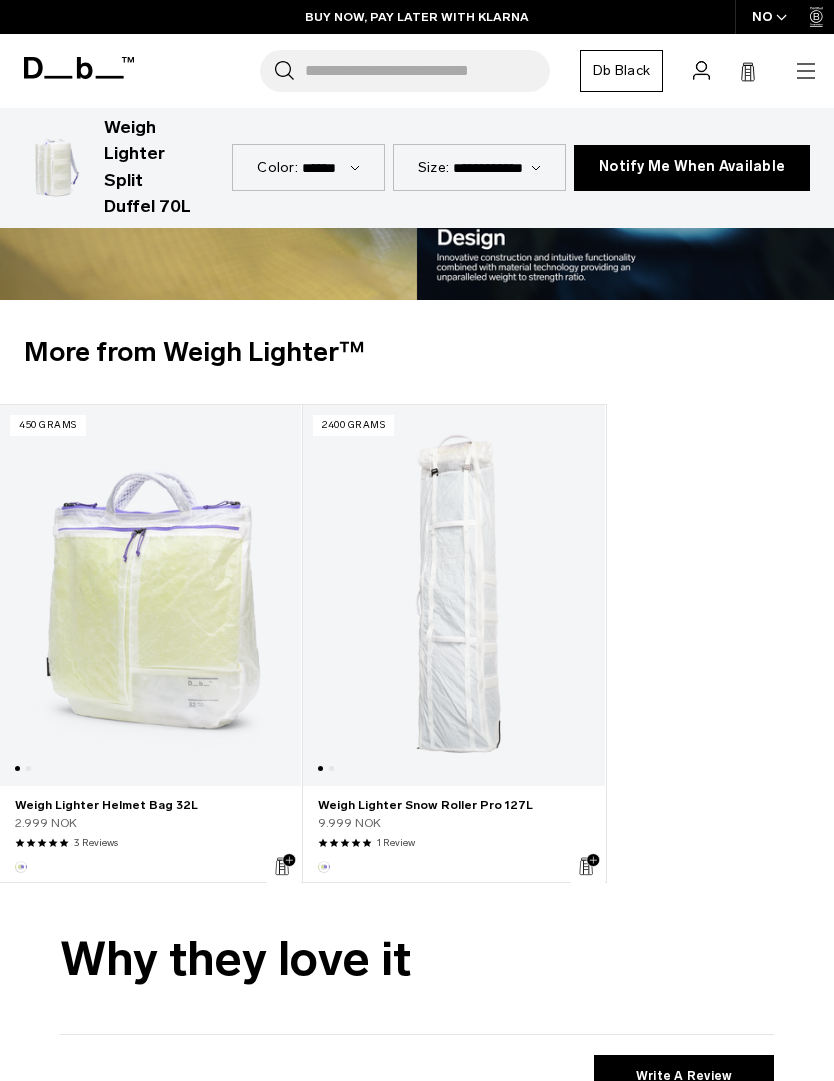 scroll, scrollTop: 2107, scrollLeft: 0, axis: vertical 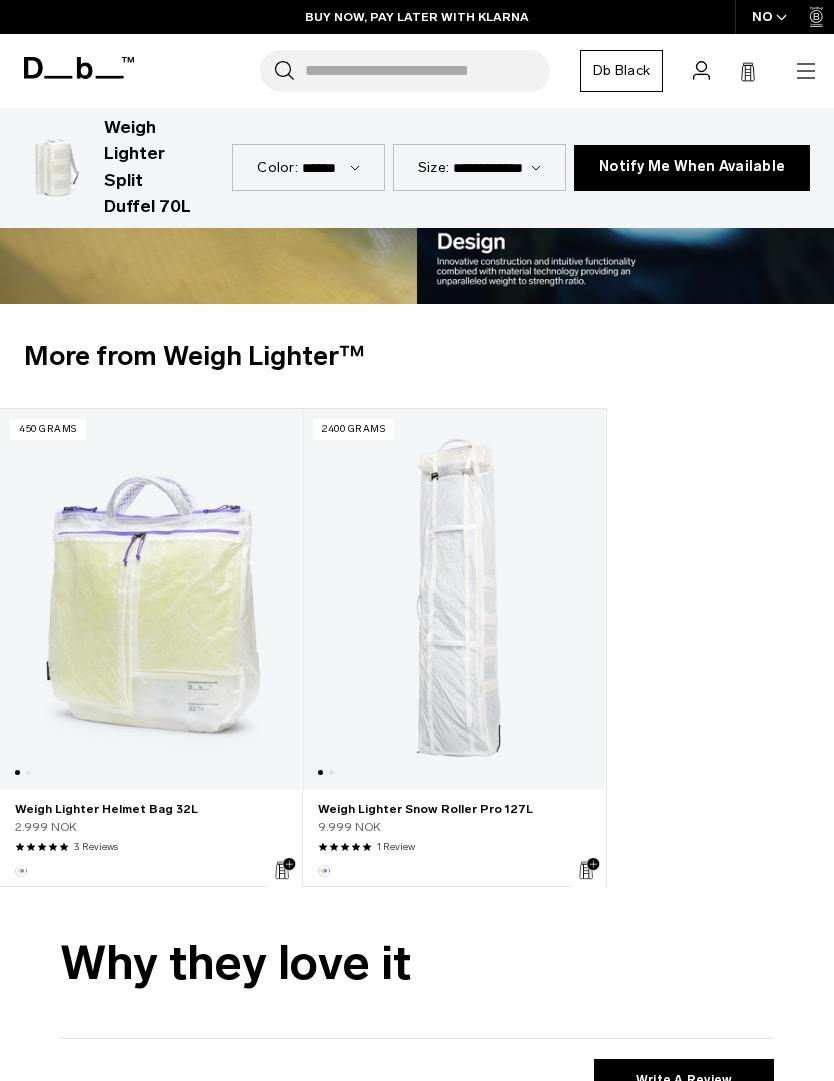 click at bounding box center [453, 599] 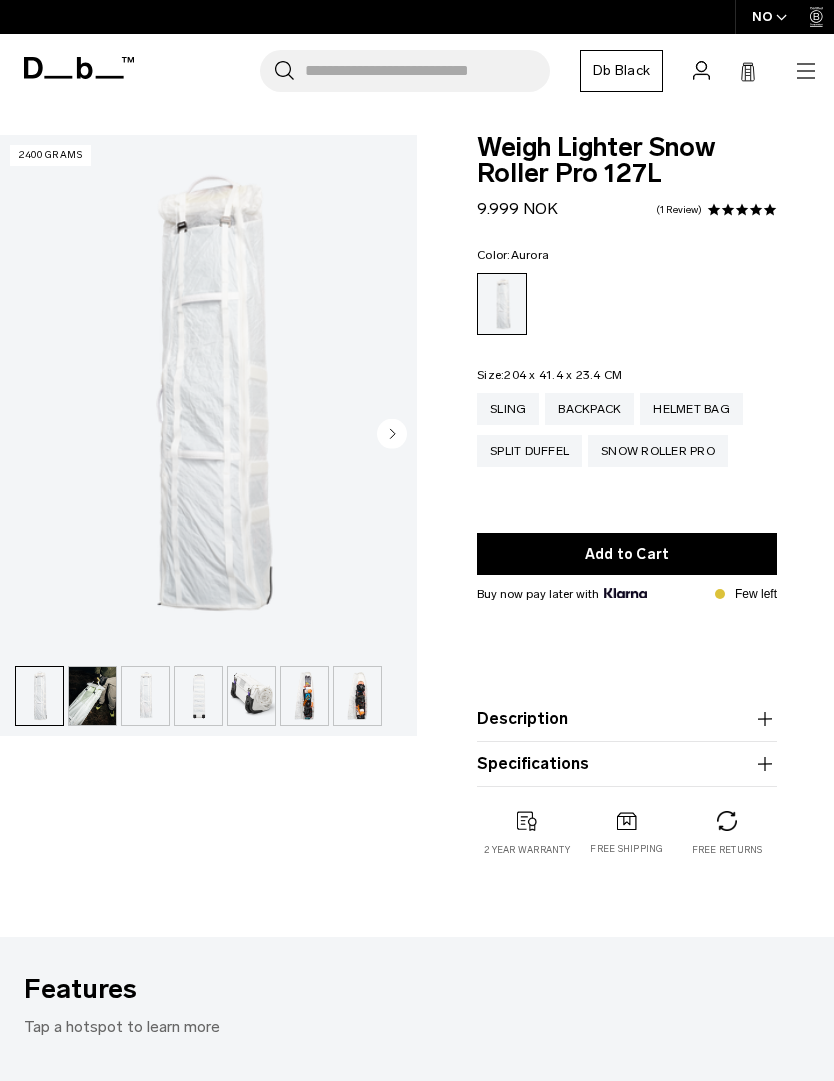 scroll, scrollTop: 0, scrollLeft: 0, axis: both 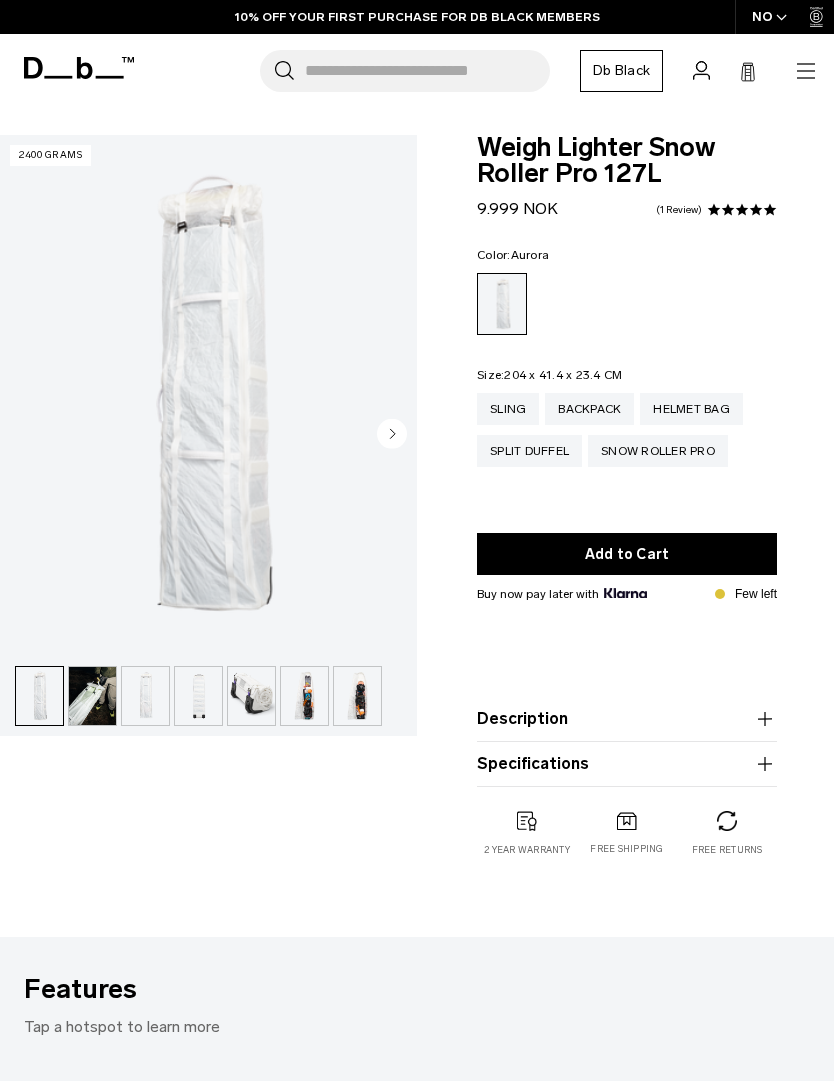 click at bounding box center [208, 395] 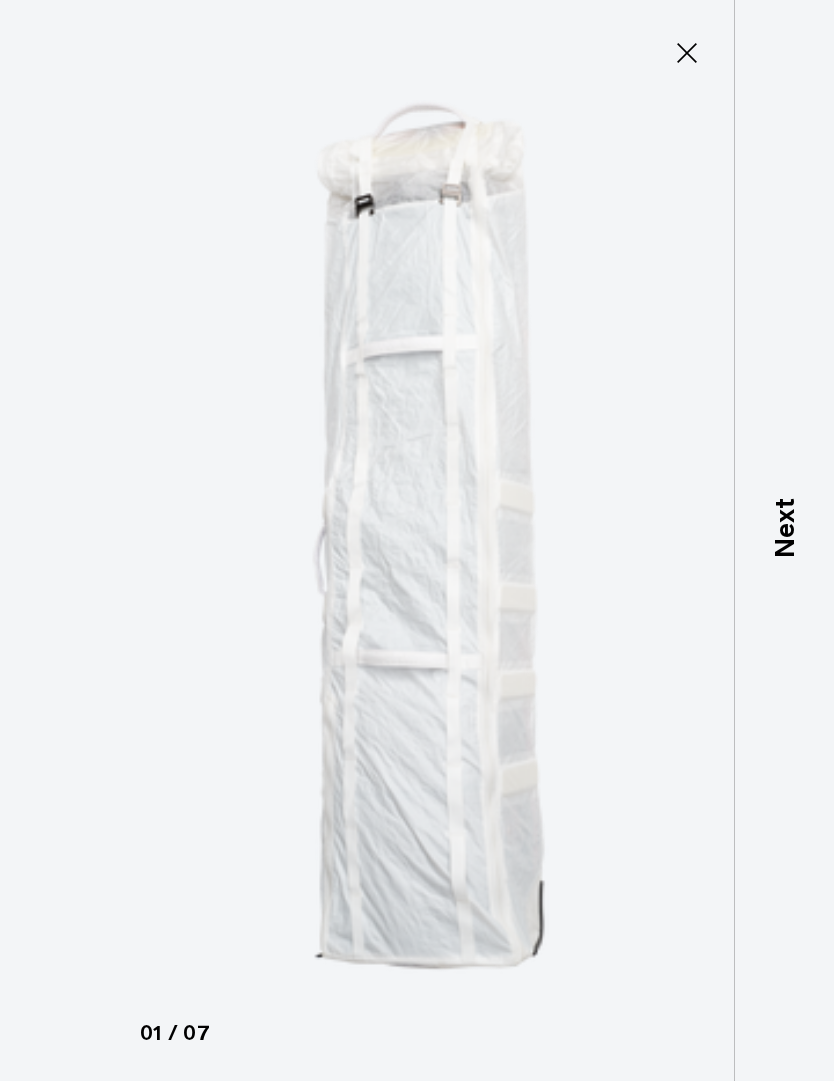 click on "Next" at bounding box center [784, 529] 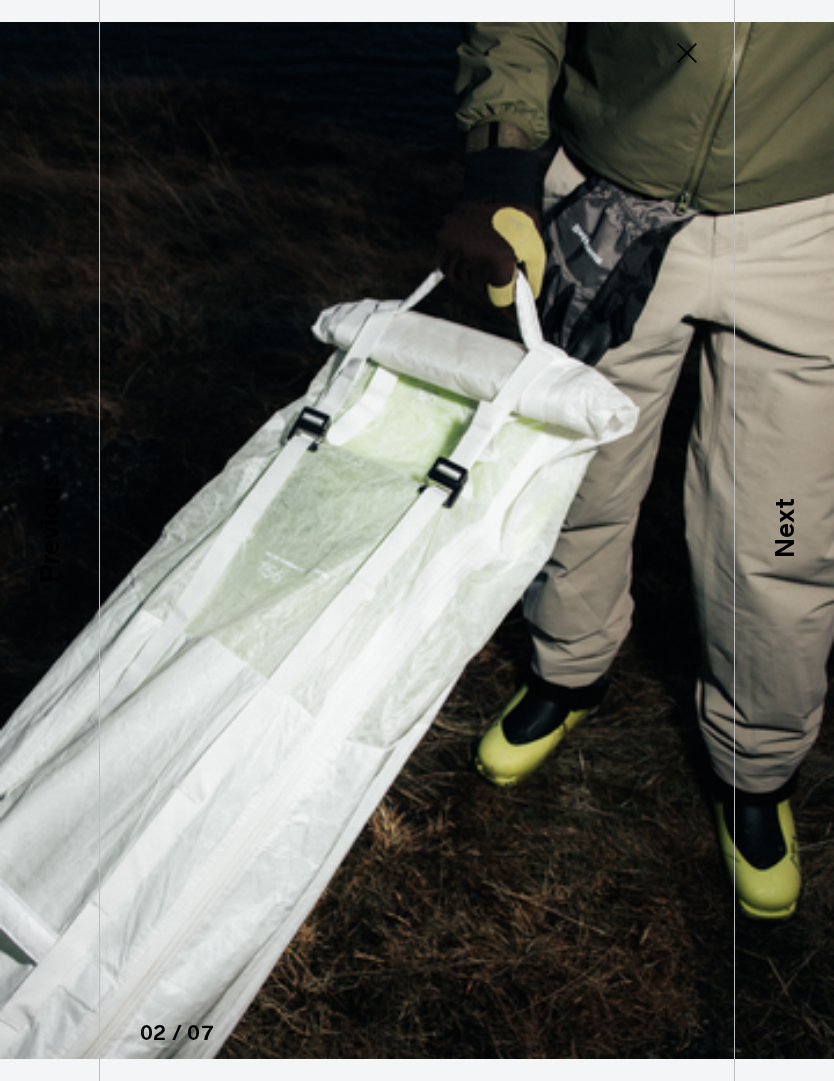 click on "Next" at bounding box center [784, 529] 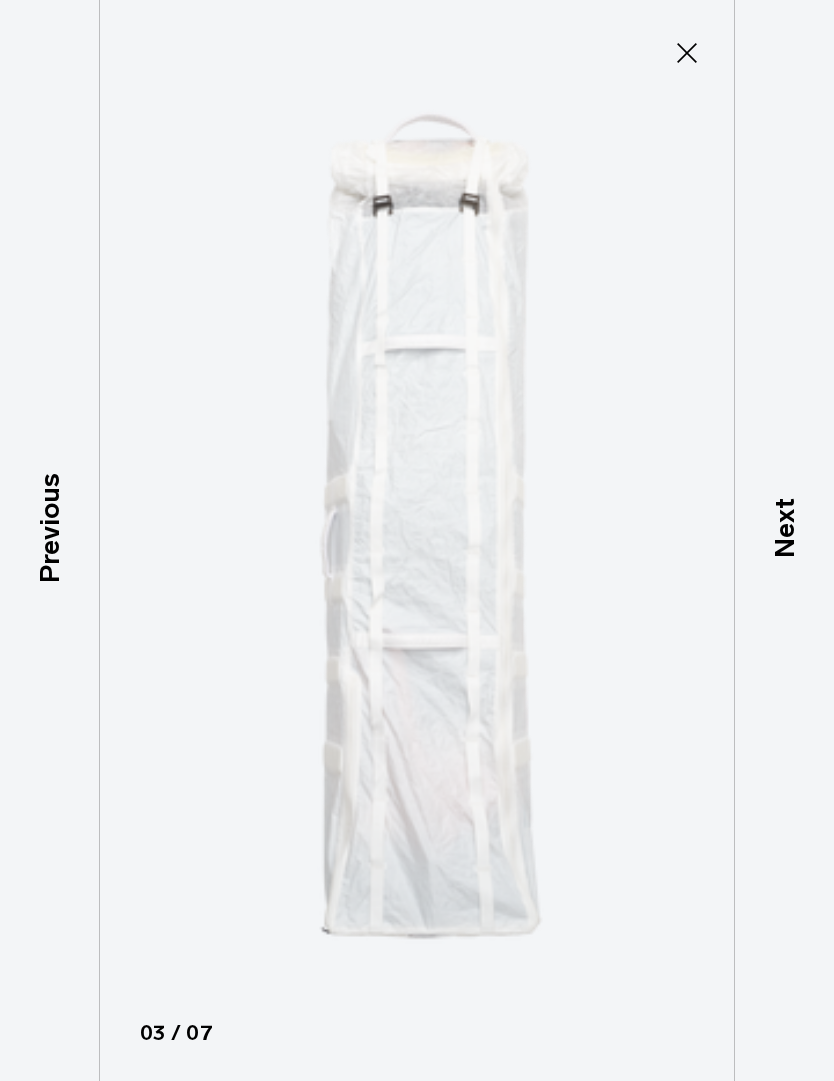 click on "Next" at bounding box center [784, 529] 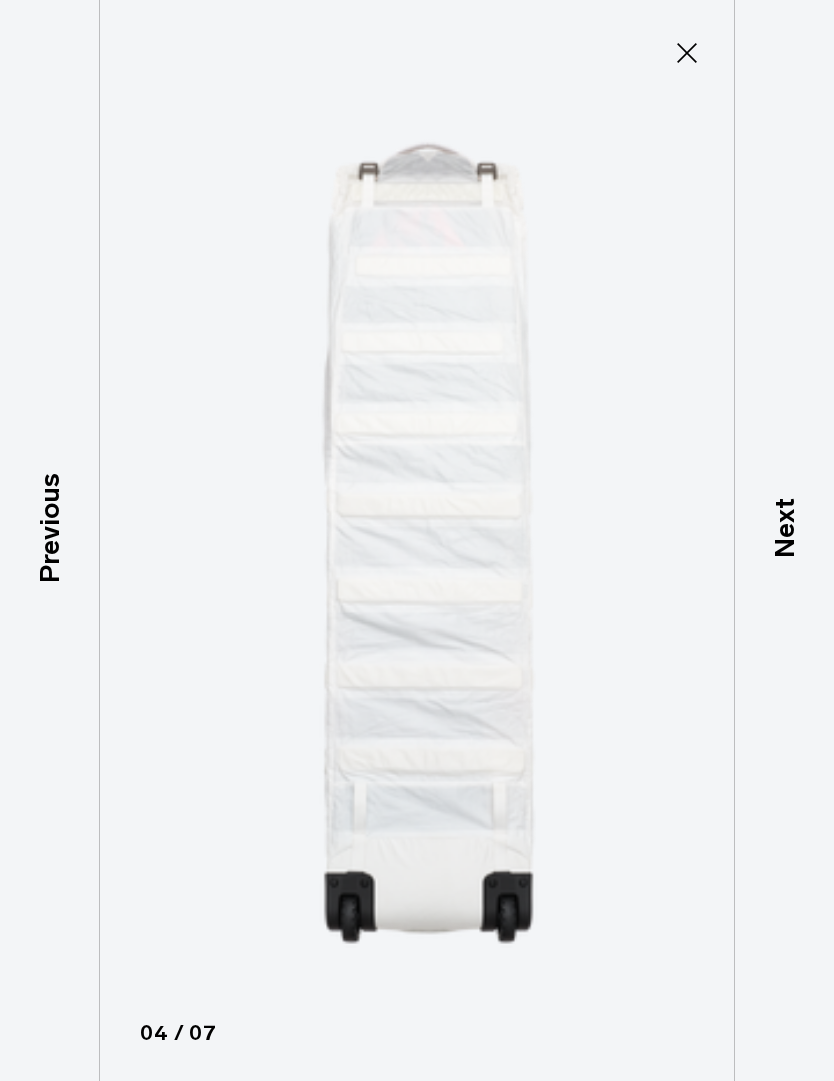 click on "Next" at bounding box center (784, 529) 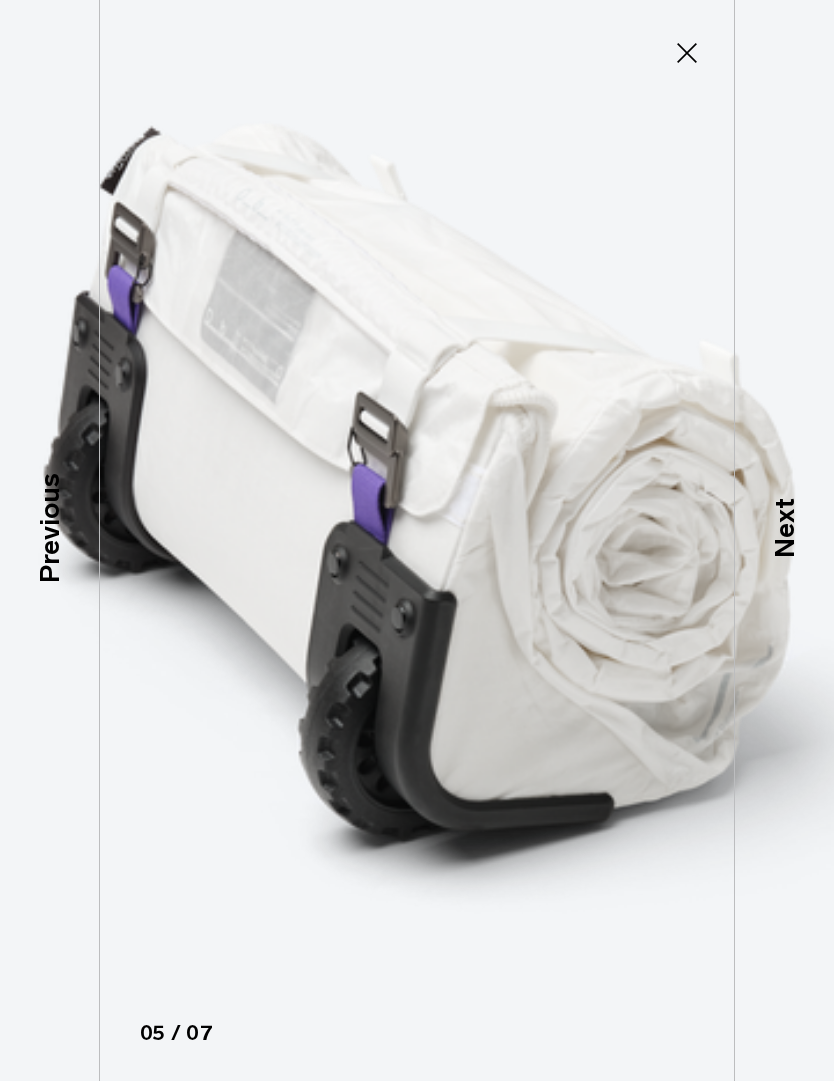 click on "Next" at bounding box center (784, 529) 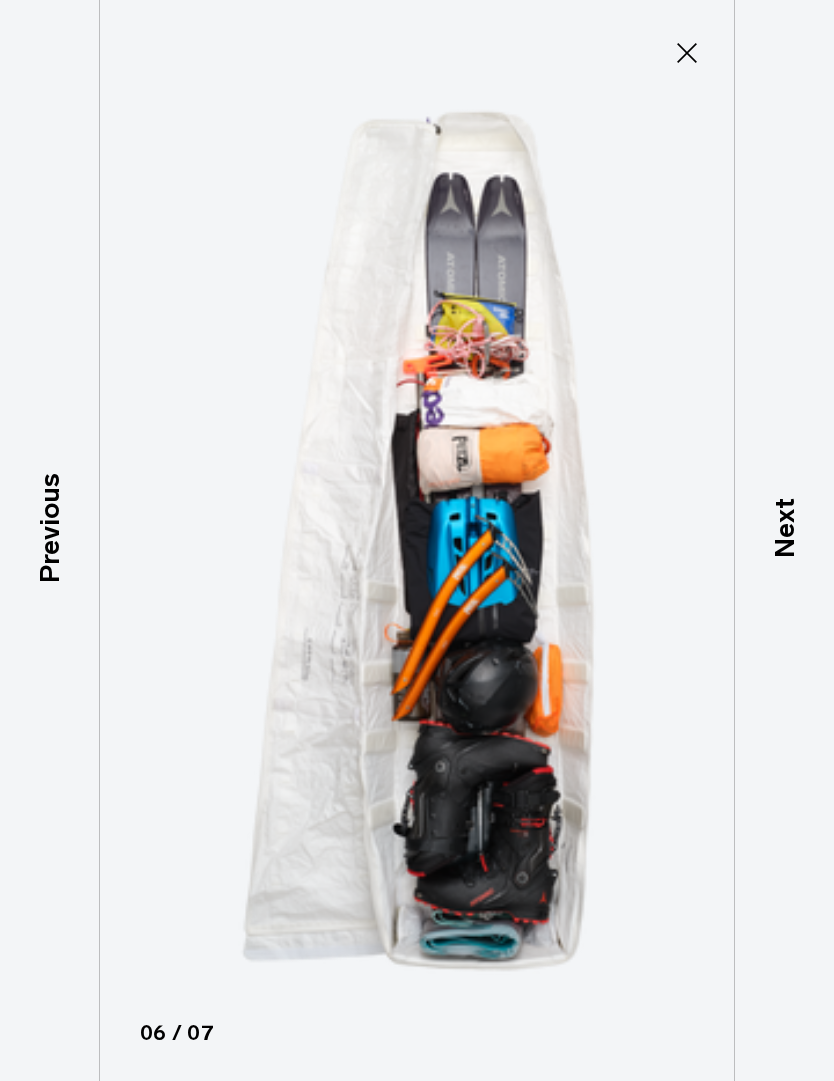 click on "Next" at bounding box center (784, 529) 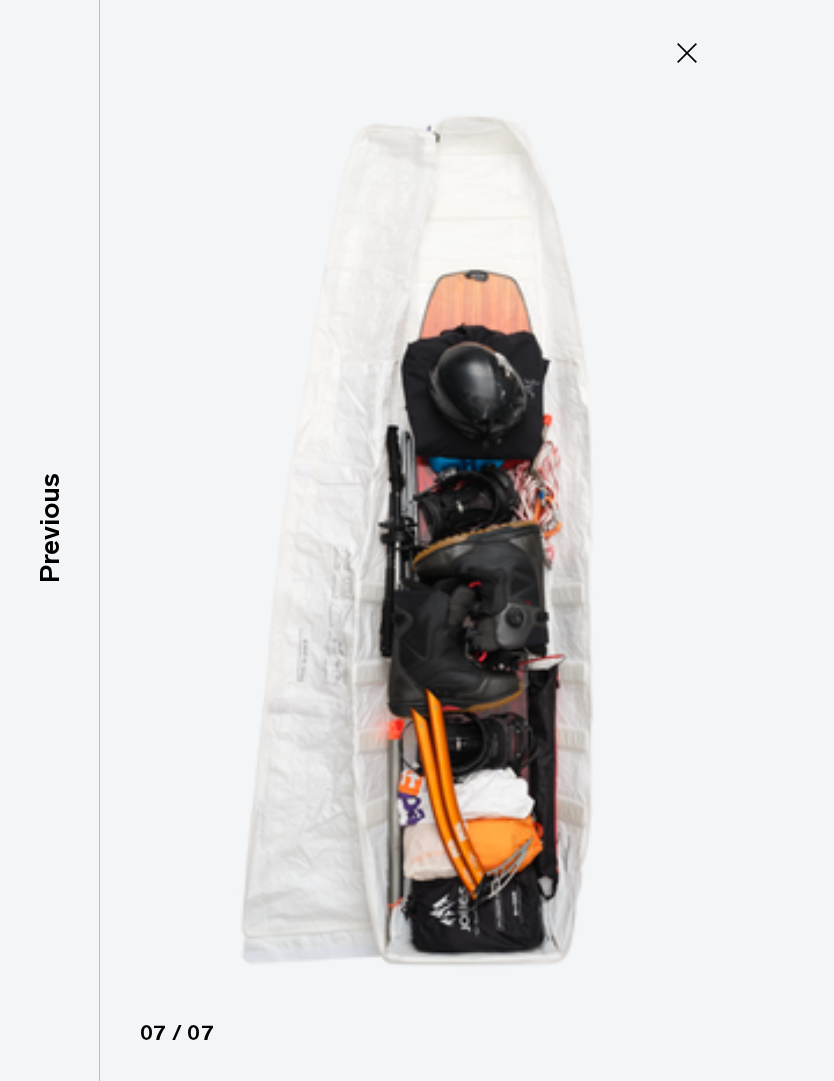 click at bounding box center [417, 540] 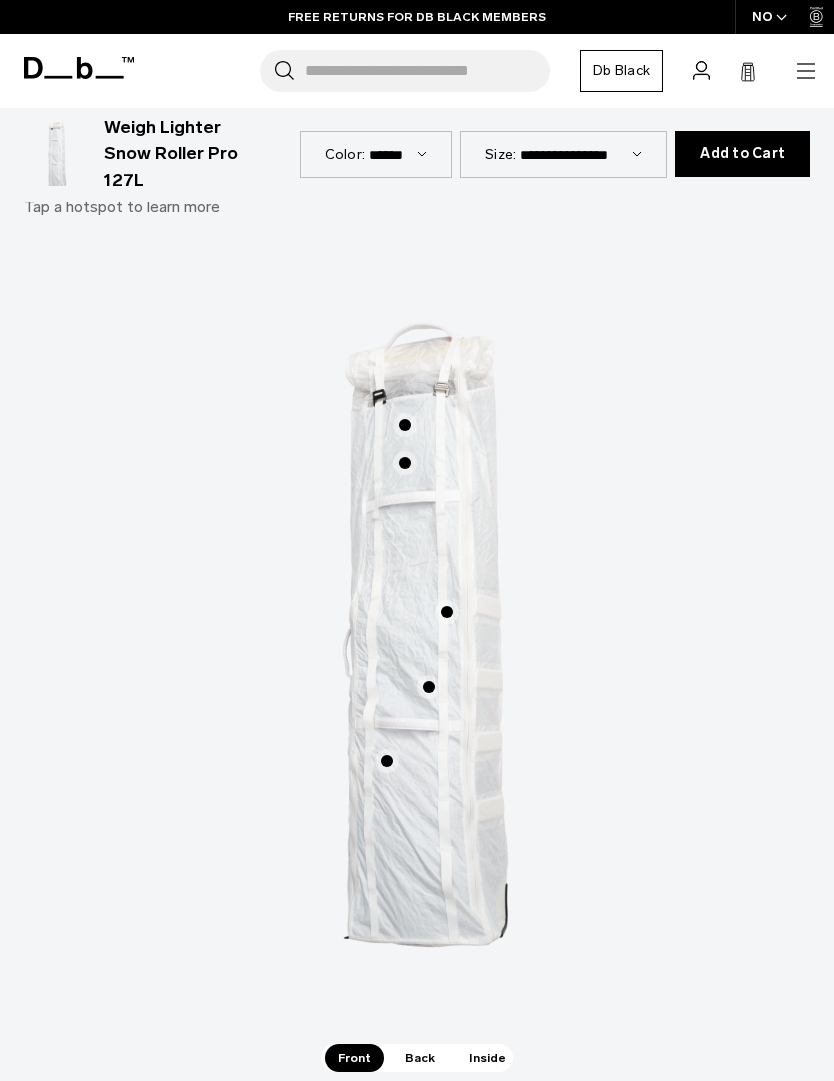 scroll, scrollTop: 828, scrollLeft: 0, axis: vertical 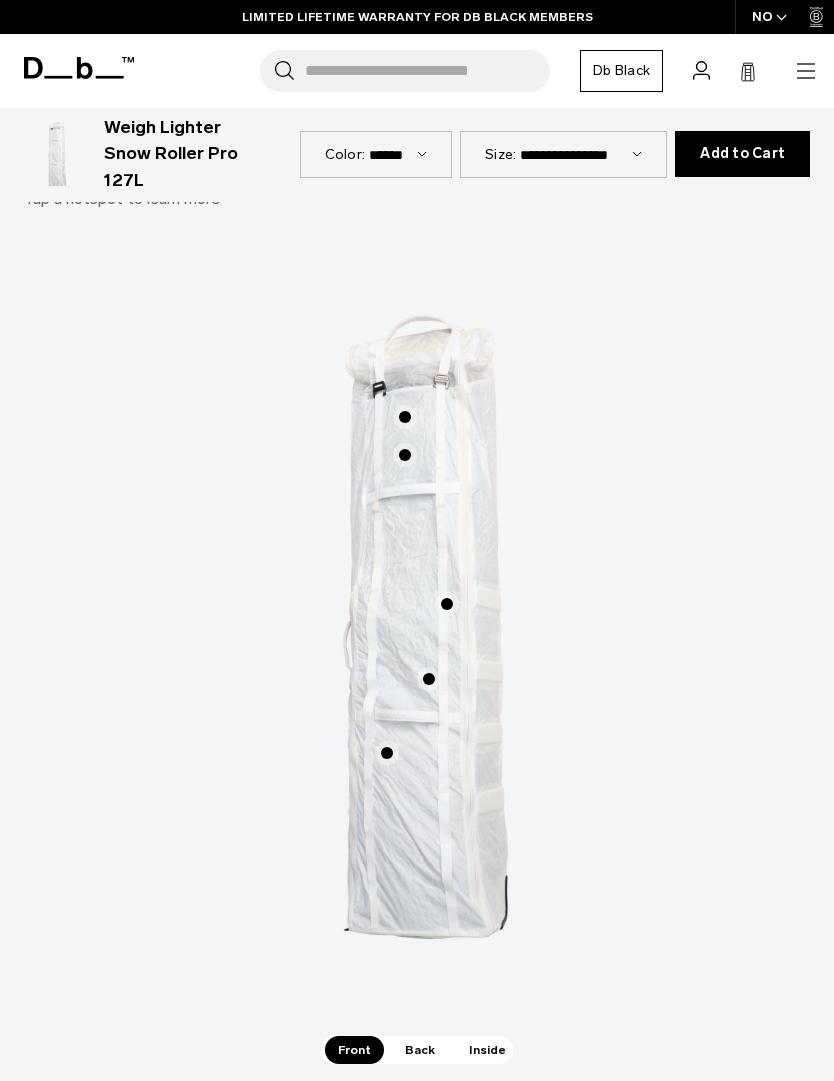 click on "Back" at bounding box center (420, 1050) 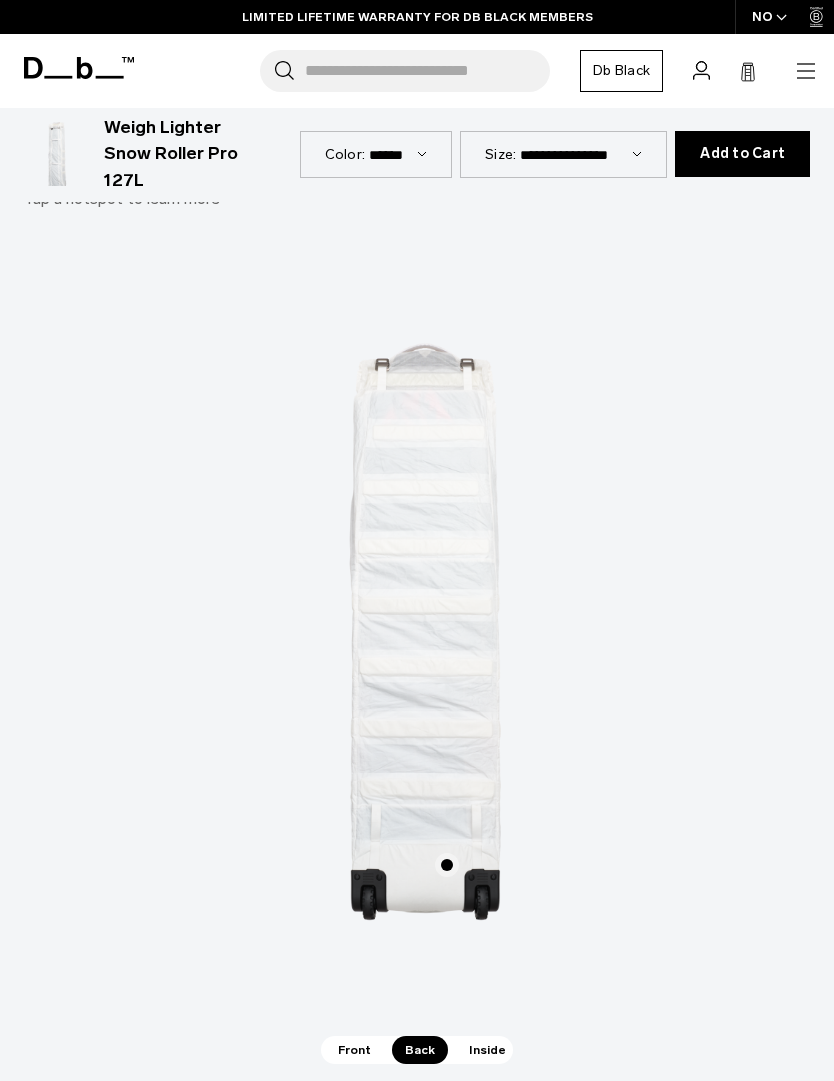 click on "Inside" at bounding box center [487, 1050] 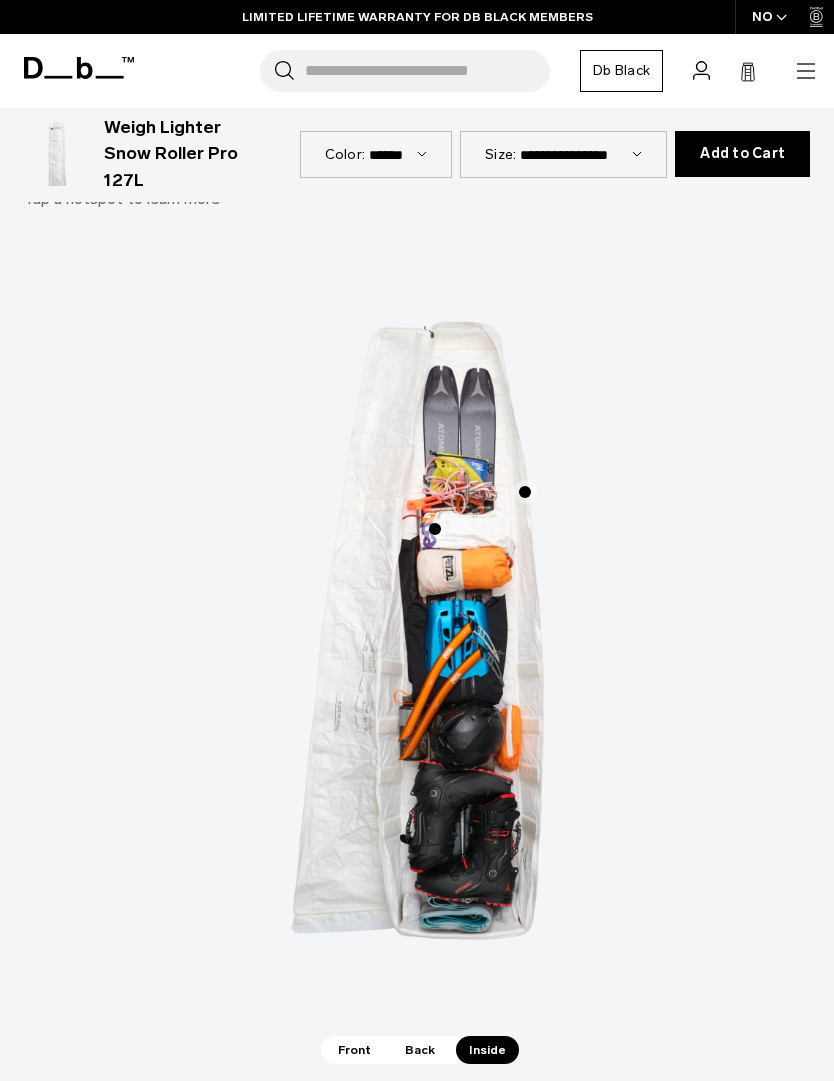 click on "Front
Back
Inside" at bounding box center [417, 1050] 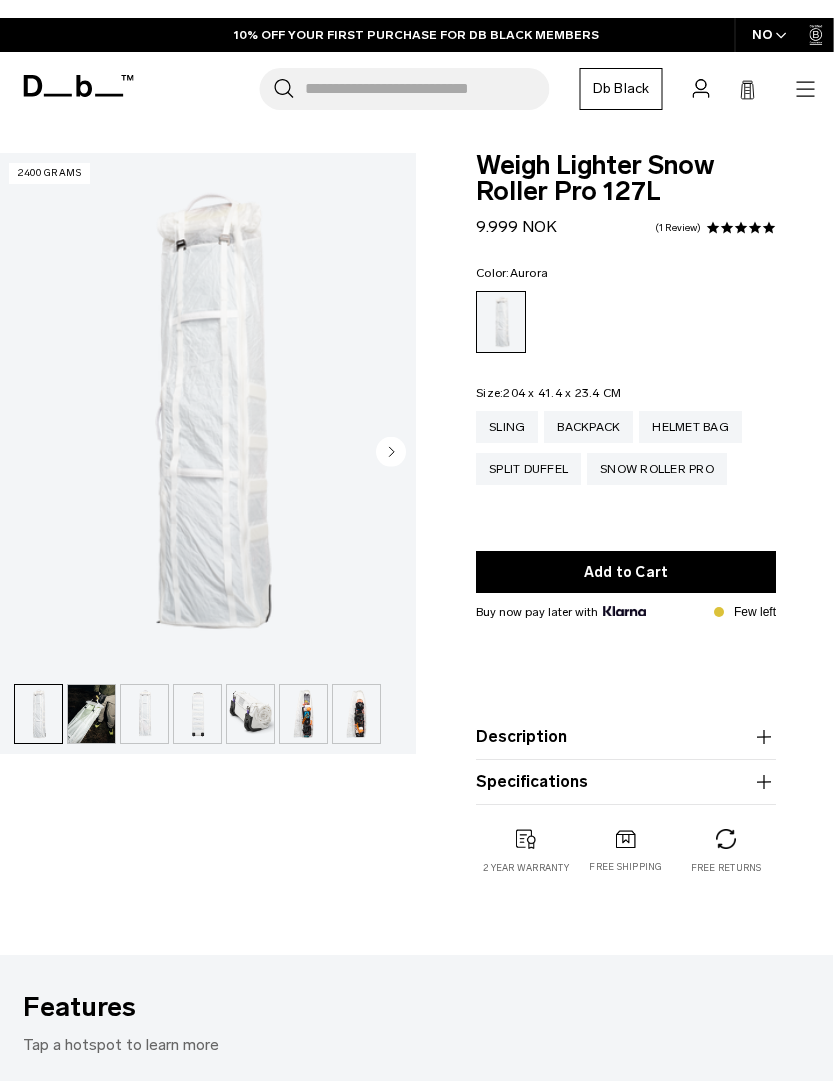 scroll, scrollTop: 0, scrollLeft: 1, axis: horizontal 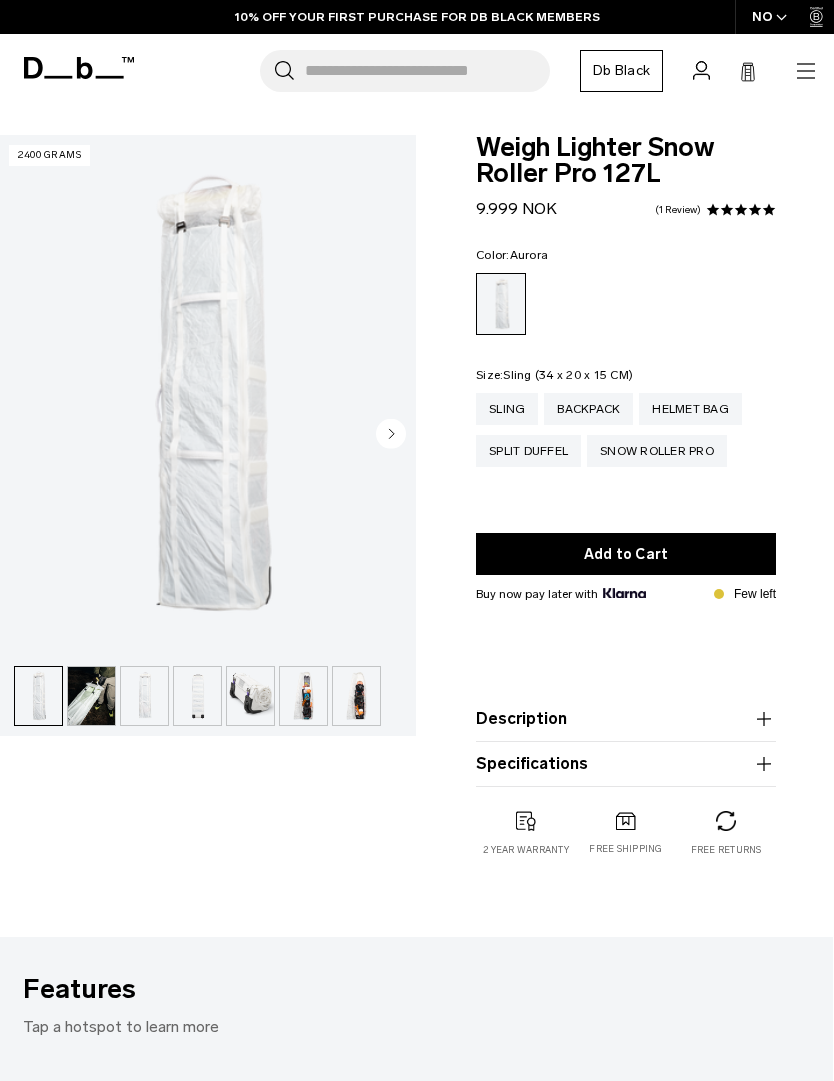 click on "Sling" at bounding box center (507, 409) 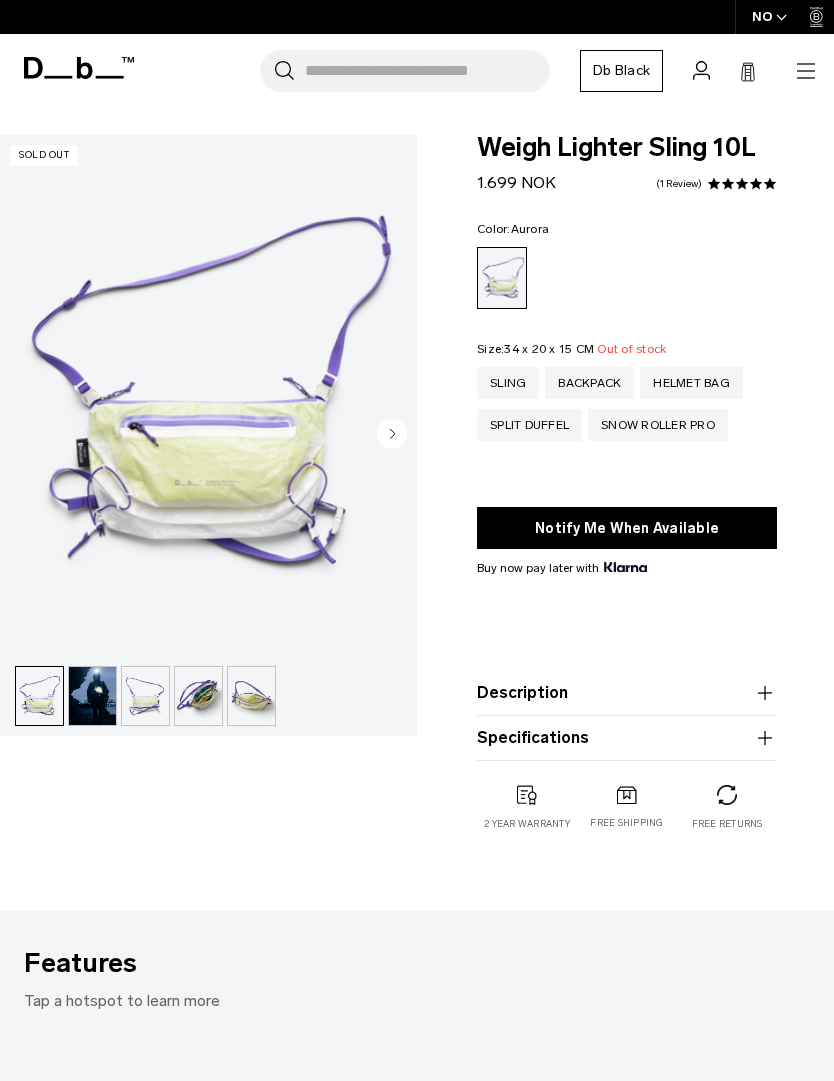 scroll, scrollTop: 0, scrollLeft: 0, axis: both 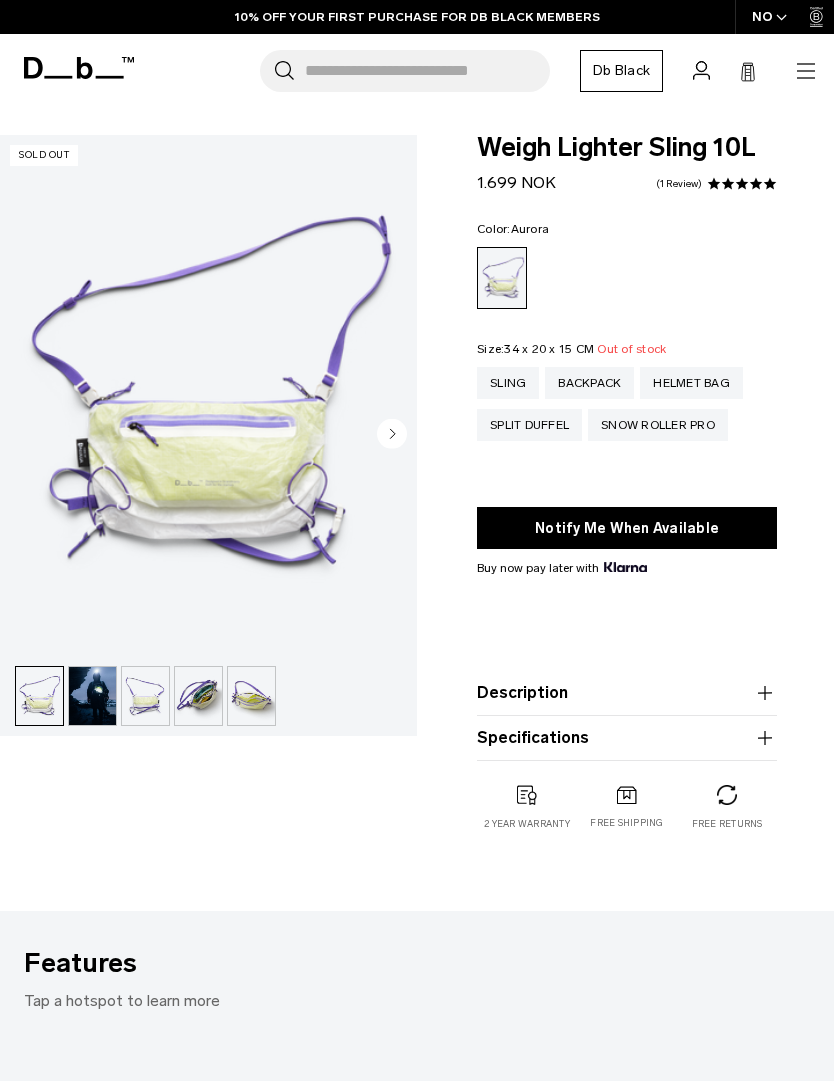 click at bounding box center [208, 395] 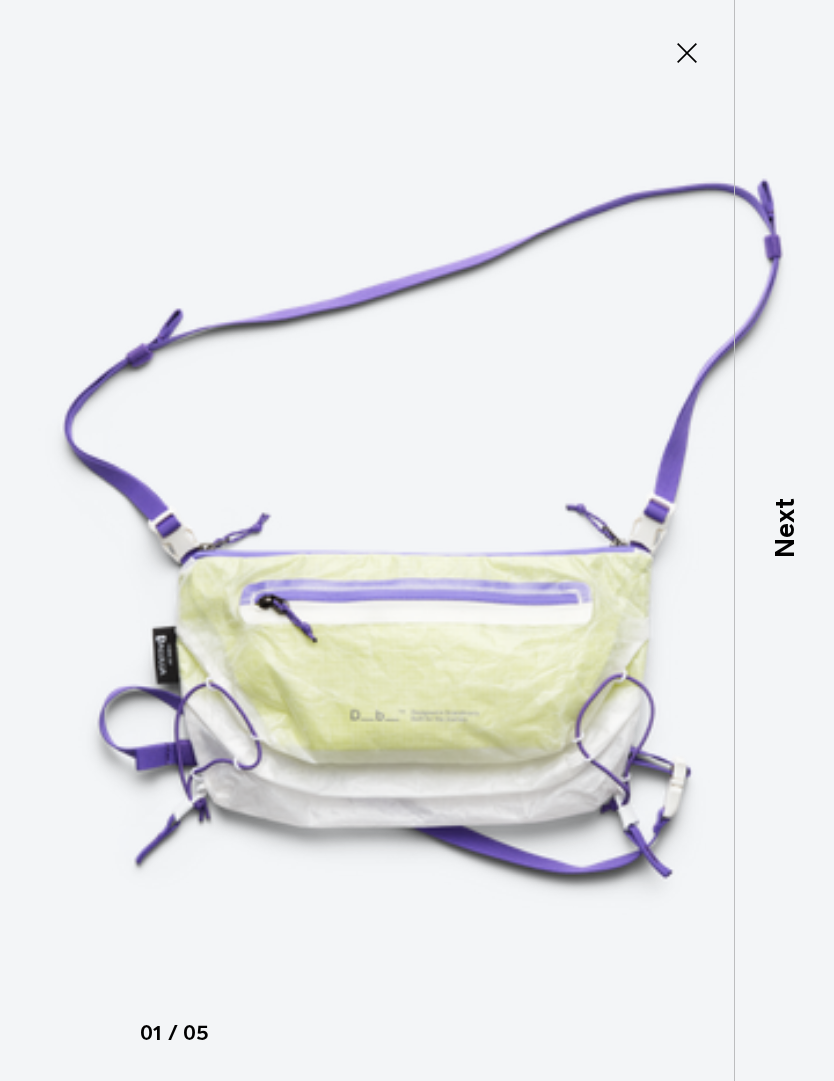 scroll, scrollTop: 0, scrollLeft: 0, axis: both 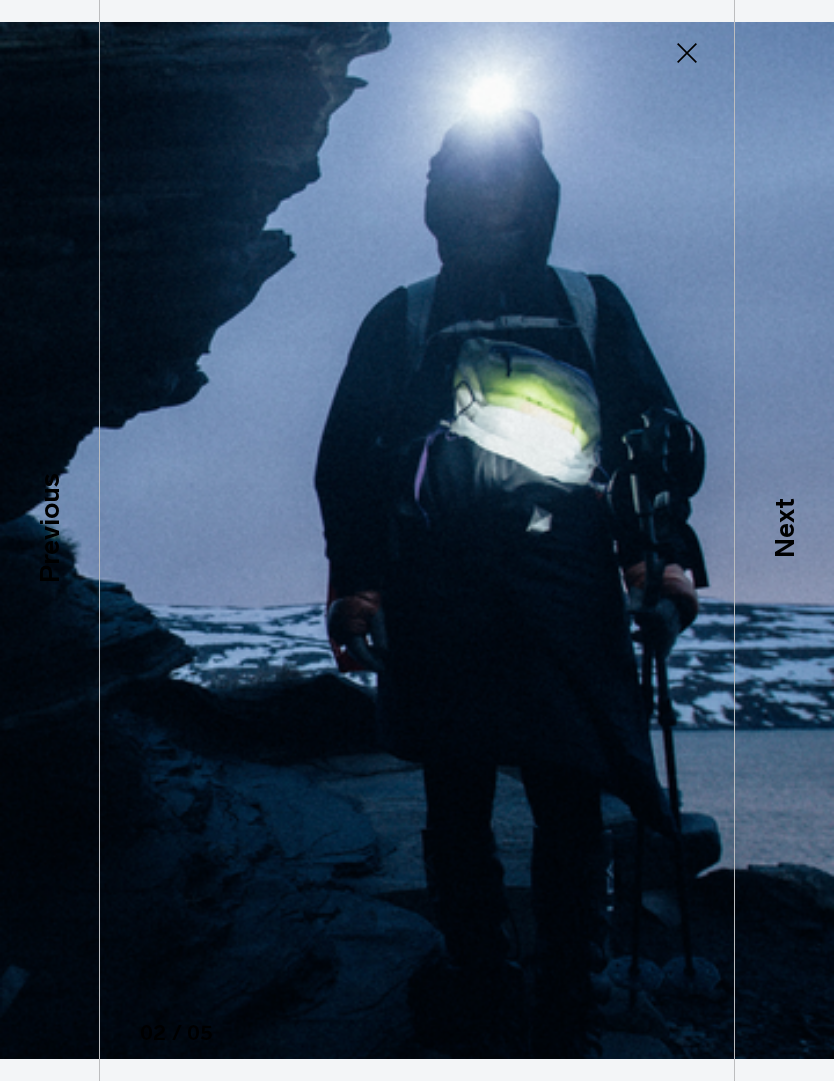 click on "Next" at bounding box center (784, 529) 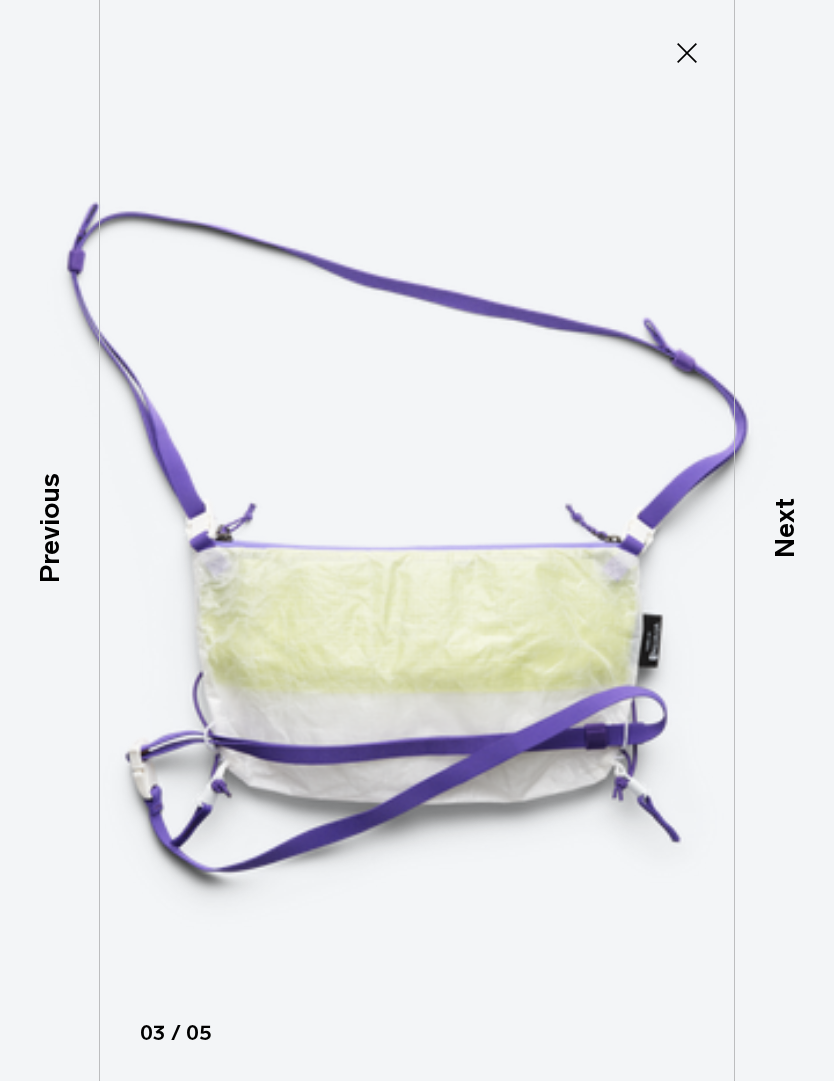 click on "Next" at bounding box center [784, 529] 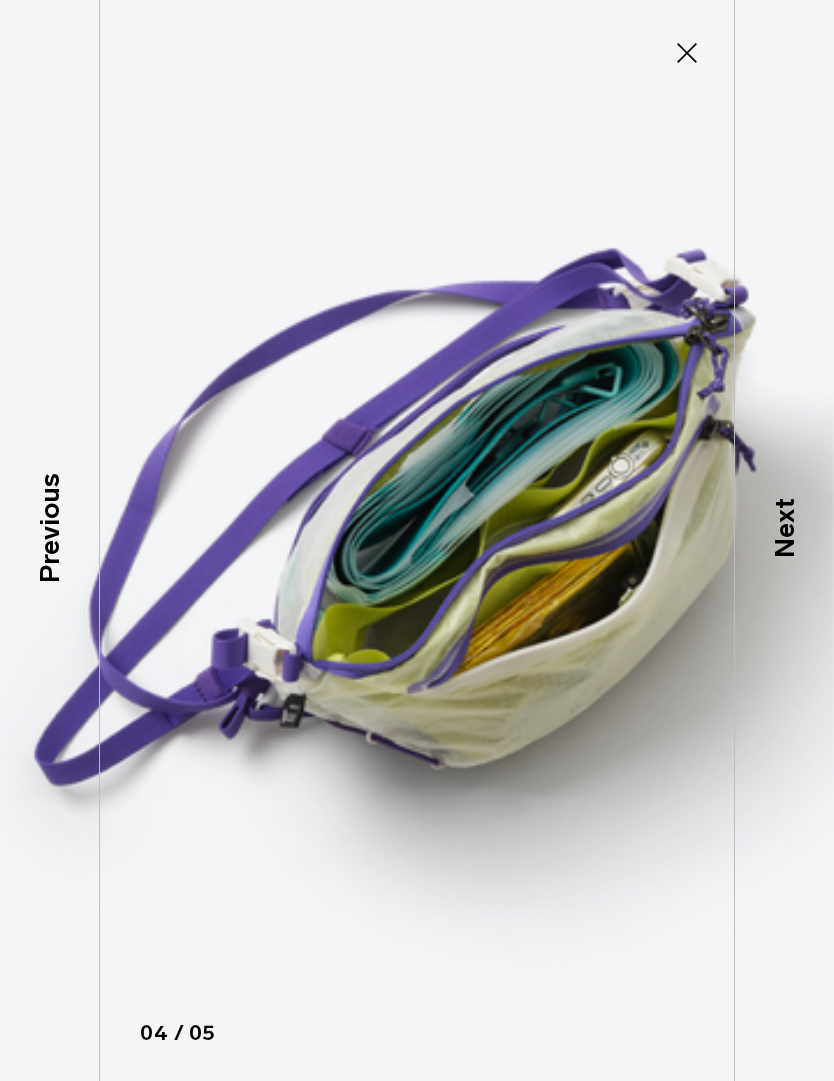 click on "Next" at bounding box center (784, 529) 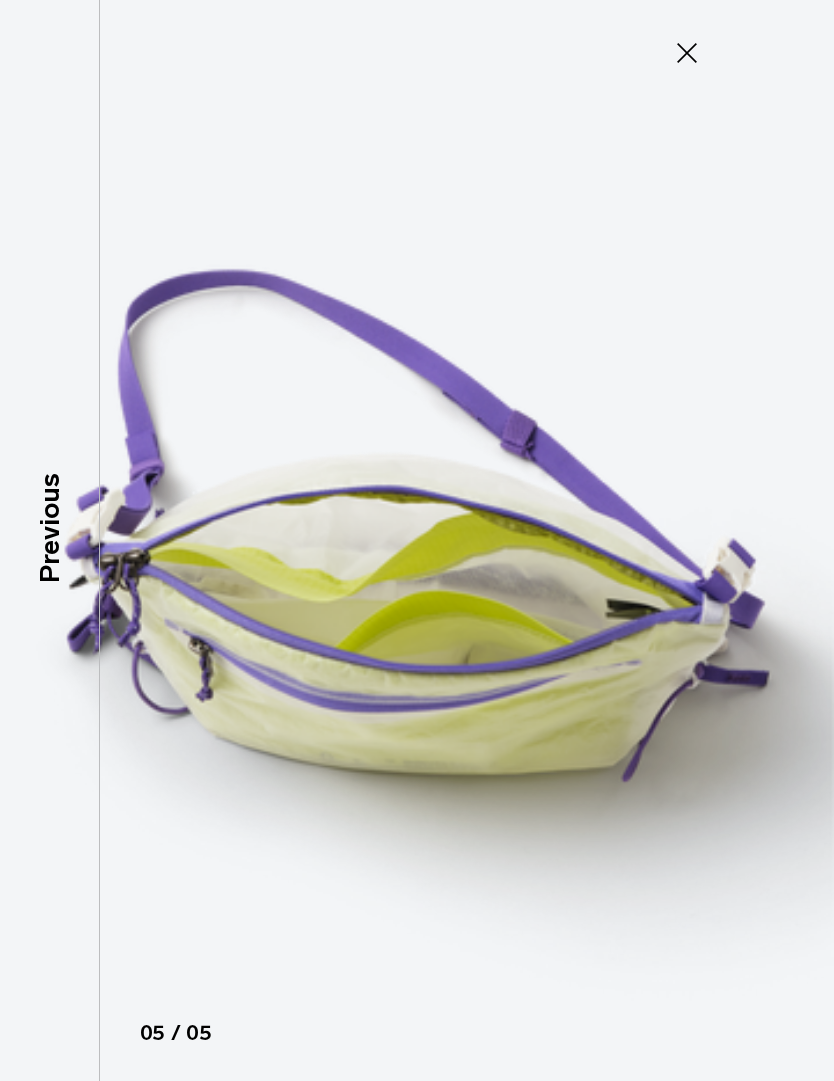 click at bounding box center [417, 540] 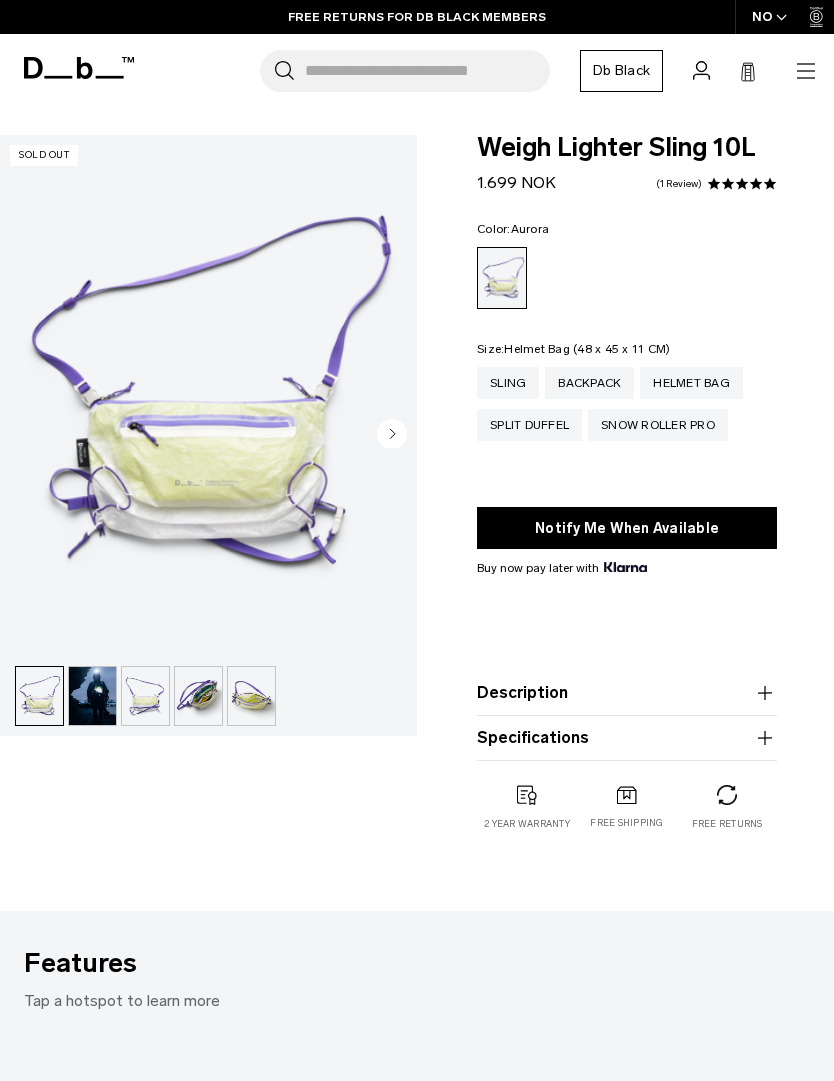click on "Helmet Bag" at bounding box center (691, 383) 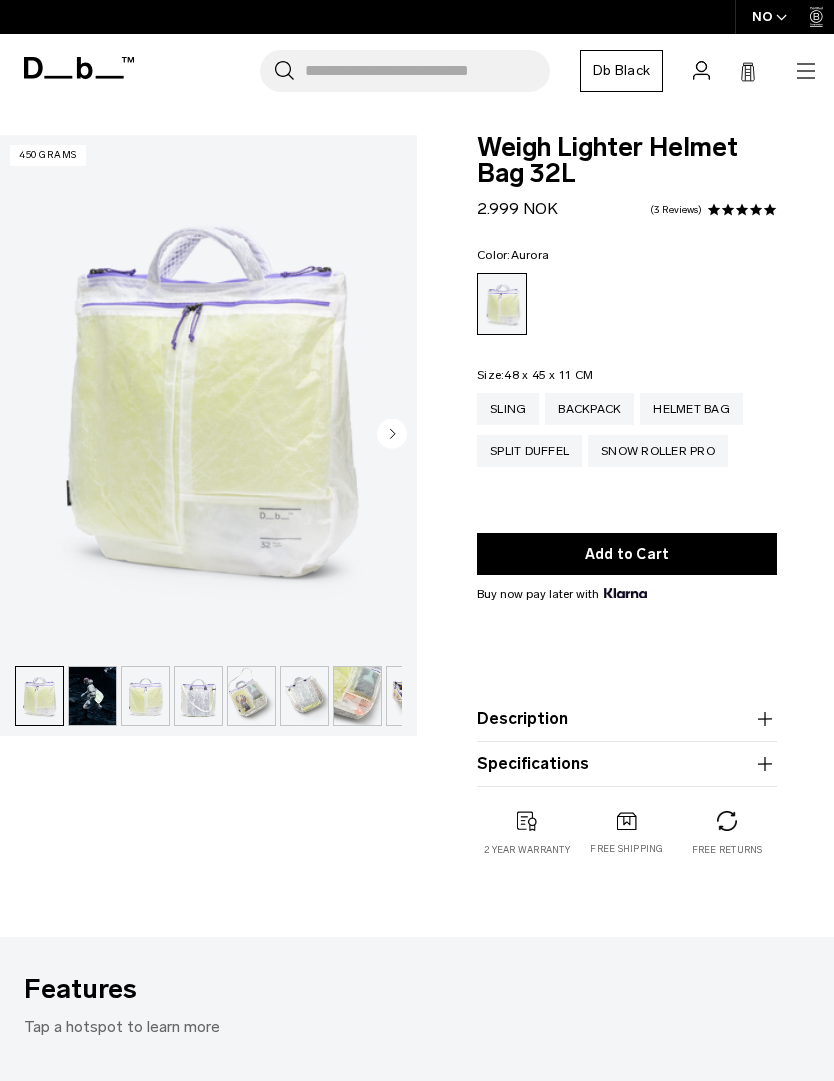 scroll, scrollTop: 0, scrollLeft: 0, axis: both 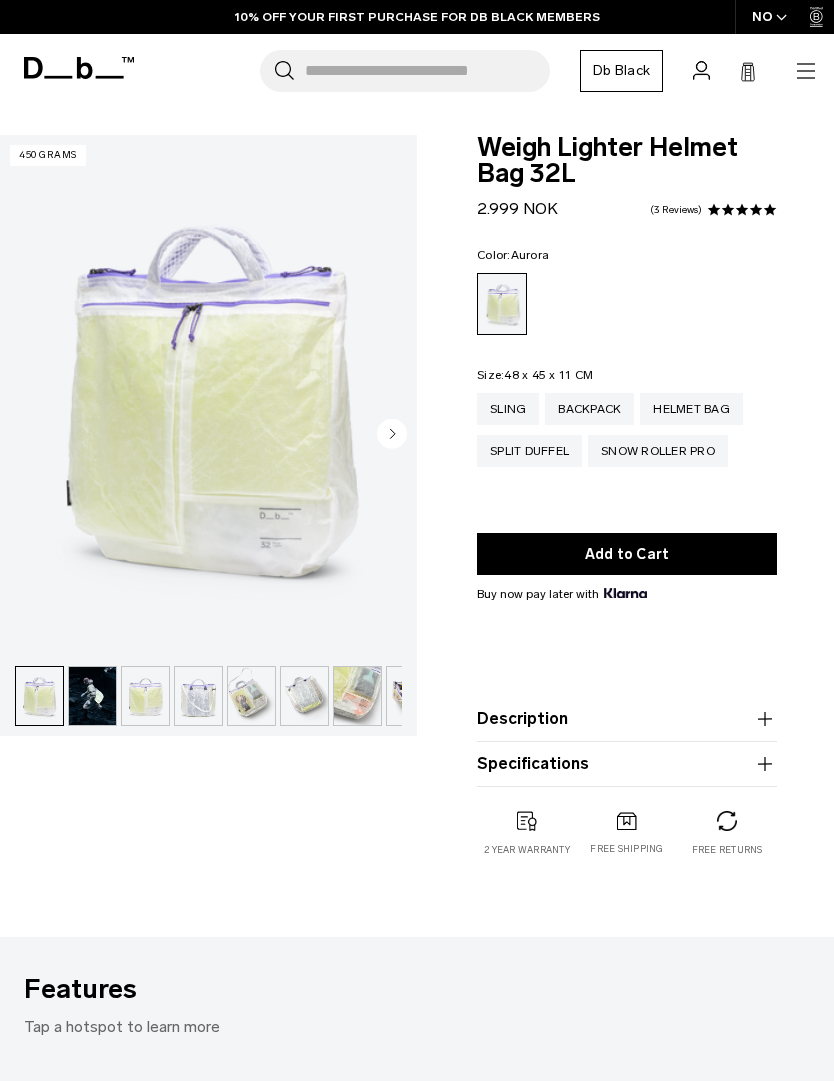 click 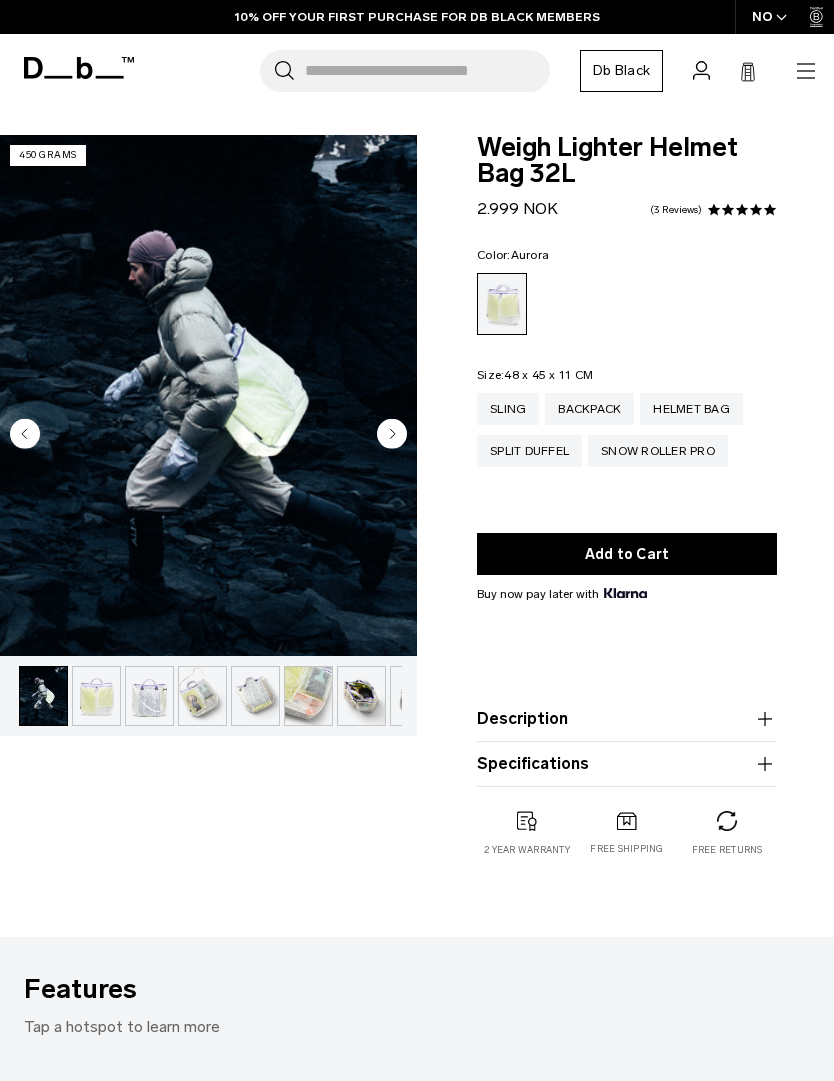 scroll, scrollTop: 0, scrollLeft: 53, axis: horizontal 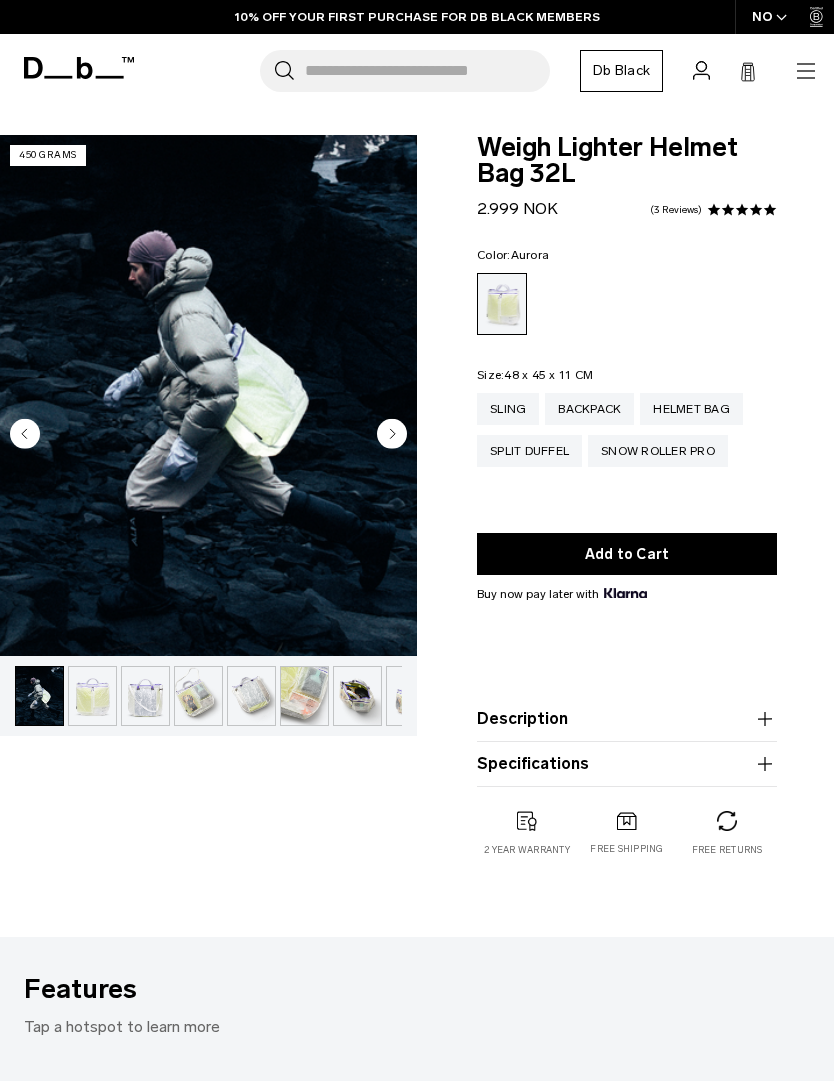 click at bounding box center [208, 395] 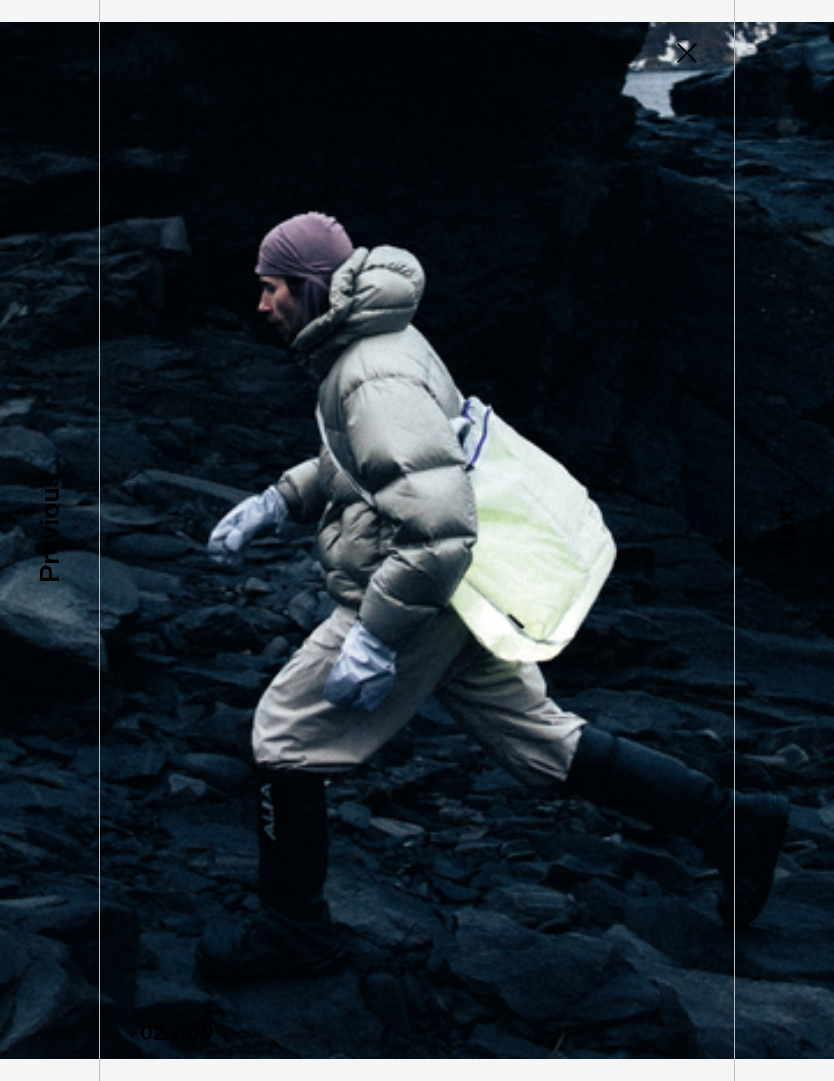click on "Next" at bounding box center [784, 529] 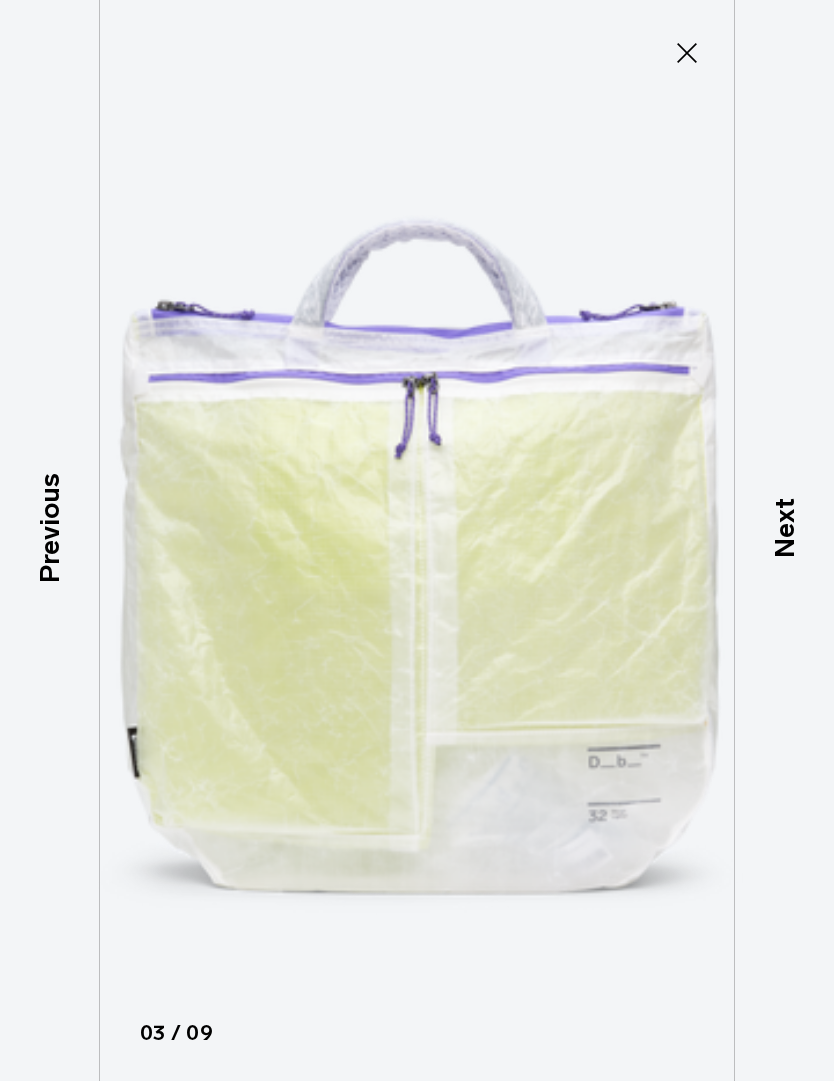 click on "Next" at bounding box center [784, 529] 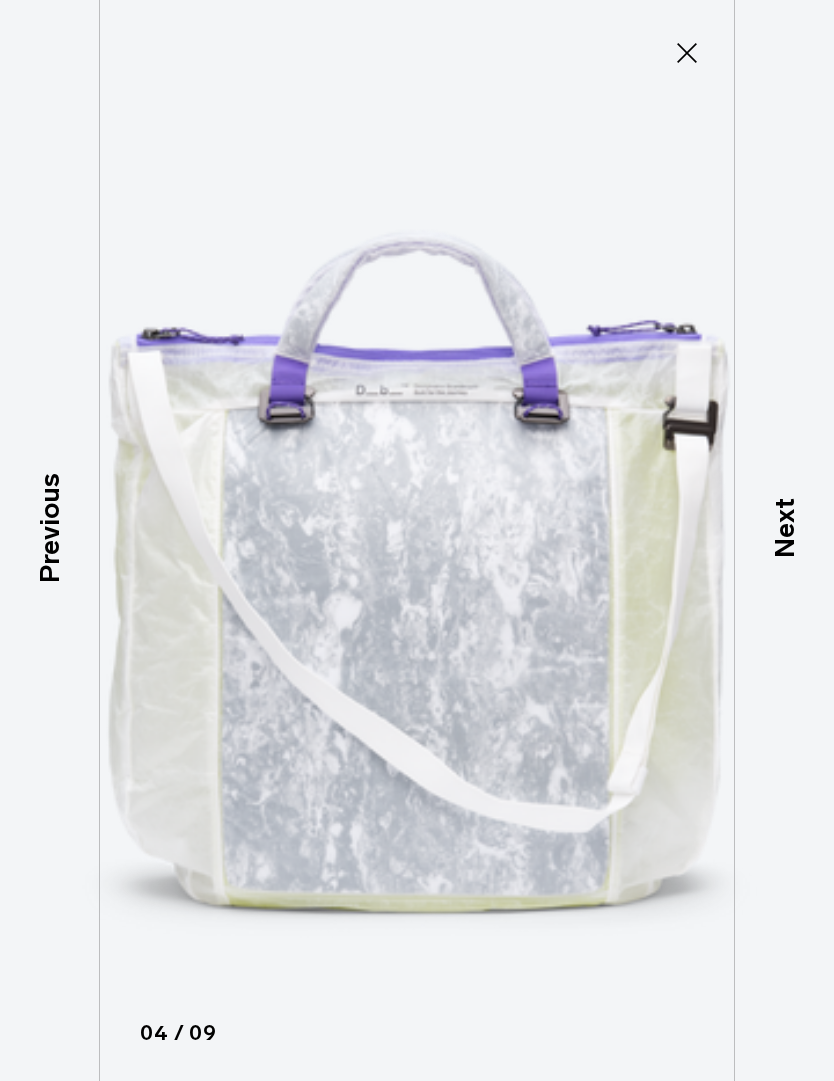 click on "Next" at bounding box center (784, 529) 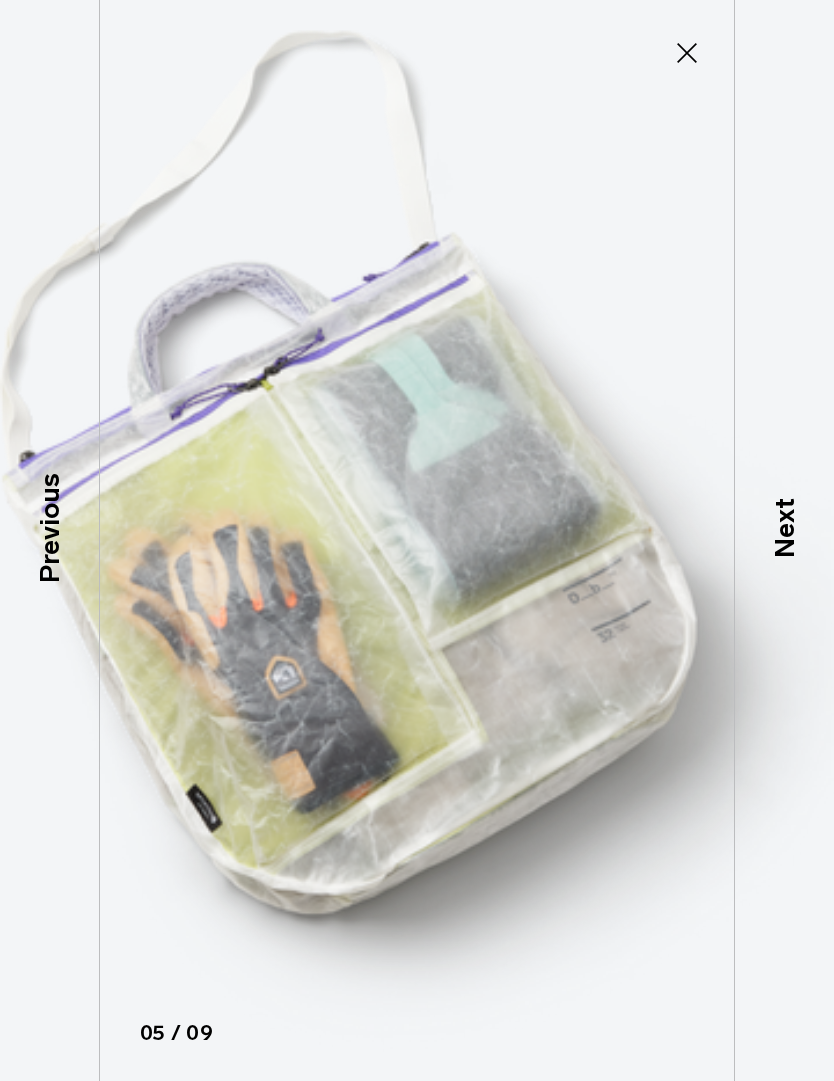 click on "Next" at bounding box center (784, 529) 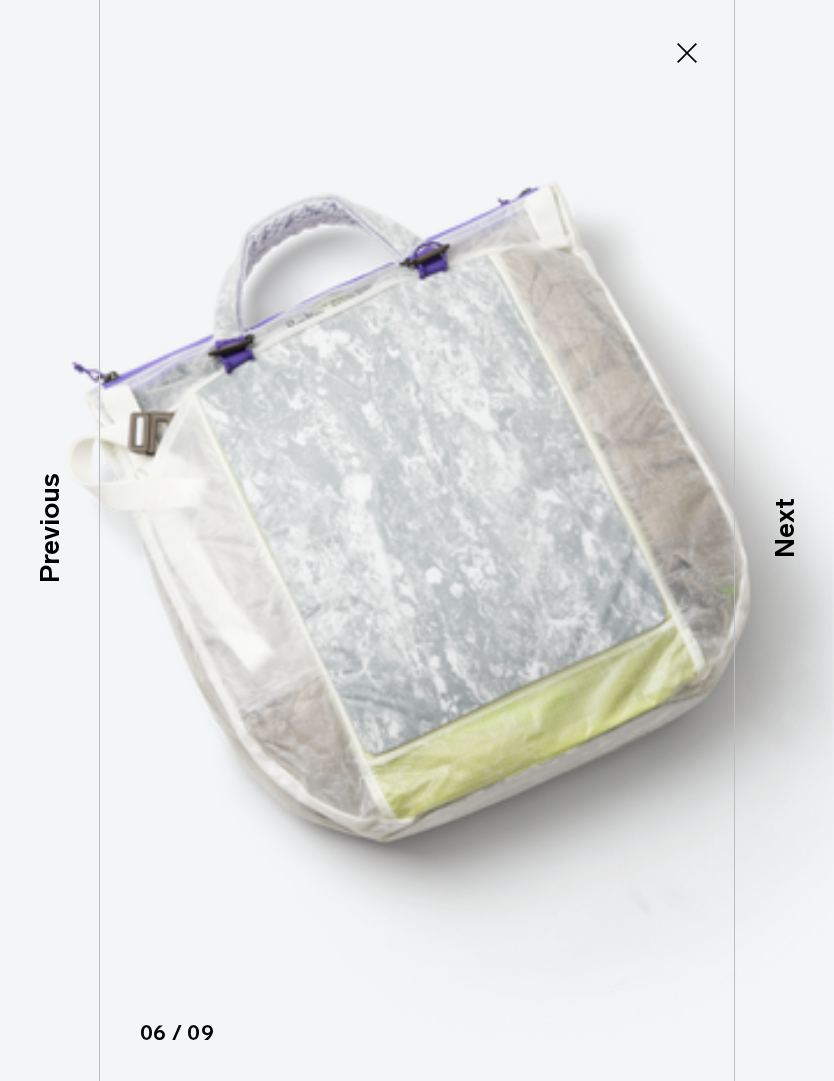 click on "Next" at bounding box center [784, 529] 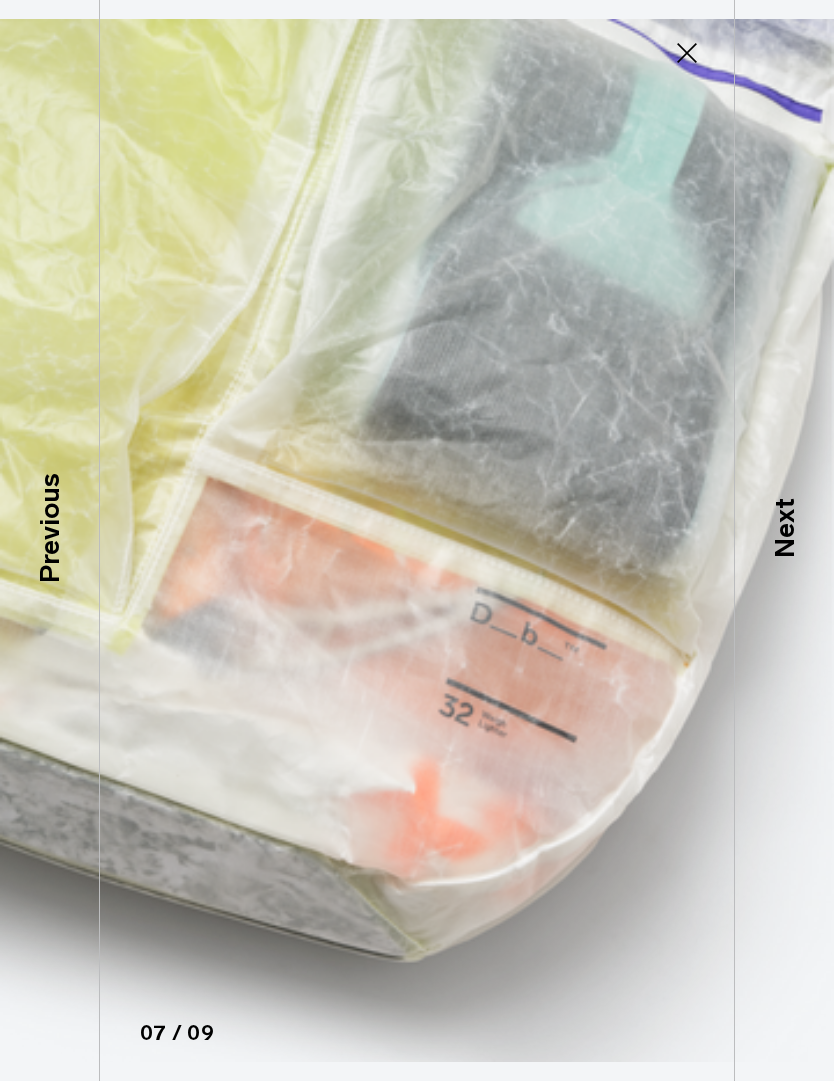 click on "Next" at bounding box center (784, 529) 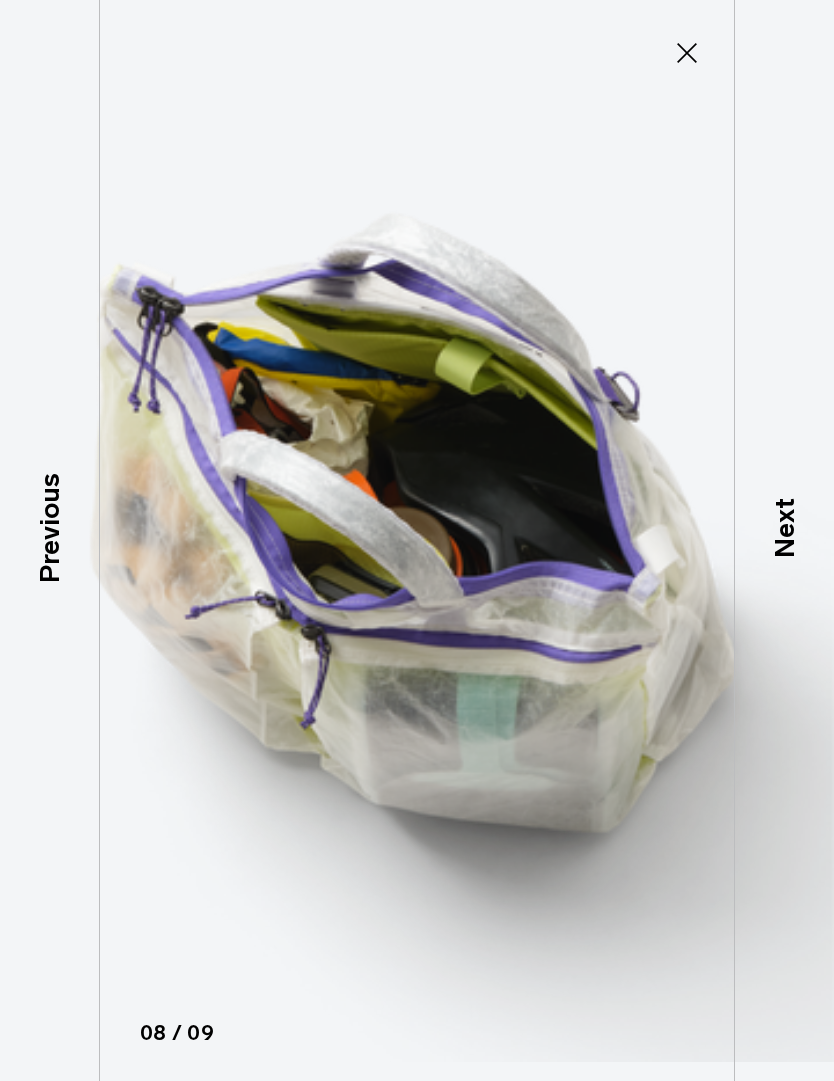 click on "Next" at bounding box center [784, 529] 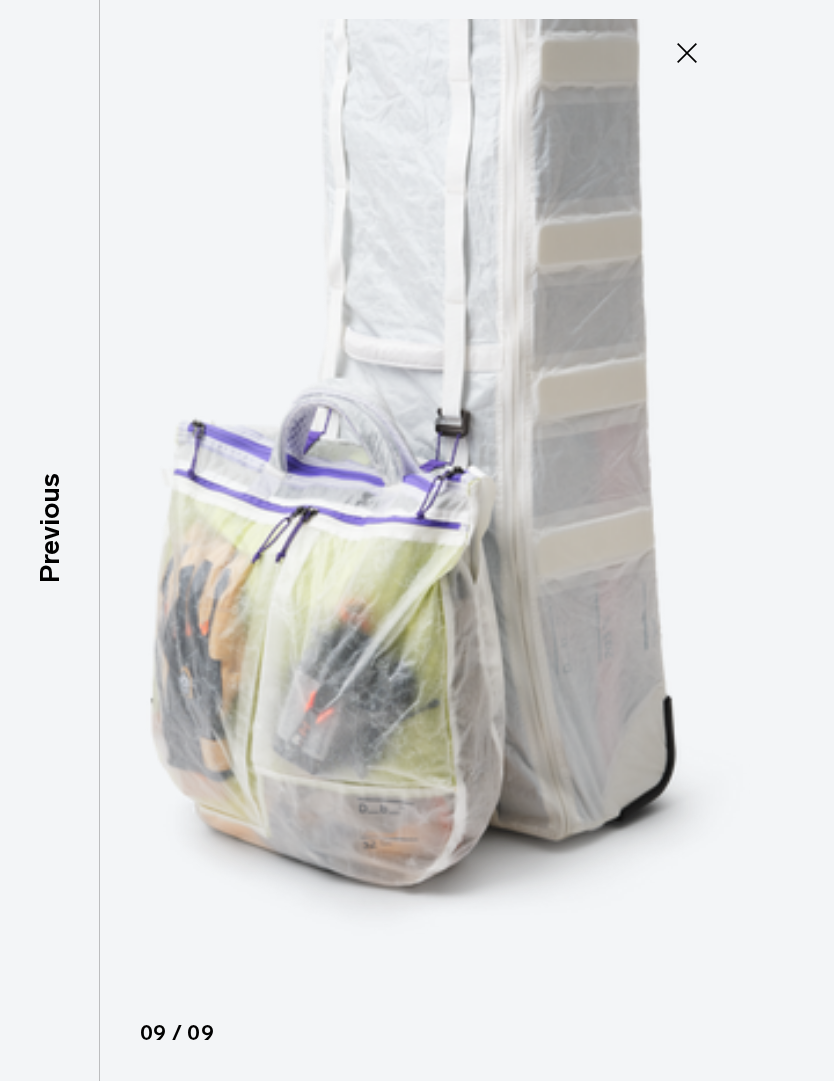 click at bounding box center [417, 540] 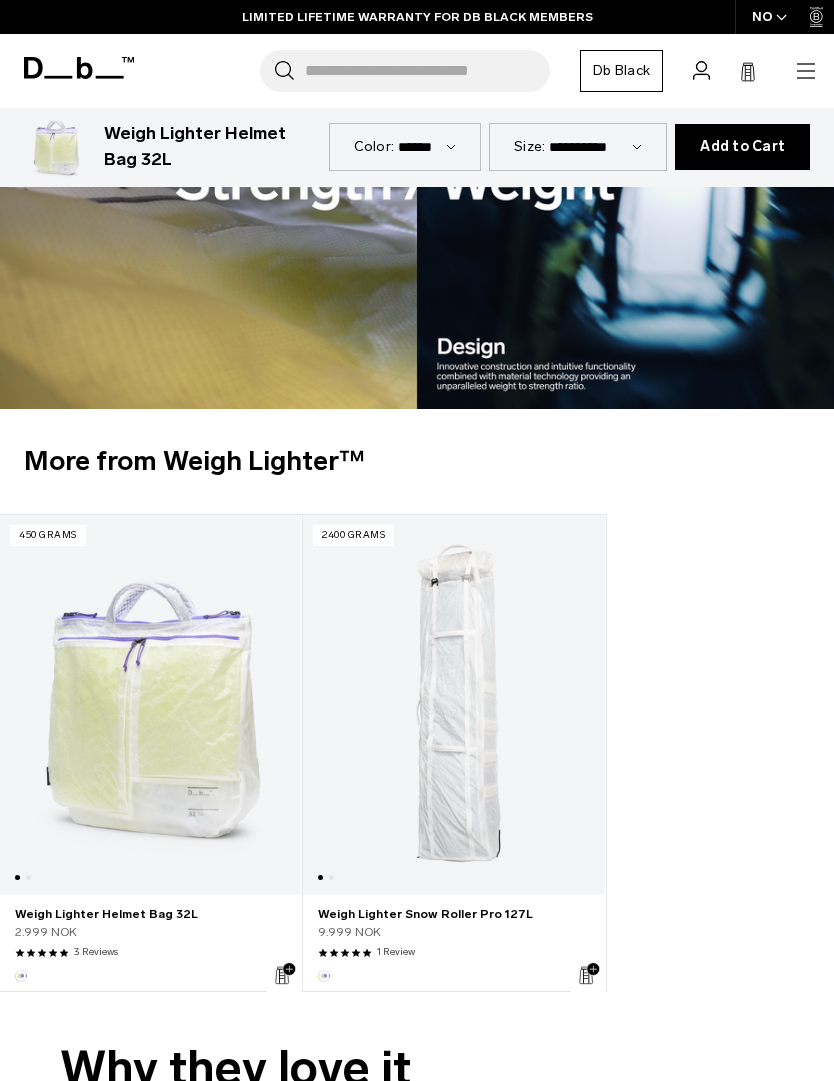 scroll, scrollTop: 2003, scrollLeft: 0, axis: vertical 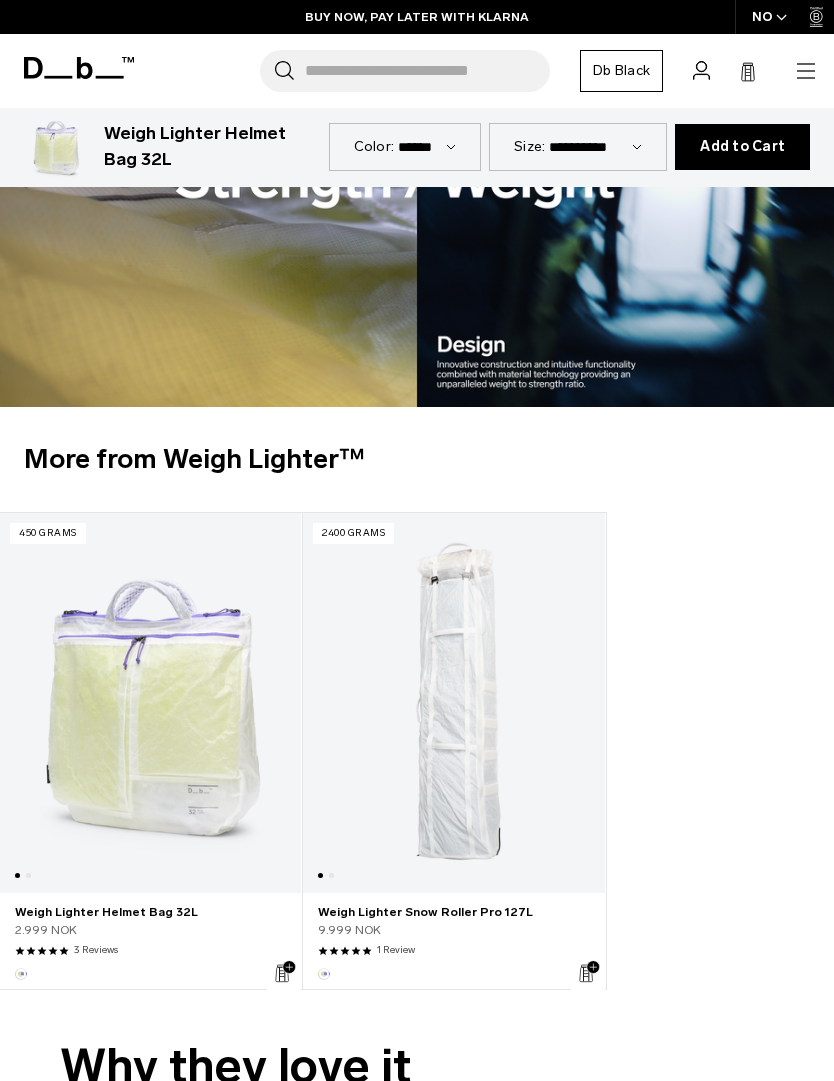 click at bounding box center [453, 703] 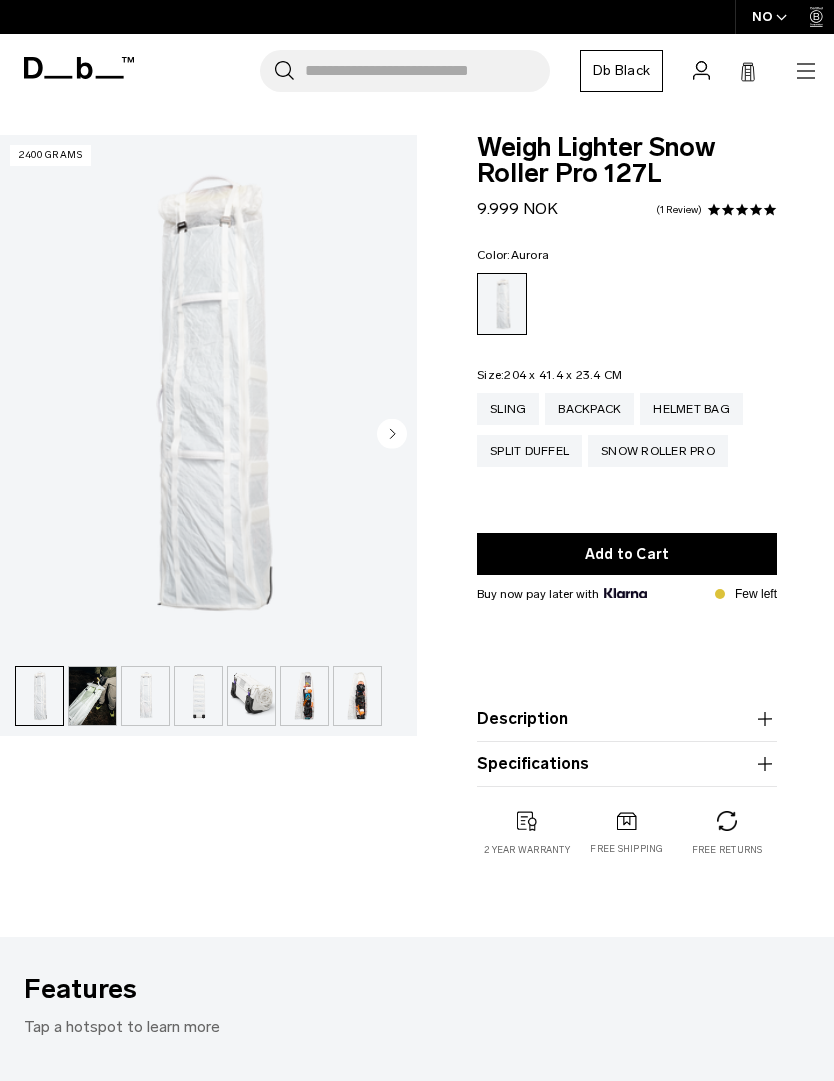 scroll, scrollTop: 0, scrollLeft: 0, axis: both 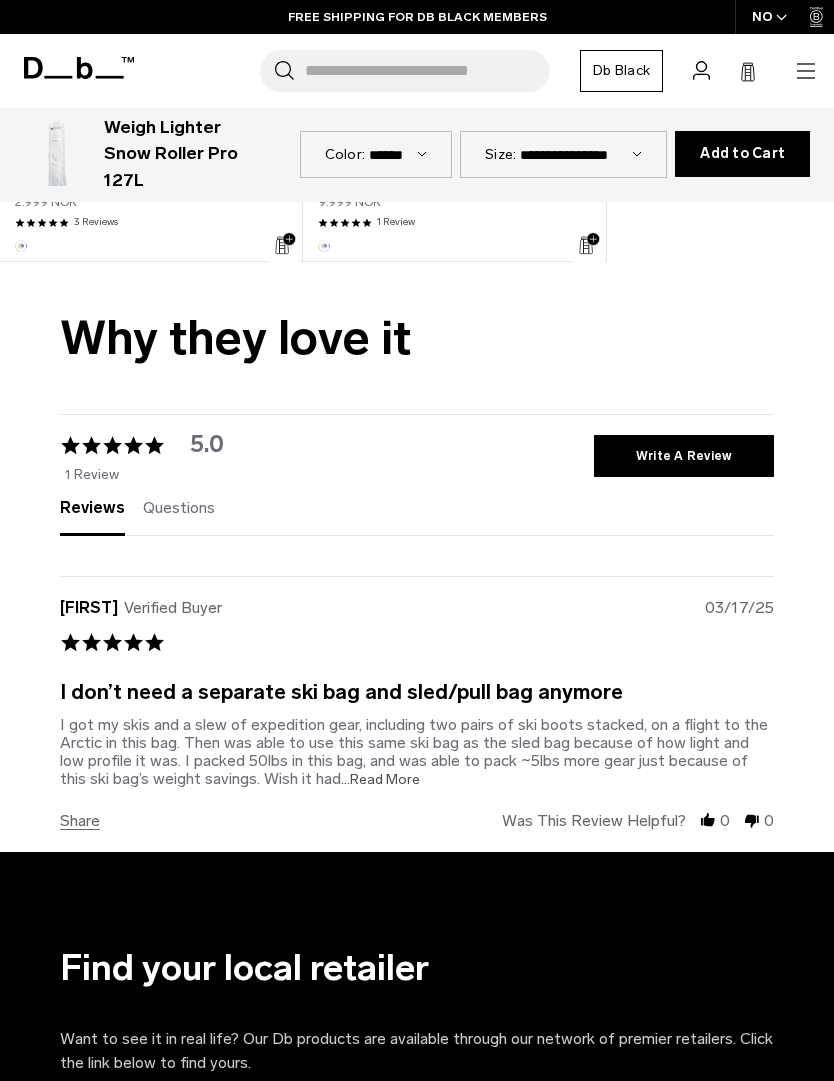 click on "share" at bounding box center (80, 821) 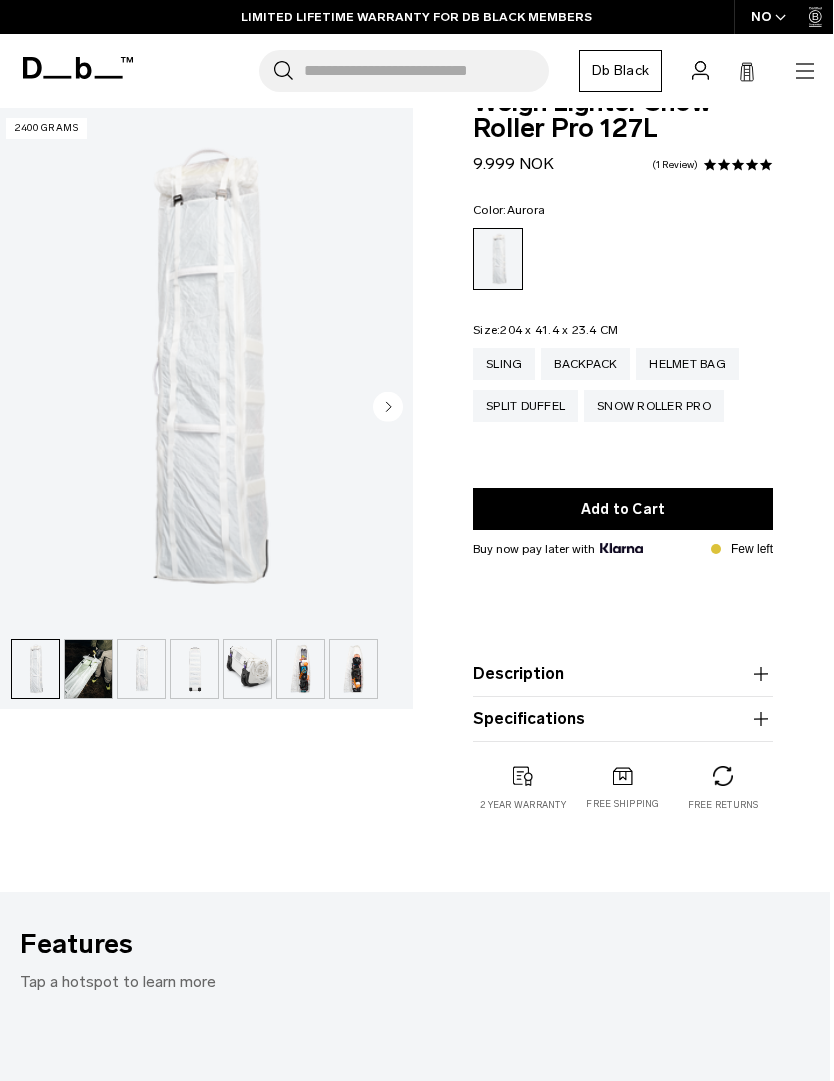 scroll, scrollTop: 0, scrollLeft: 3, axis: horizontal 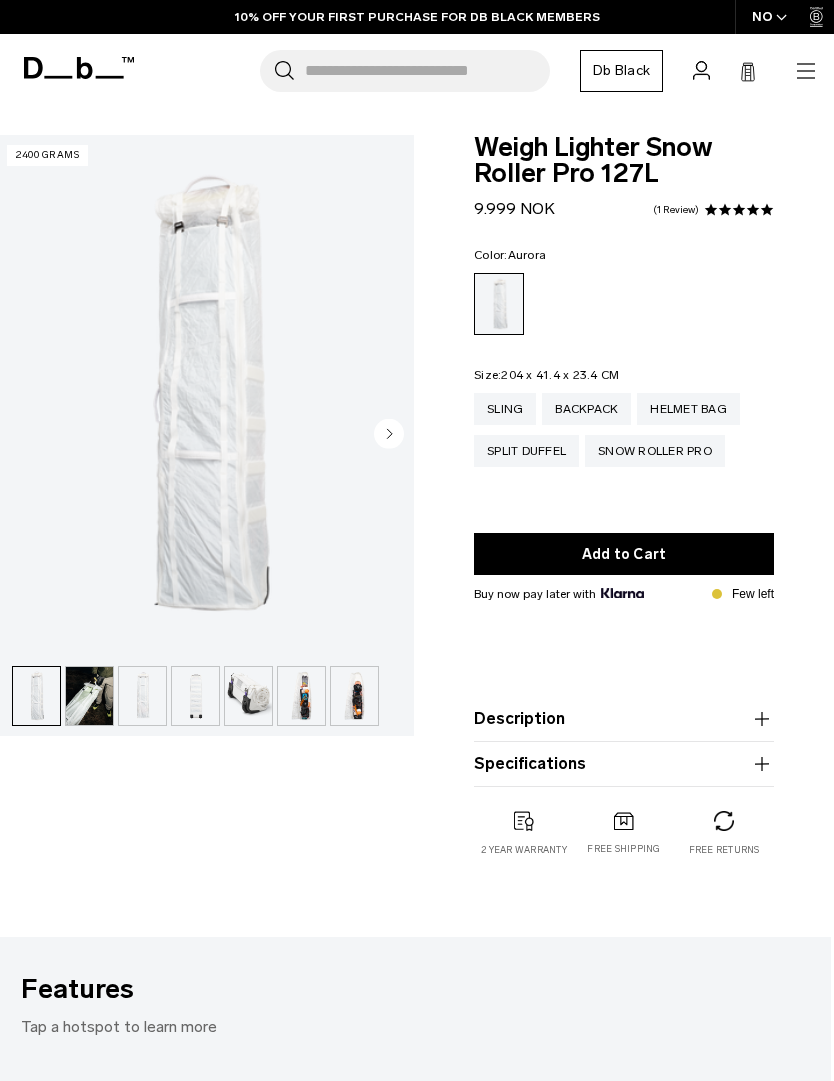 click 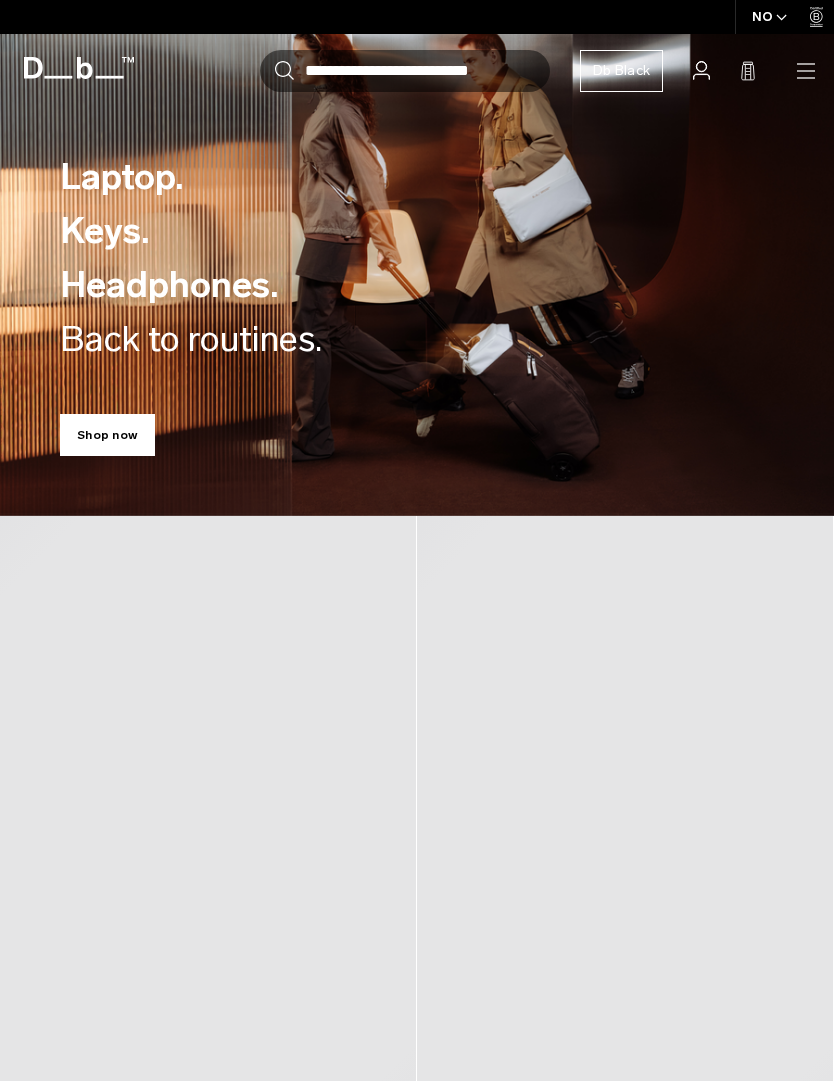 scroll, scrollTop: 0, scrollLeft: 0, axis: both 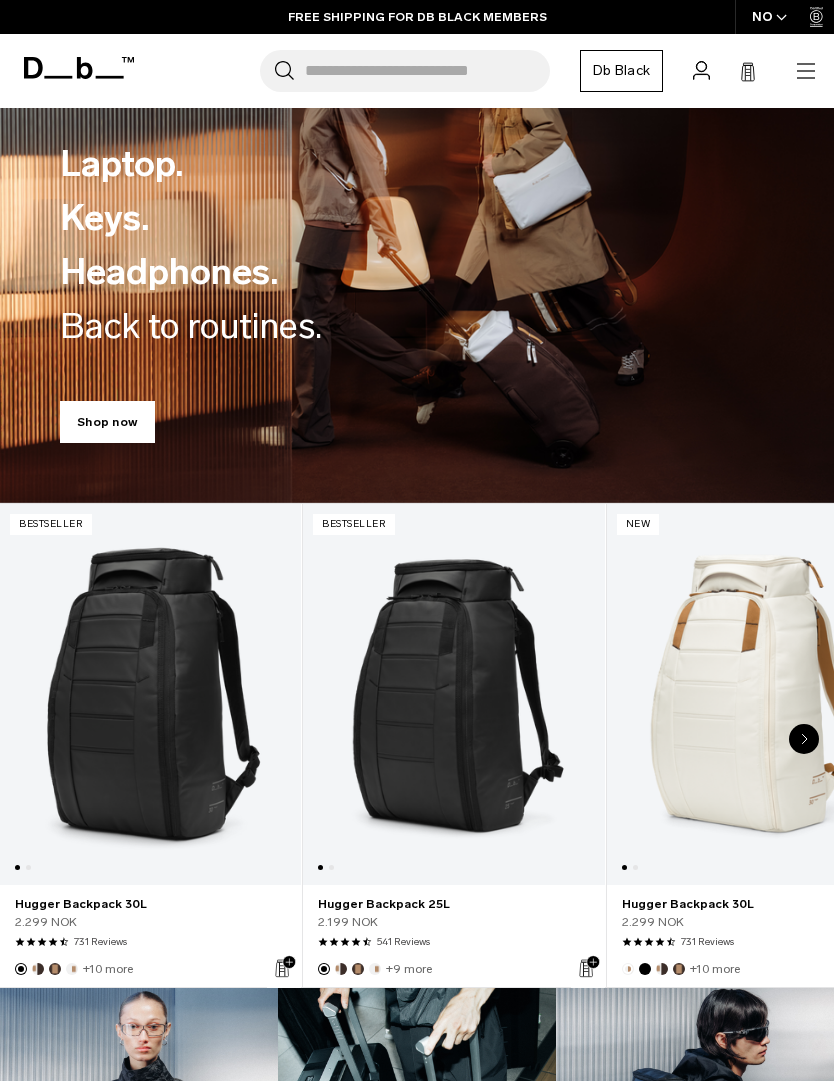 click on "Search for Bags, Luggage...
Search
Close
Trending Products
All Products
Hugger Backpack 30L Black Out
2.299 NOK
Ramverk Front-access Carry-on Black Out" at bounding box center [482, 71] 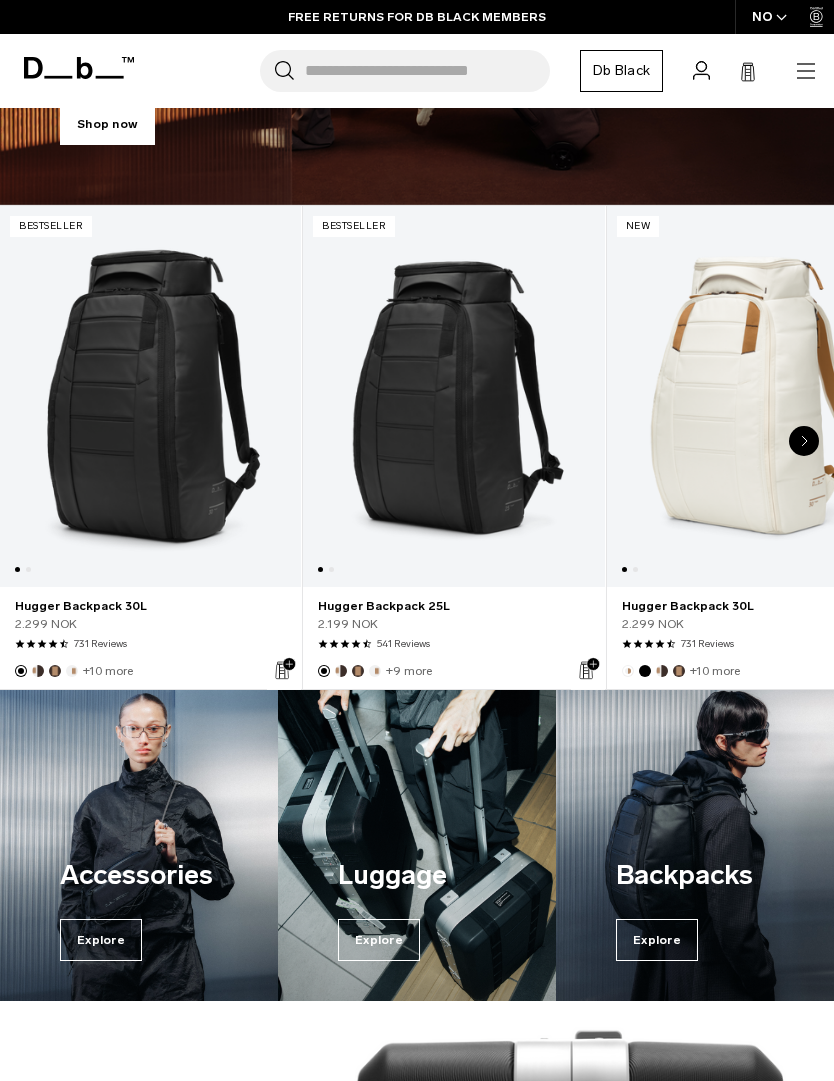 scroll, scrollTop: 310, scrollLeft: 0, axis: vertical 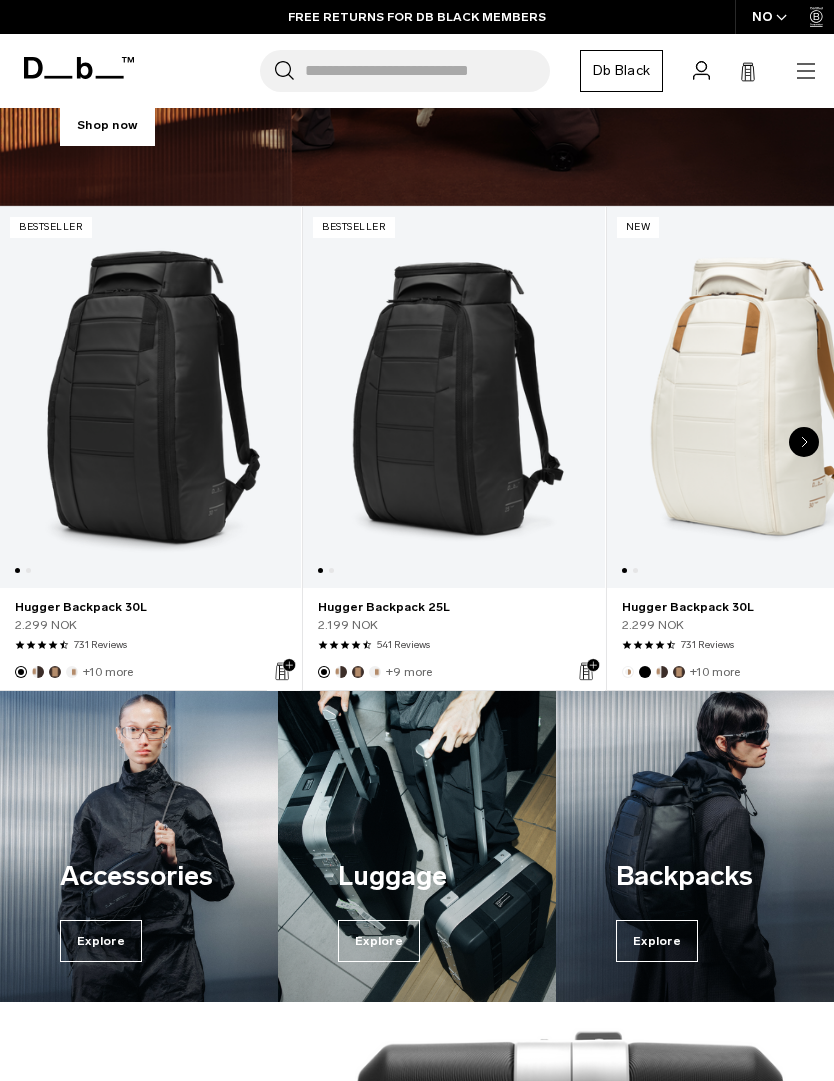 click on "Search for Bags, Luggage...
Search
Close
Trending Products
All Products
Hugger Backpack 30L Black Out
2.299 NOK
Ramverk Front-access Carry-on Black Out" at bounding box center (482, 71) 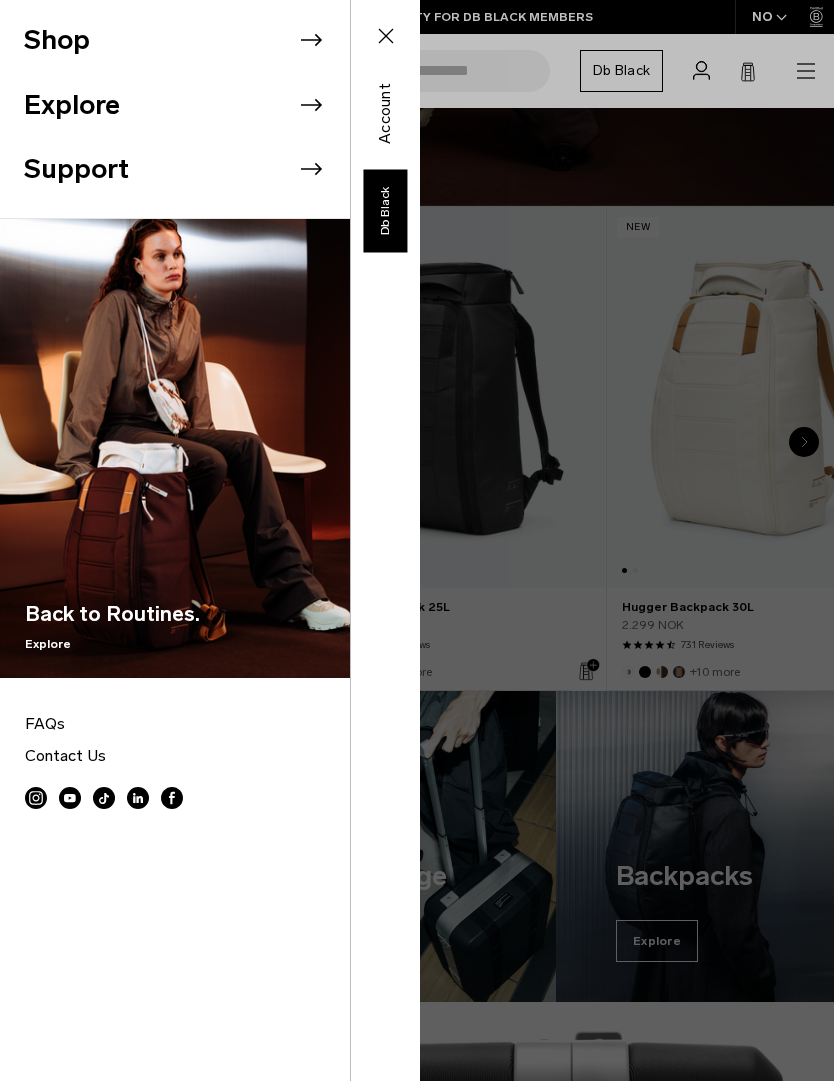 click on "Shop" at bounding box center (187, 40) 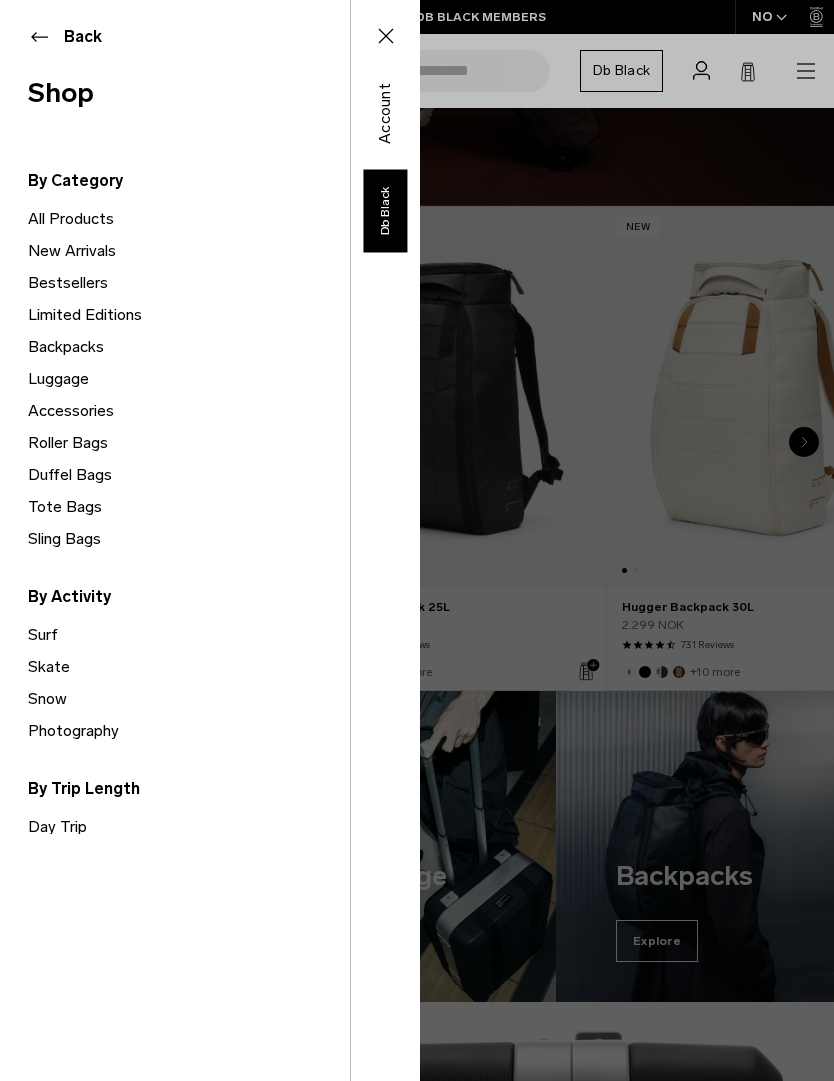 click on "Limited Editions" at bounding box center [189, 315] 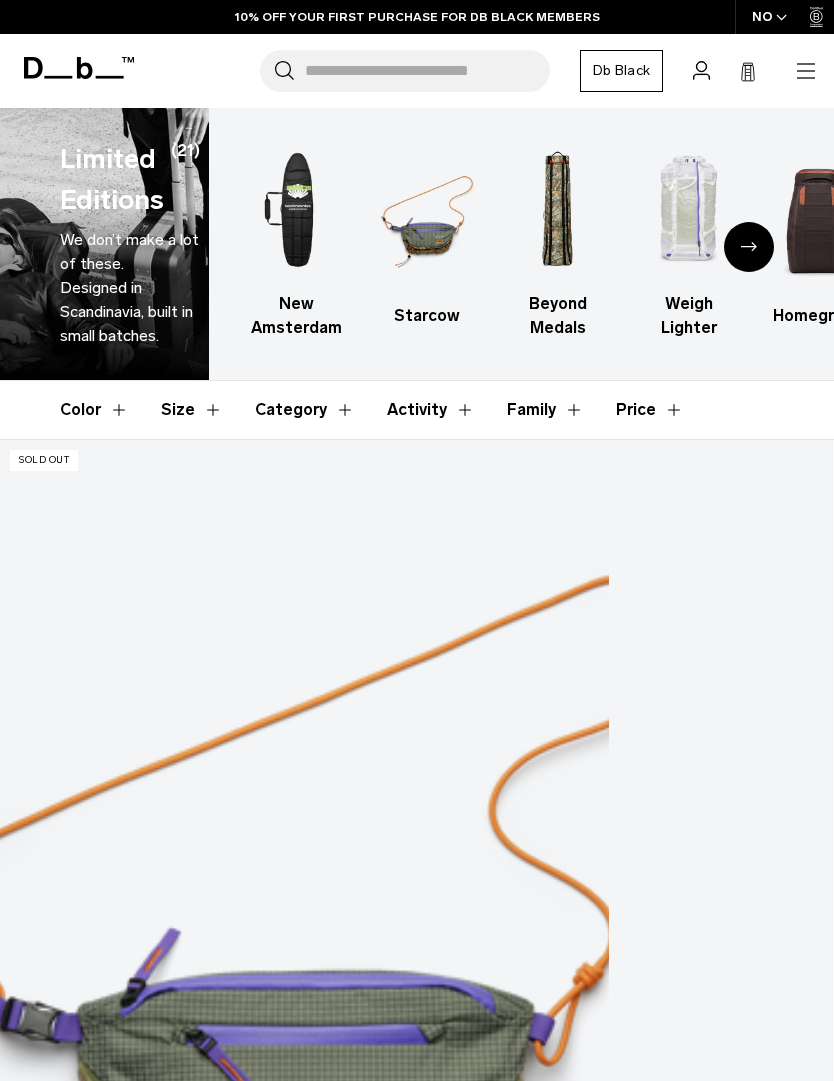 scroll, scrollTop: 1, scrollLeft: 0, axis: vertical 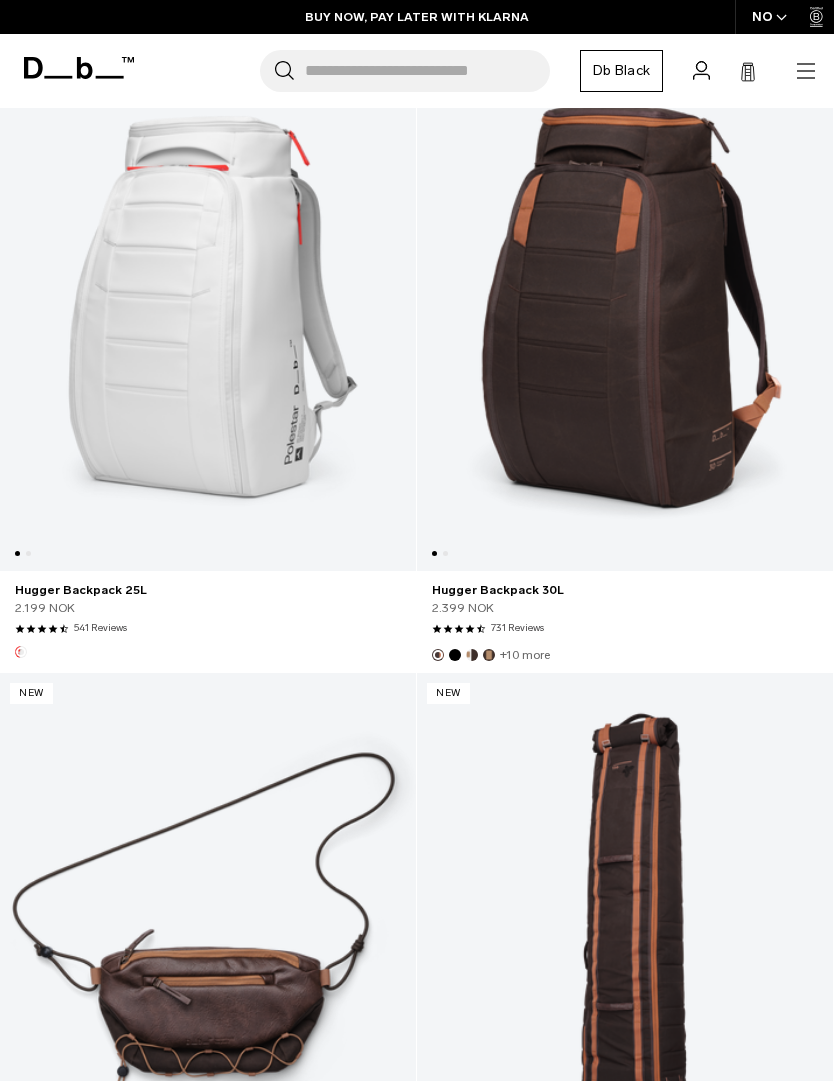 click 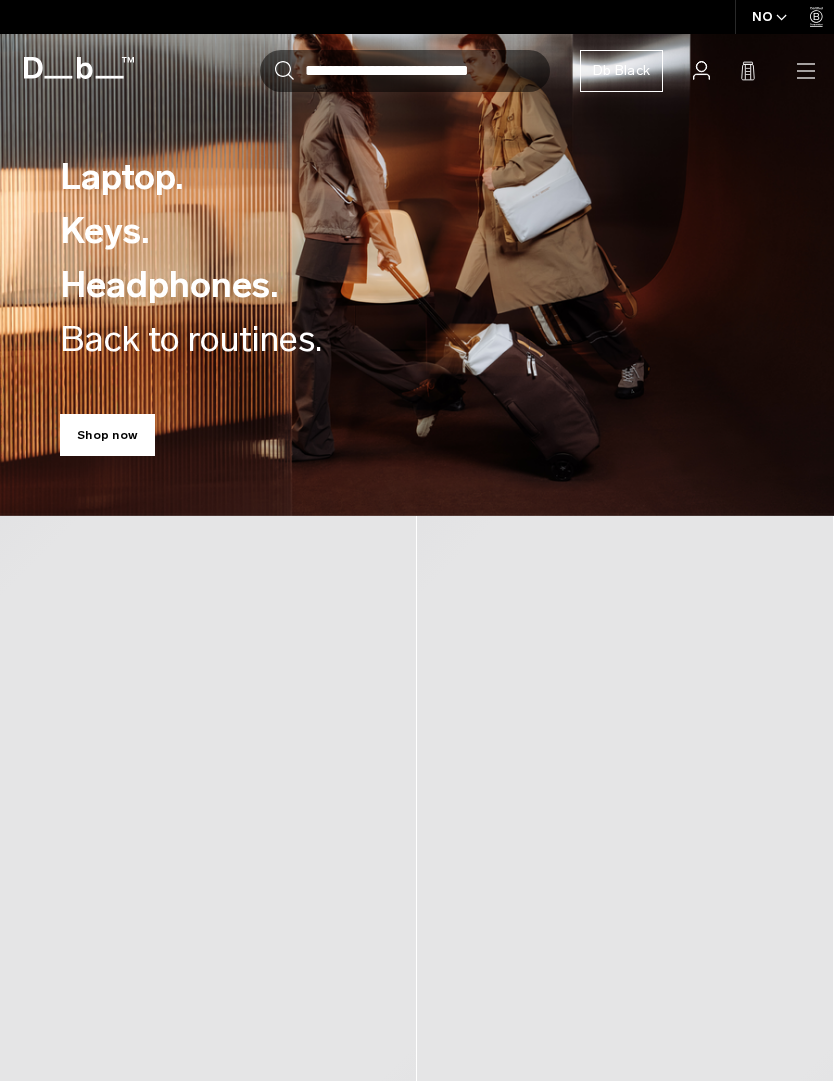 scroll, scrollTop: 0, scrollLeft: 0, axis: both 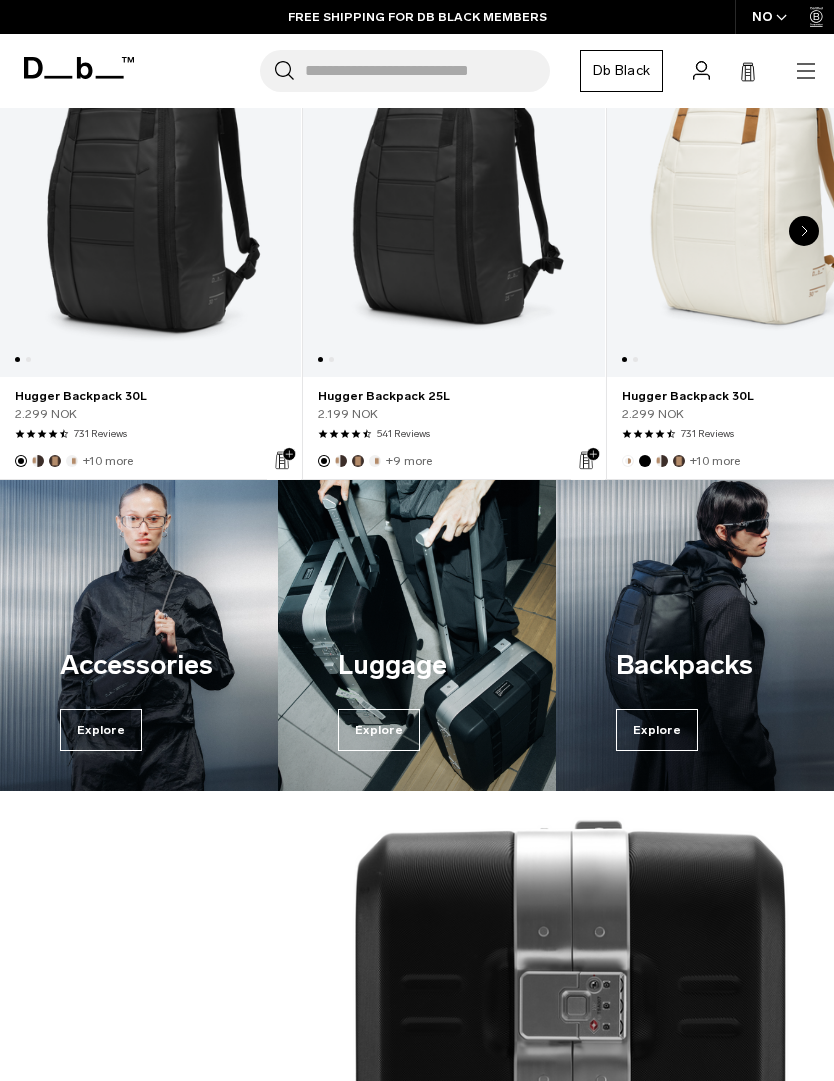 click on "Explore" at bounding box center (379, 730) 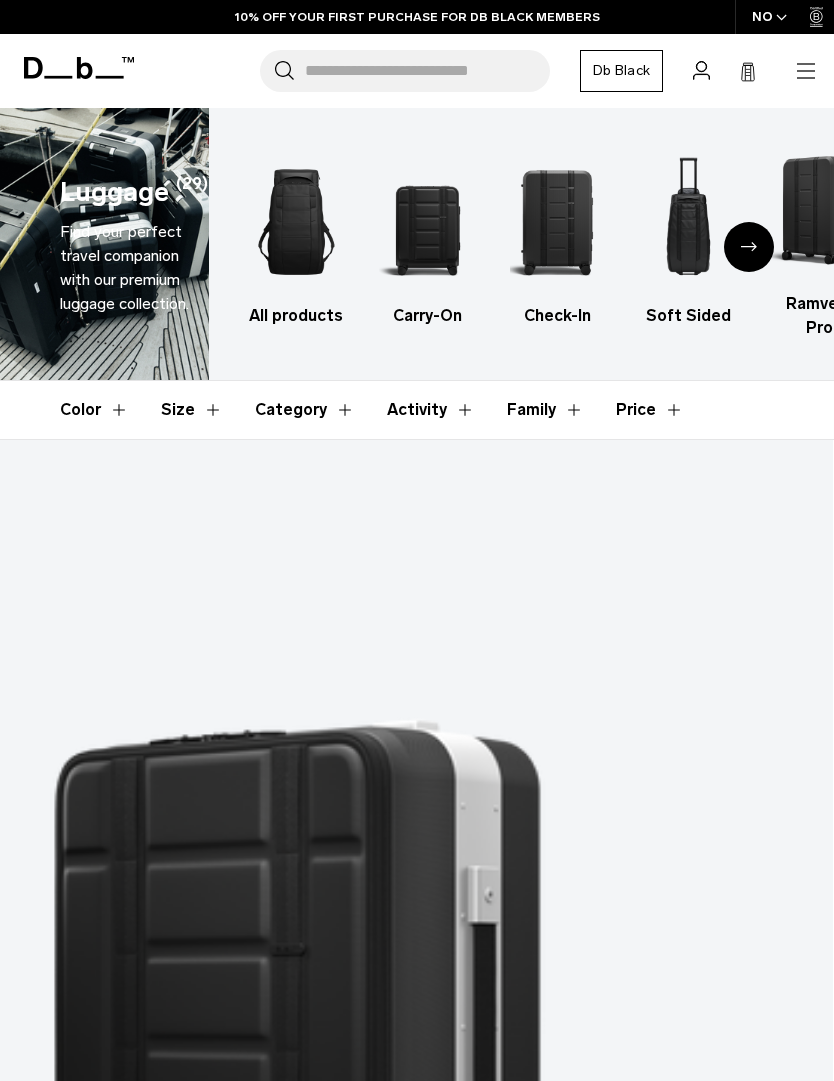 scroll, scrollTop: 0, scrollLeft: 0, axis: both 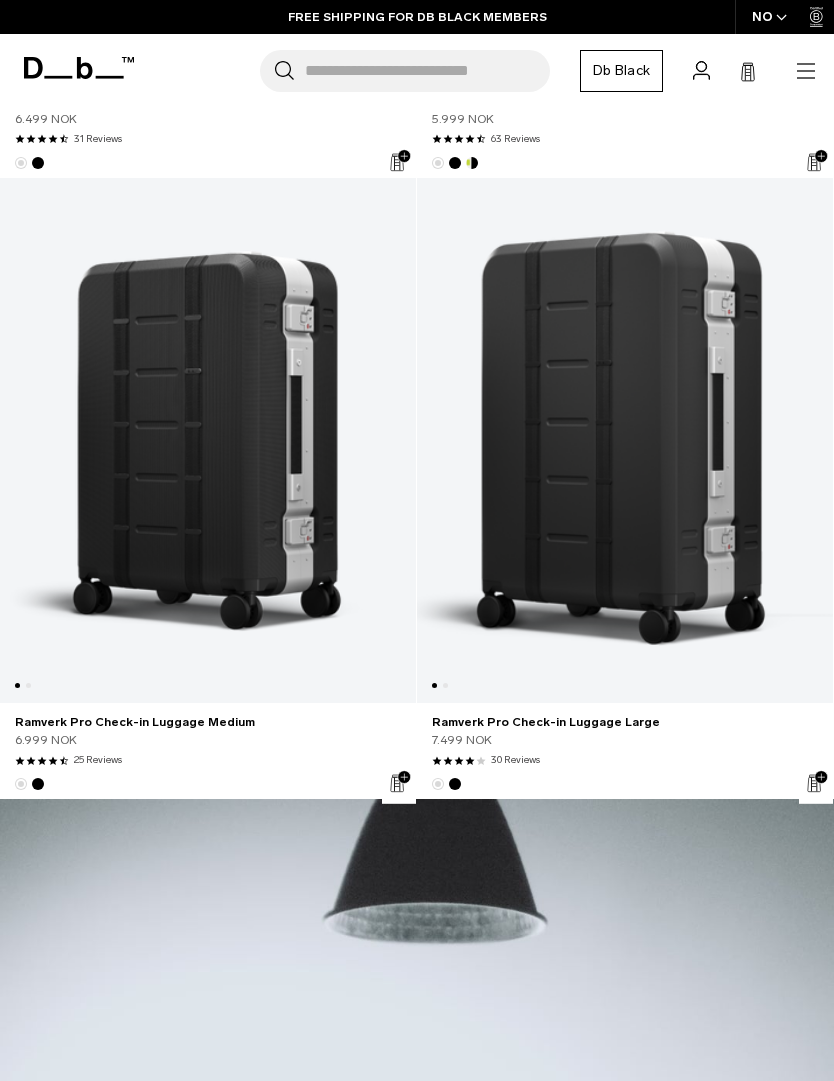 click at bounding box center (625, 441) 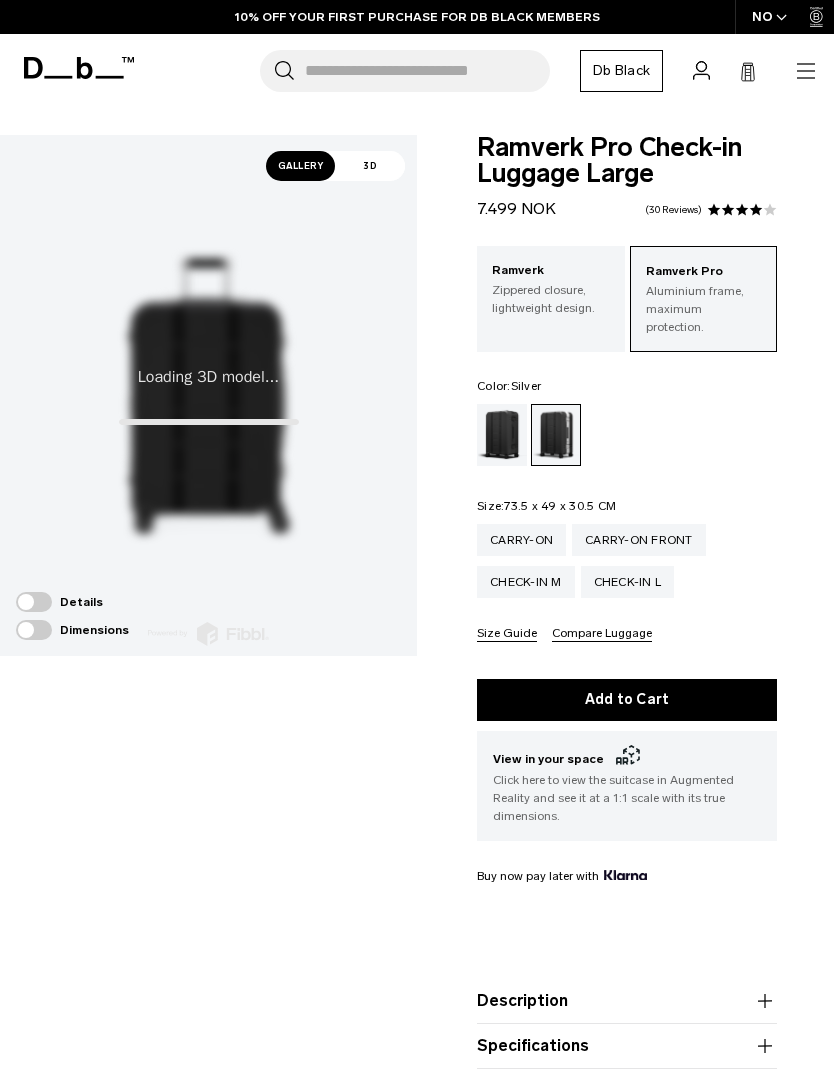 scroll, scrollTop: 0, scrollLeft: 0, axis: both 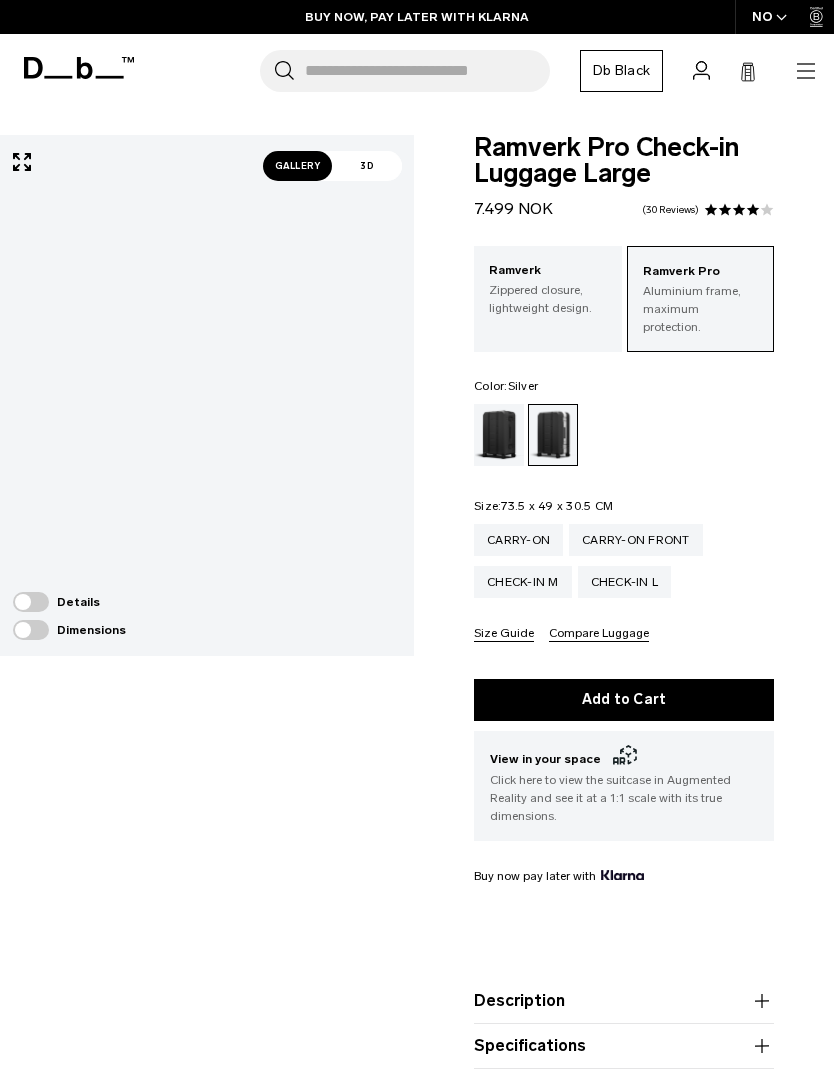 click 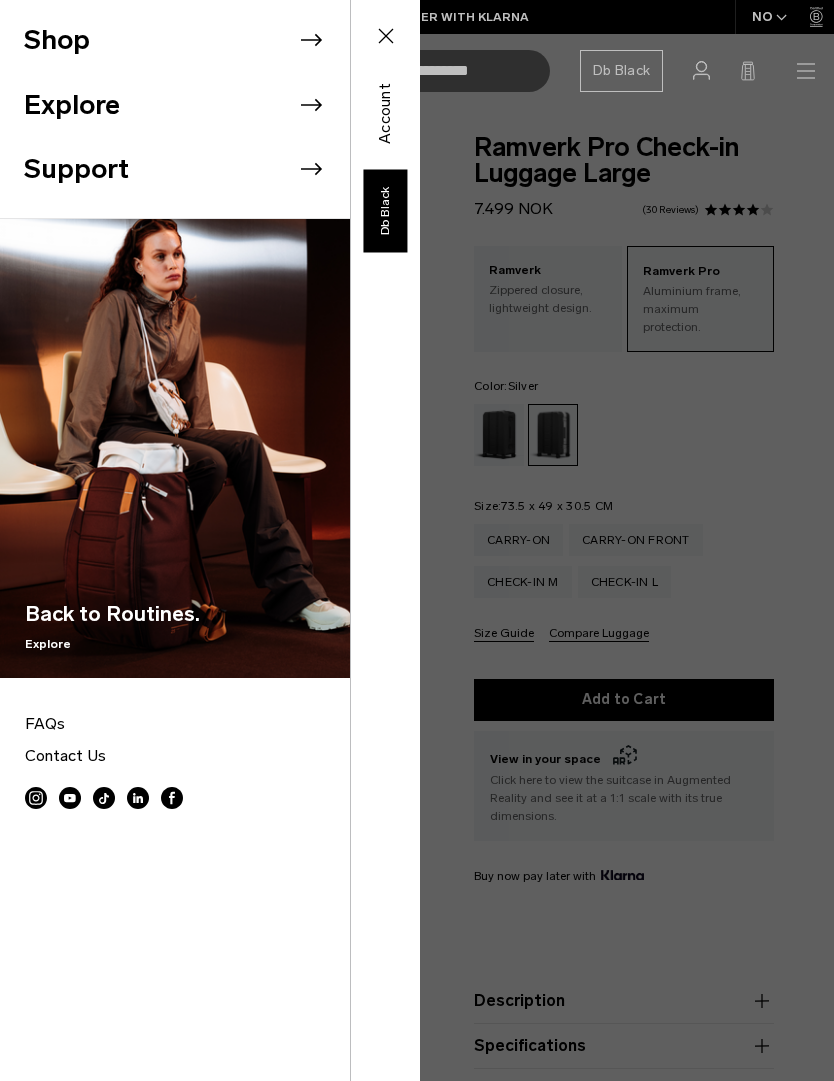 click on "Support" at bounding box center [187, 169] 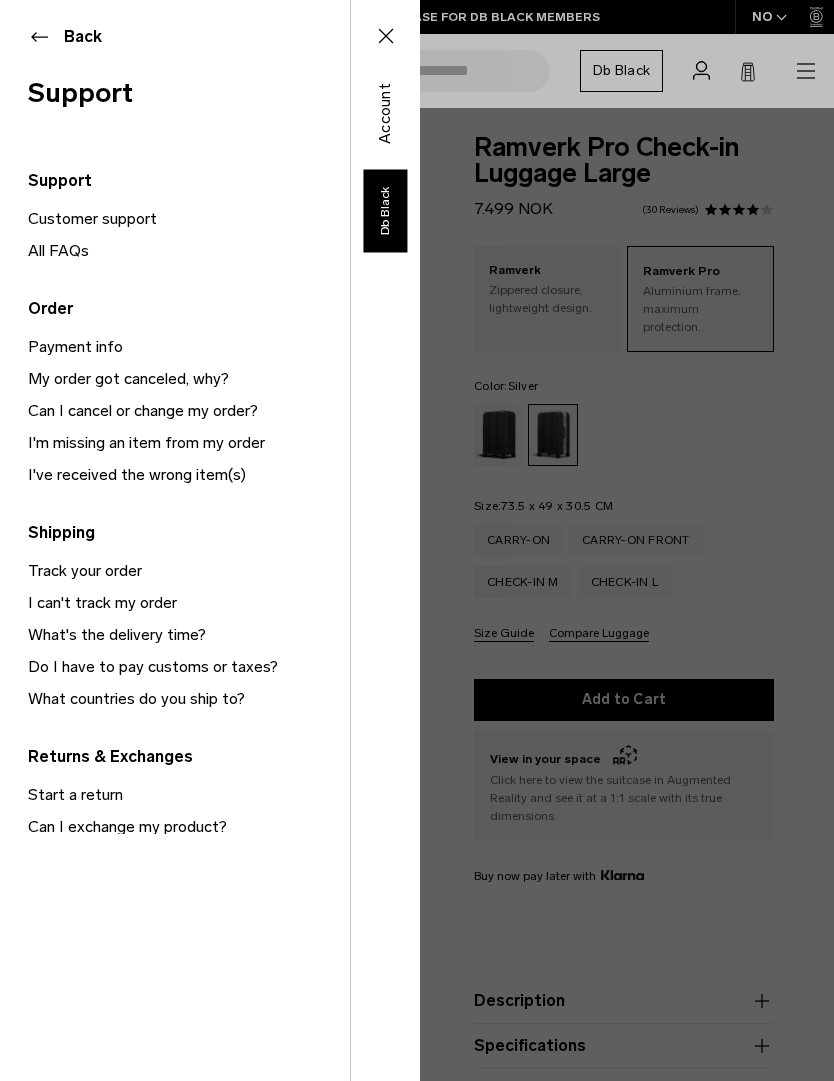 click on "Back" at bounding box center (175, 37) 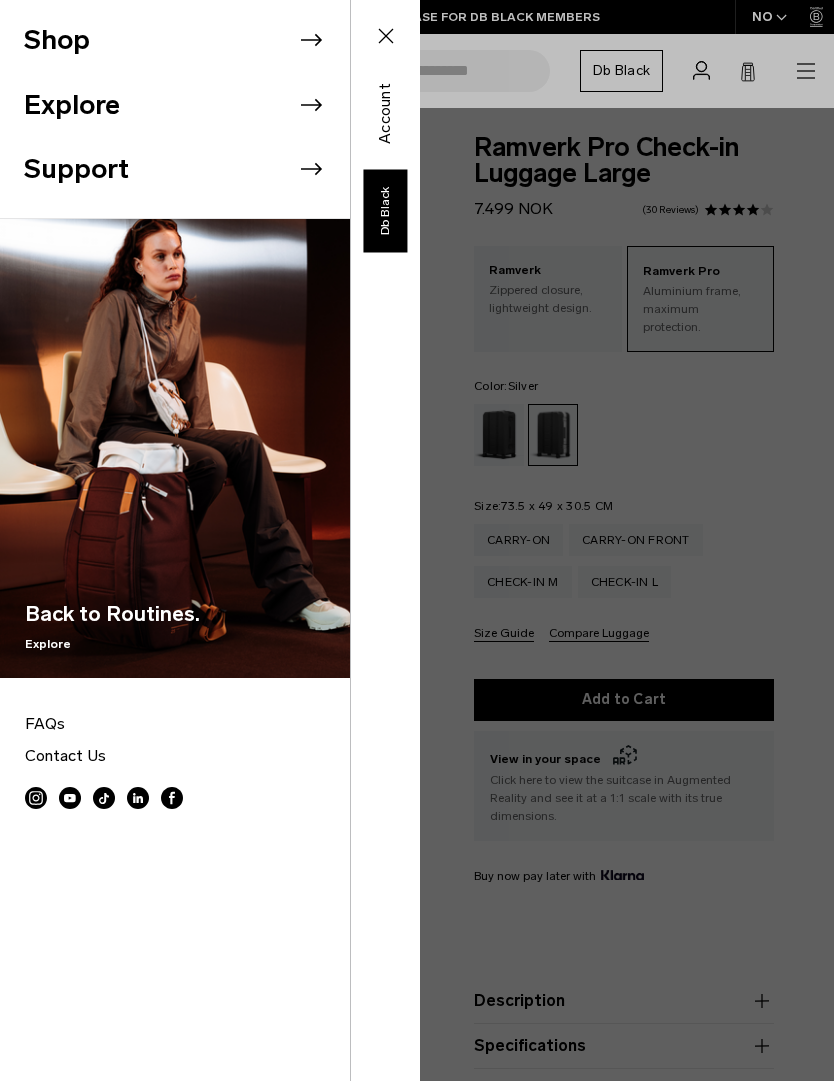 click on "Shop" at bounding box center (187, 40) 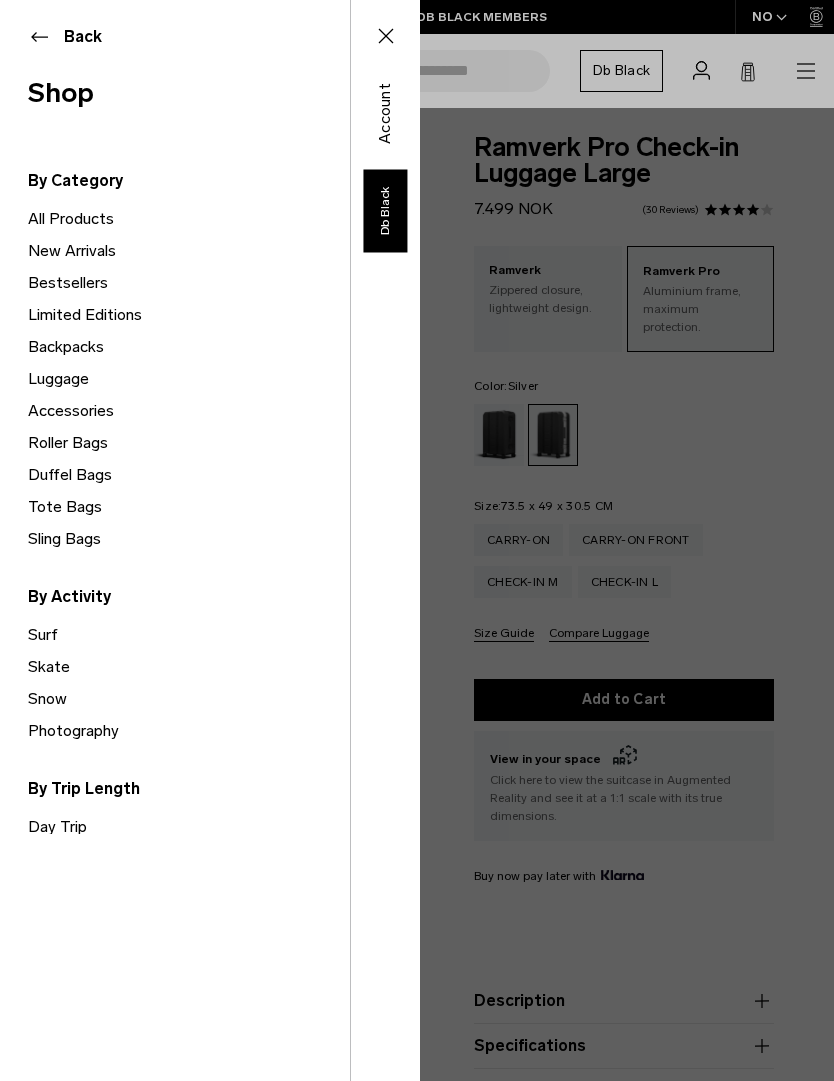 click on "Tote Bags" at bounding box center (189, 507) 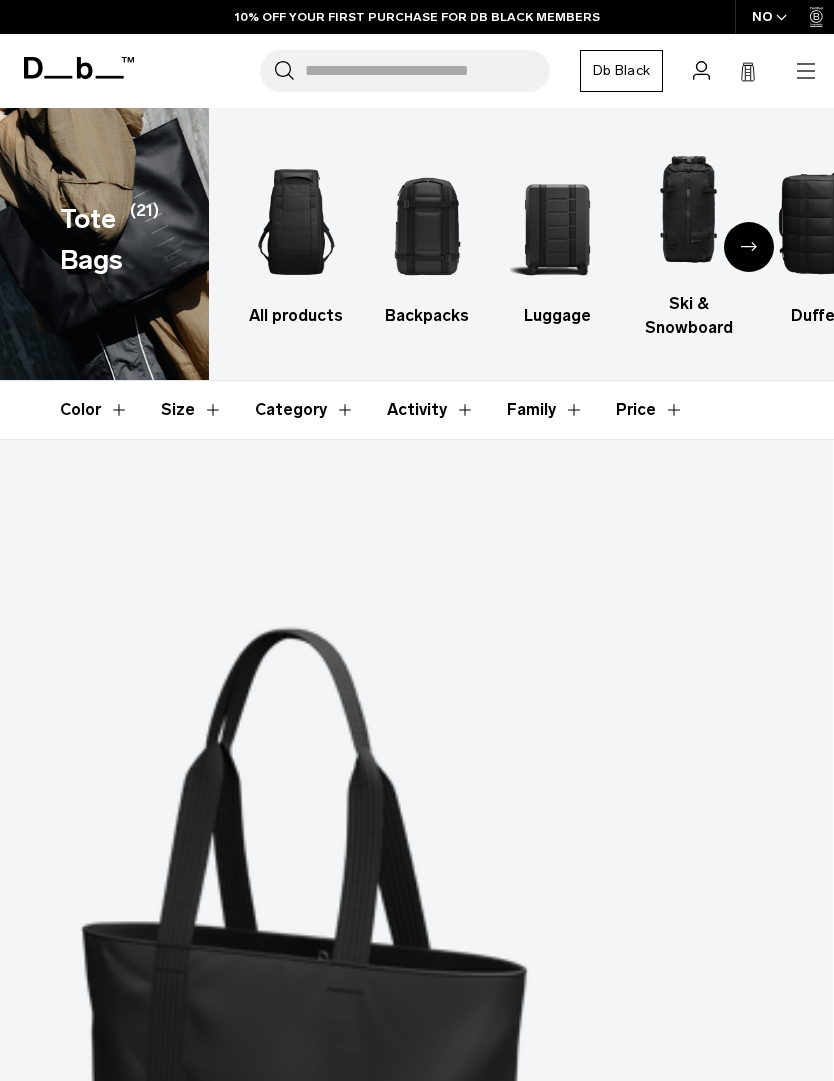scroll, scrollTop: 0, scrollLeft: 0, axis: both 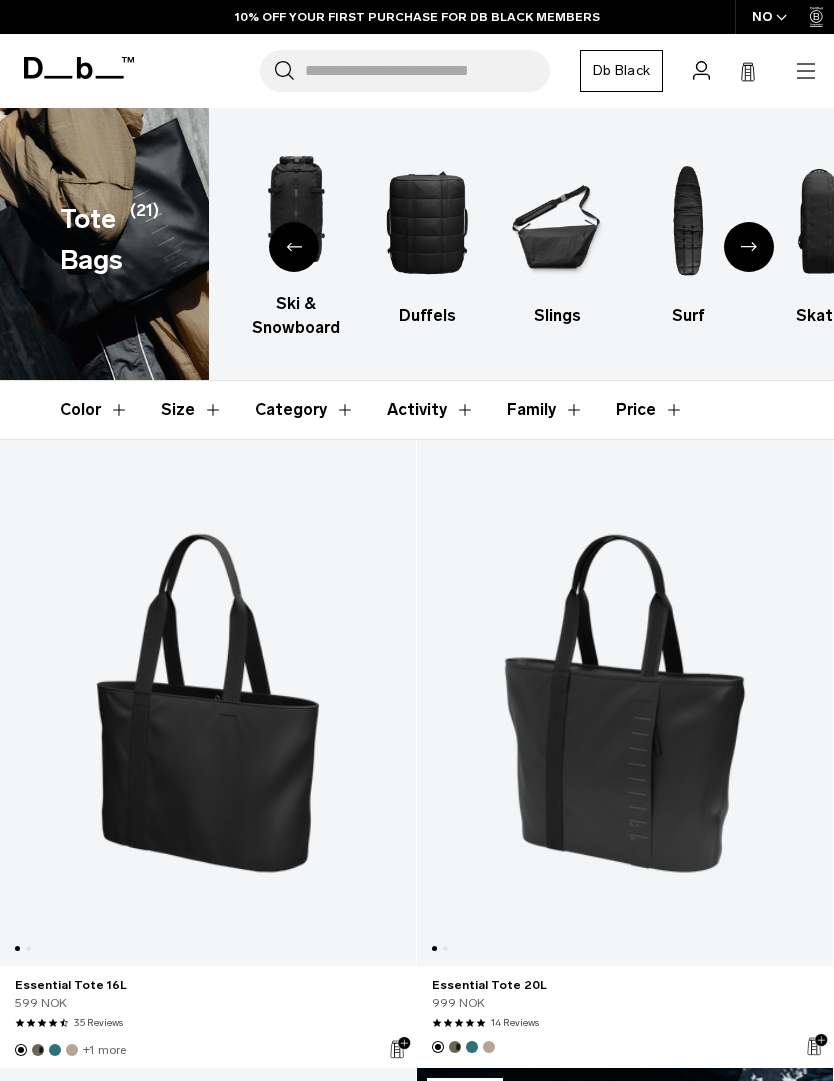 click at bounding box center (749, 247) 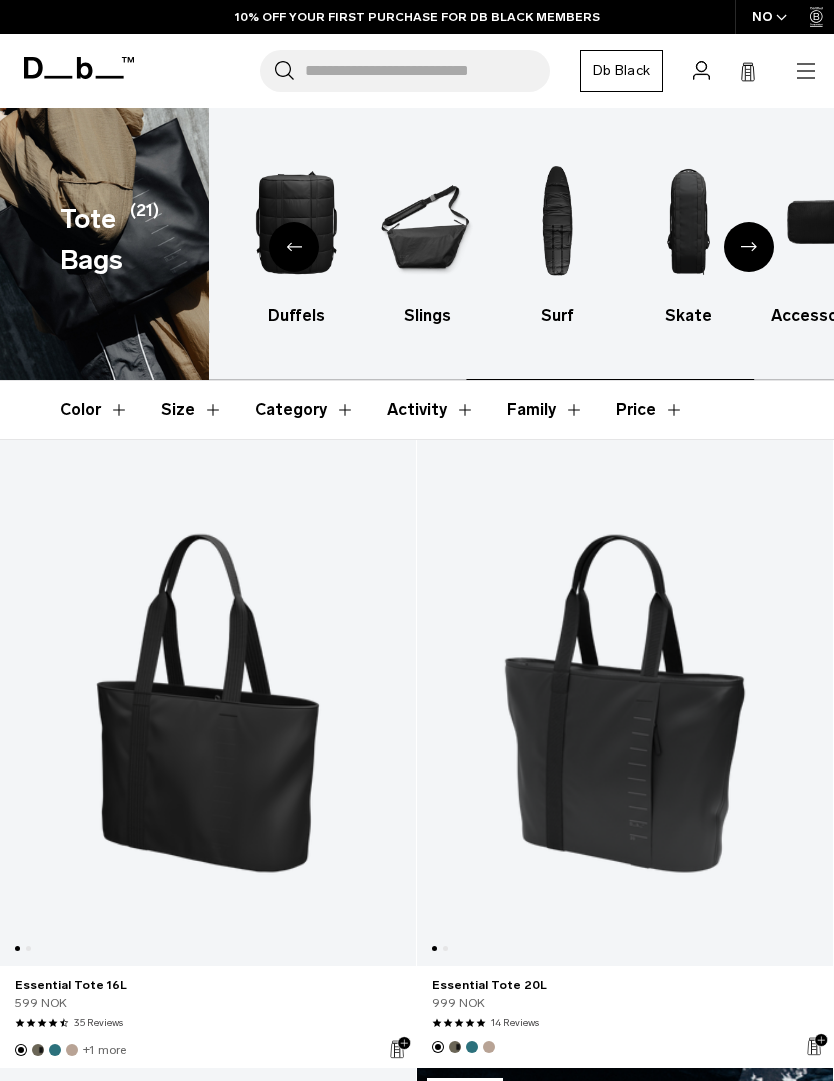 click at bounding box center [749, 247] 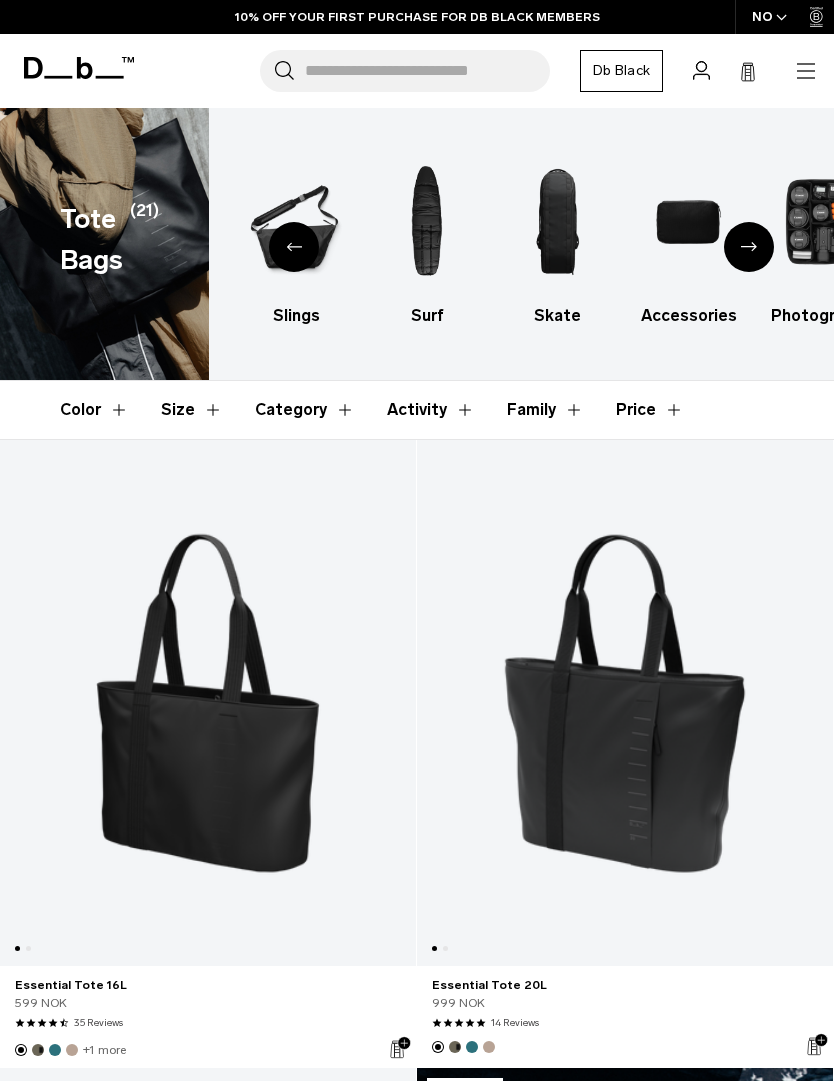 click at bounding box center (749, 247) 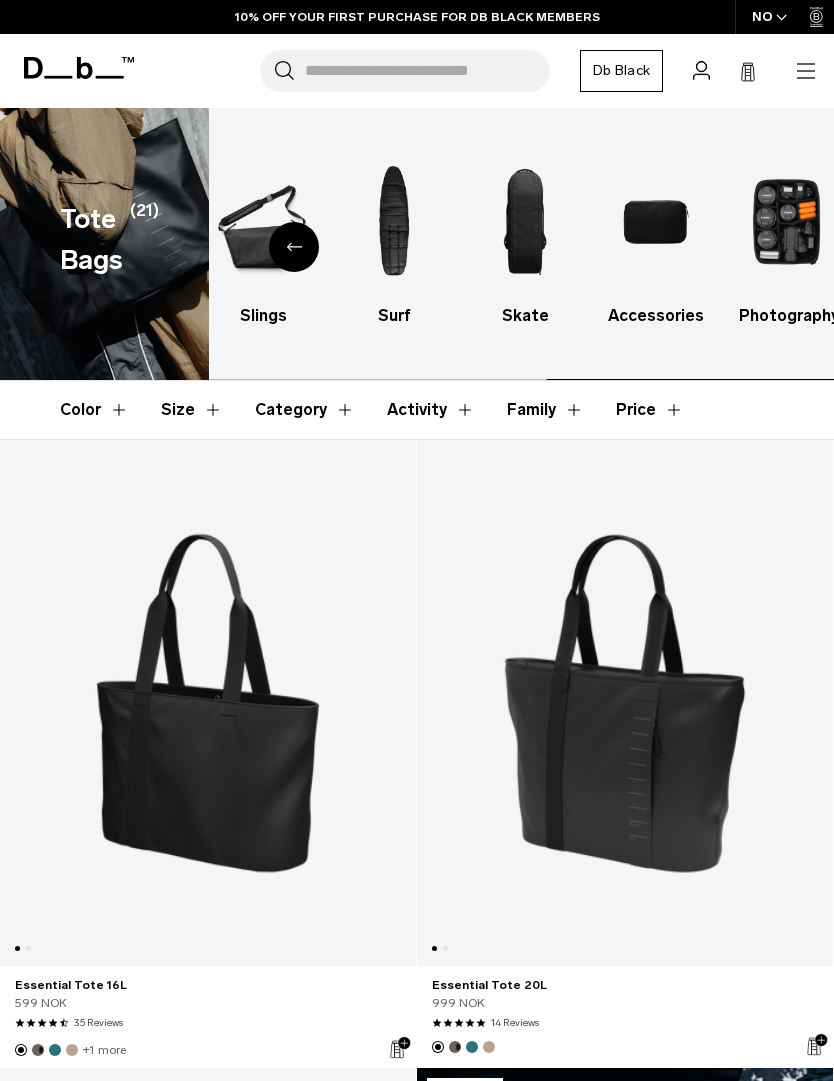 click at bounding box center (787, 222) 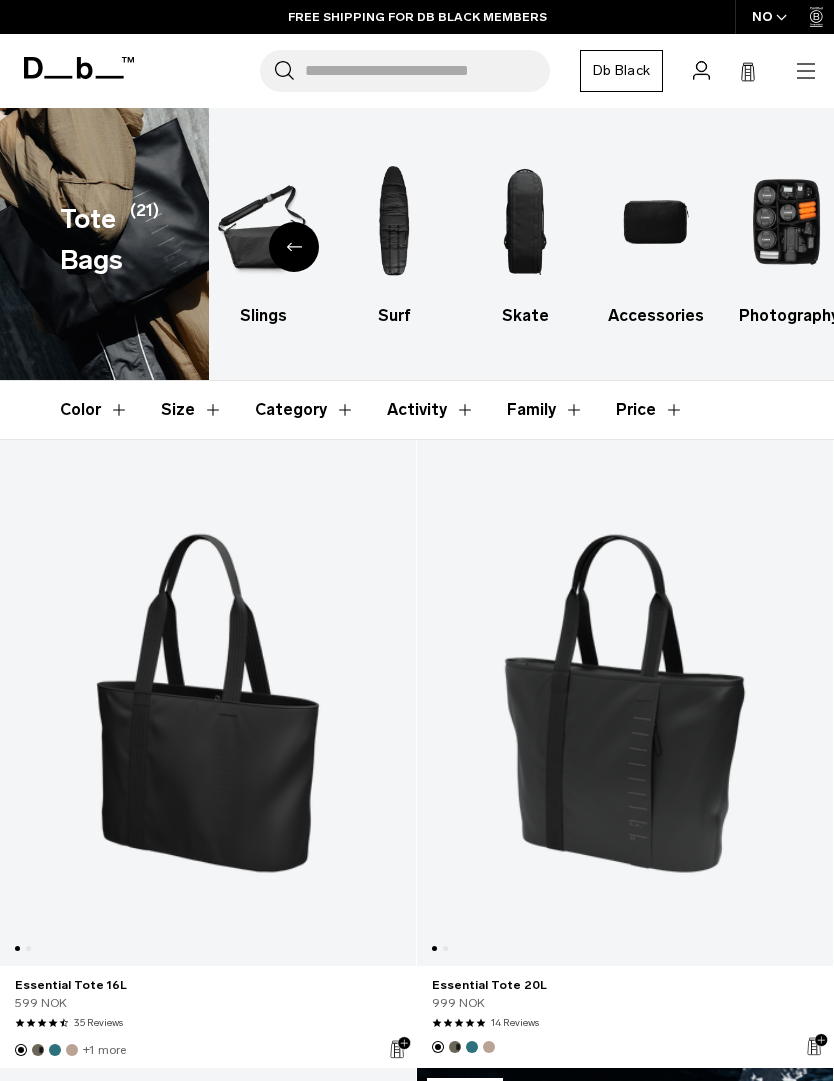 click at bounding box center [787, 222] 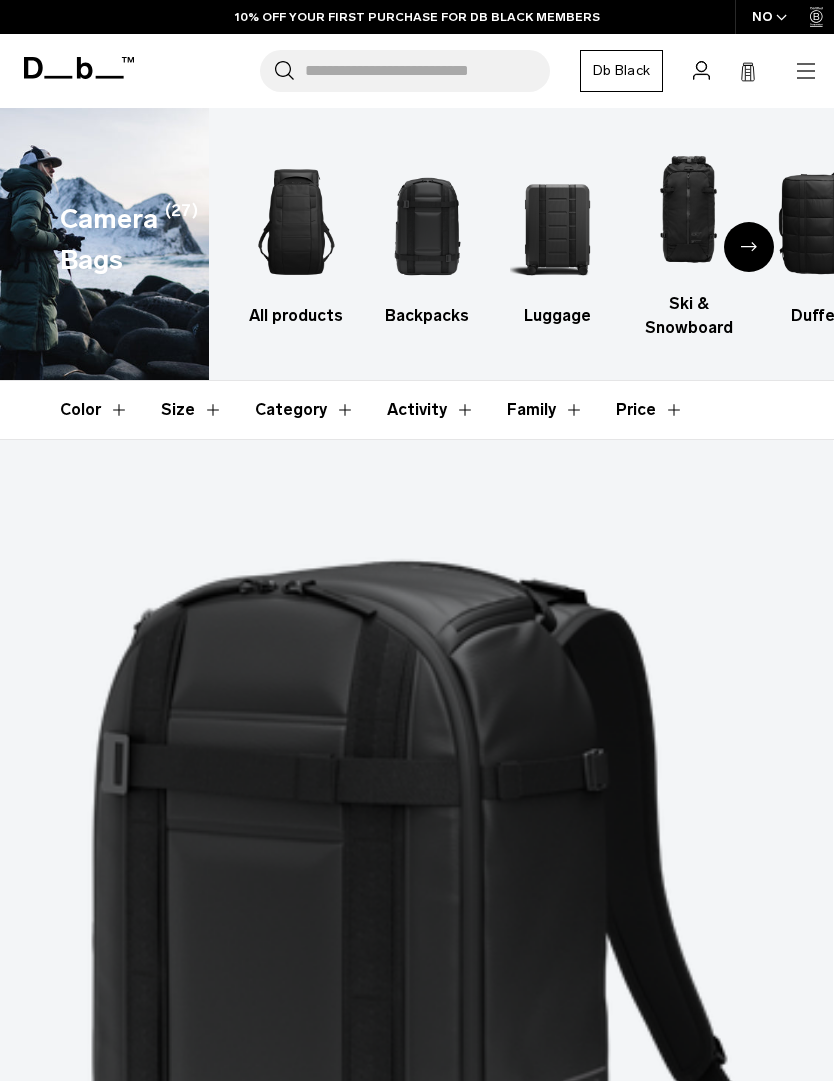 scroll, scrollTop: 0, scrollLeft: 0, axis: both 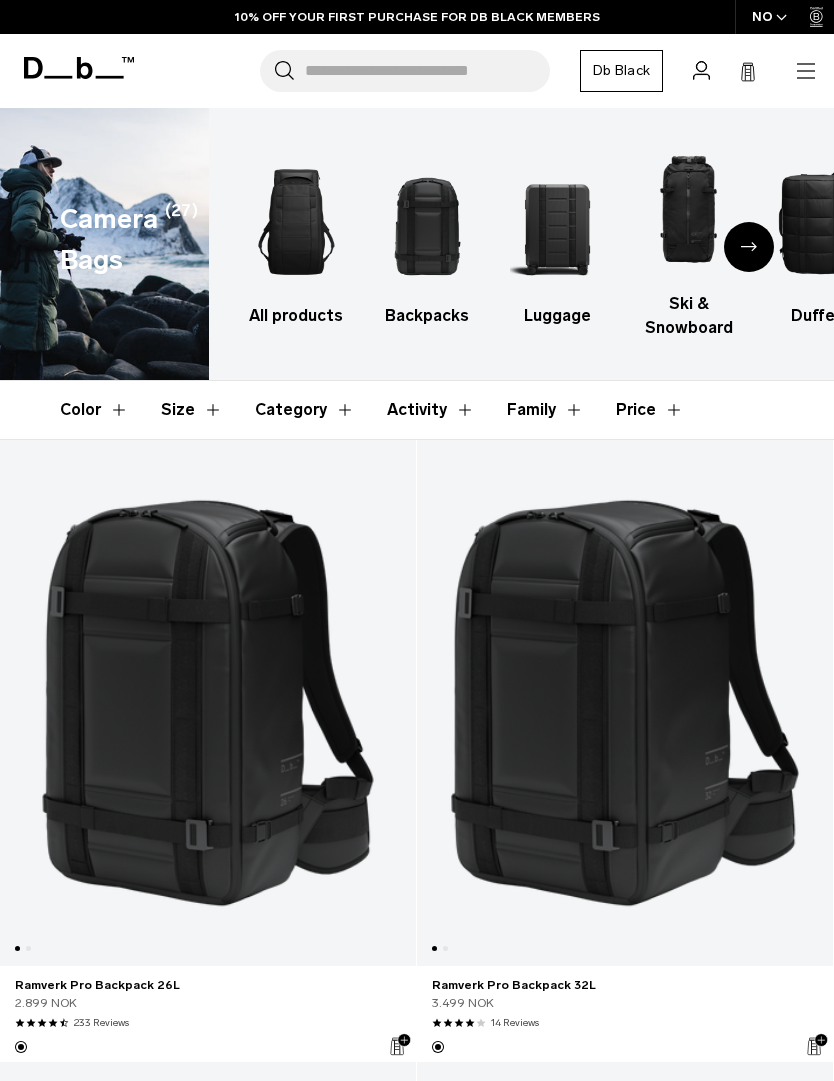 click at bounding box center [749, 247] 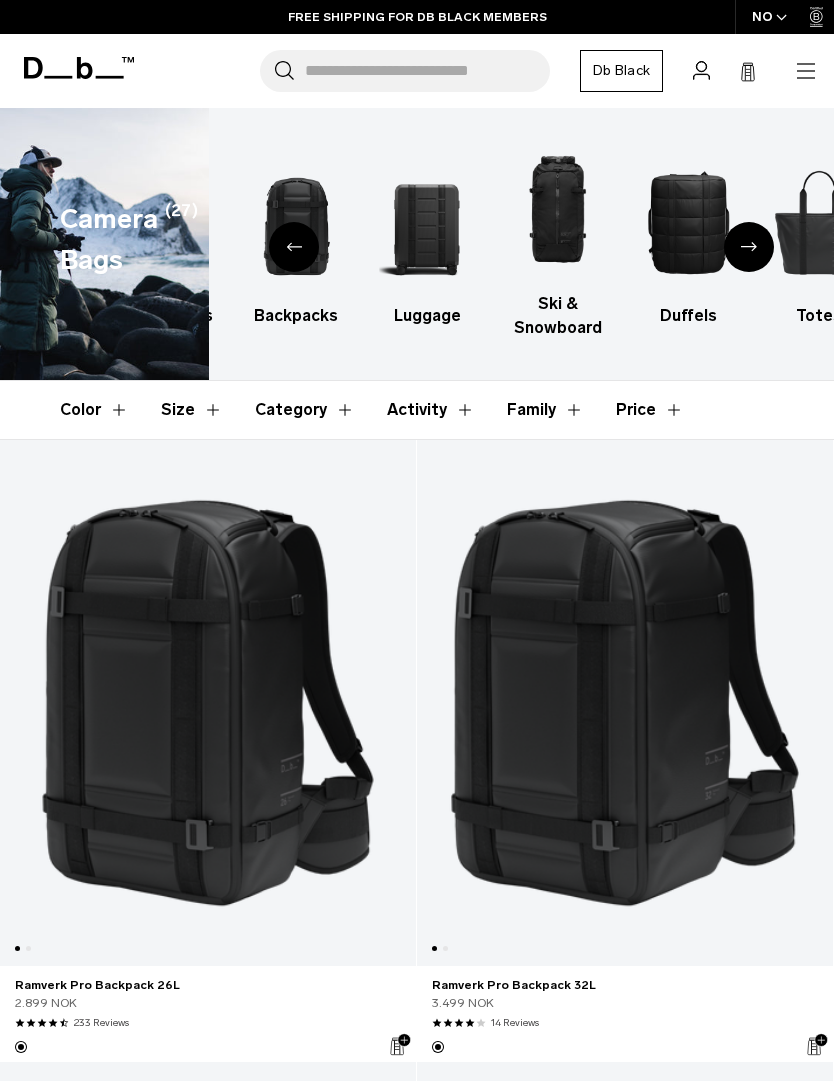 click 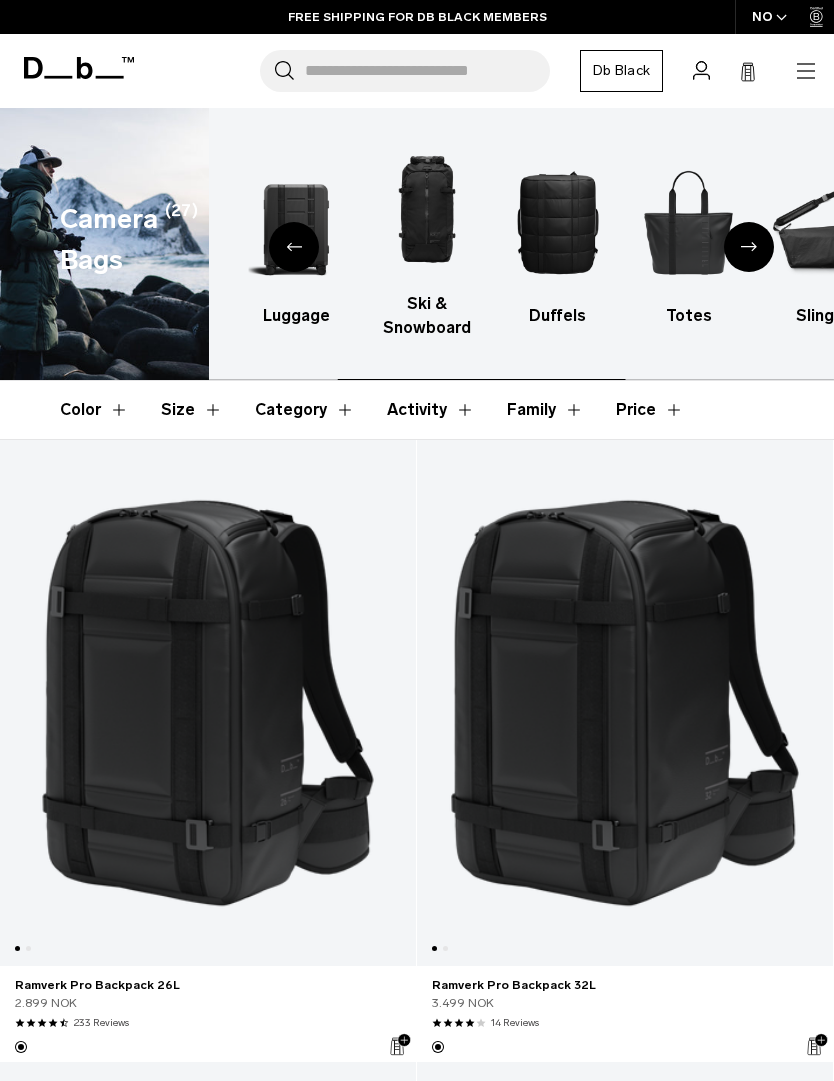 click at bounding box center [749, 247] 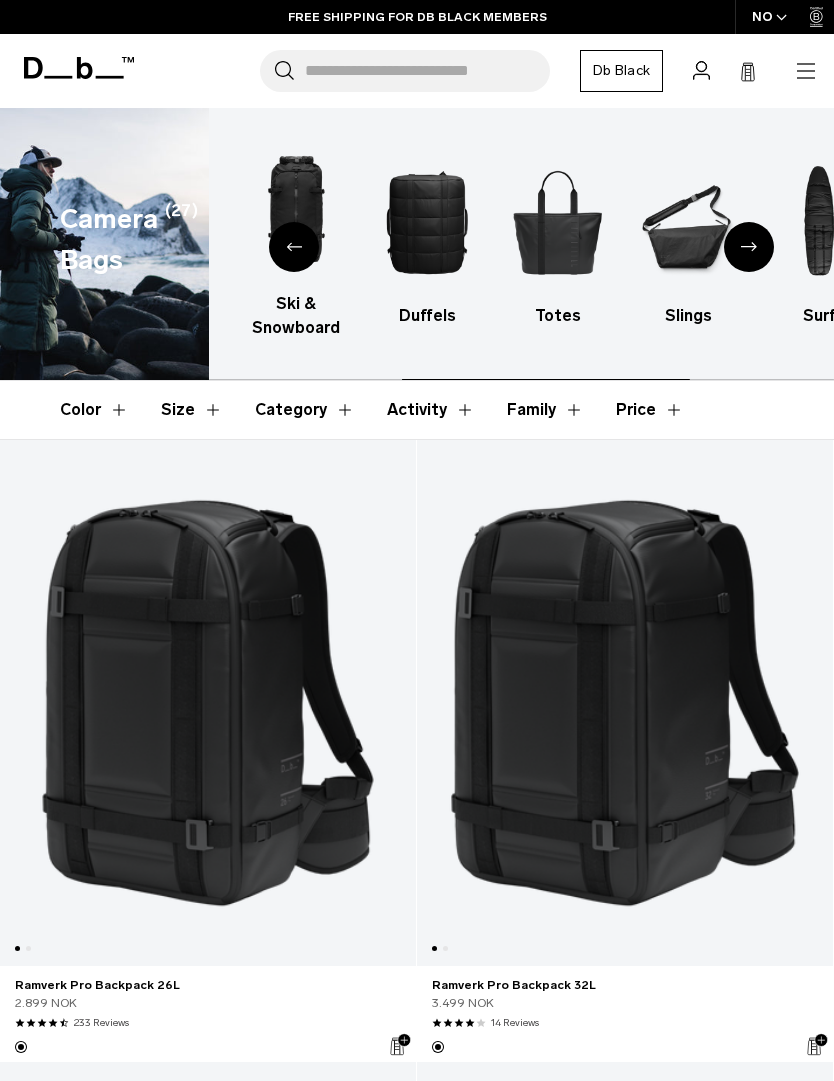 click at bounding box center (749, 247) 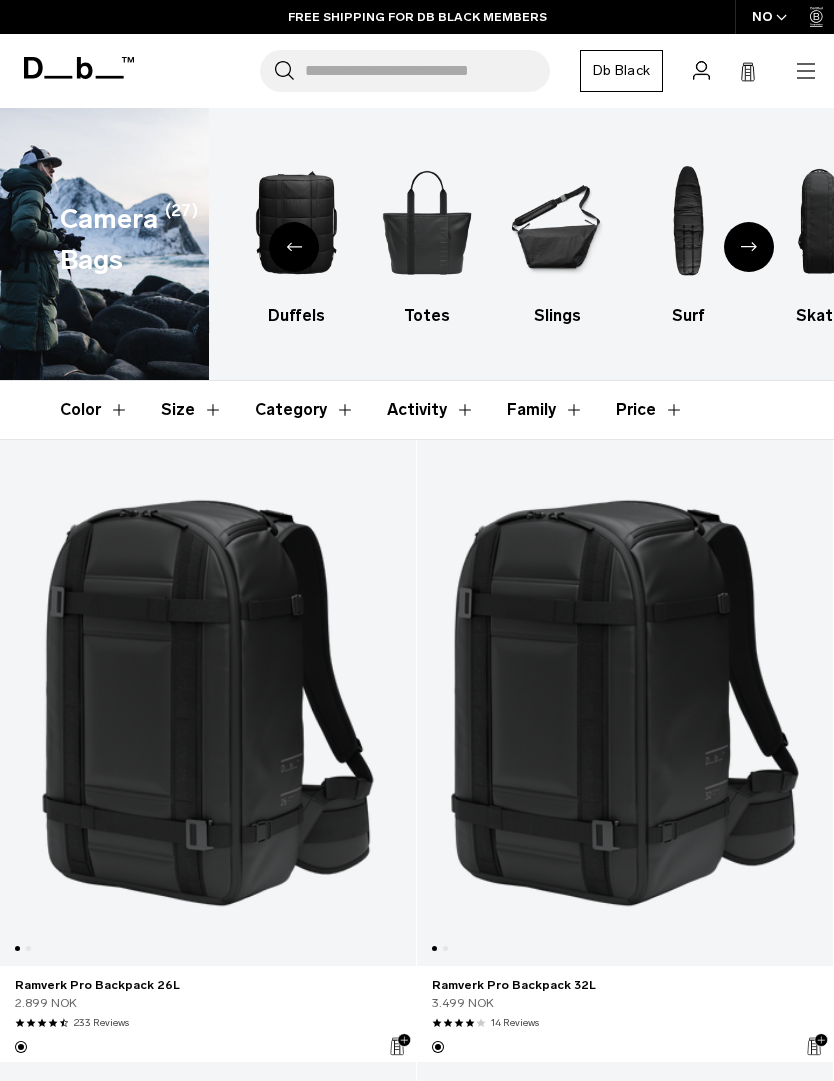click at bounding box center [749, 247] 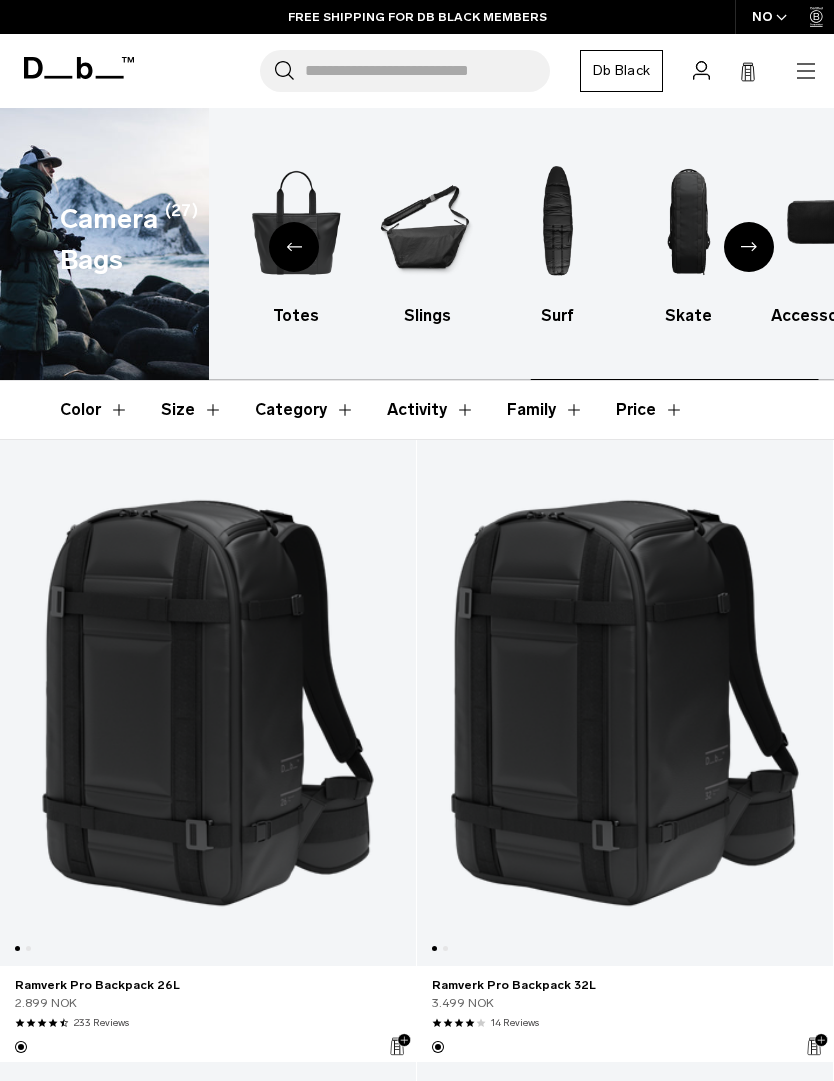 click at bounding box center (749, 247) 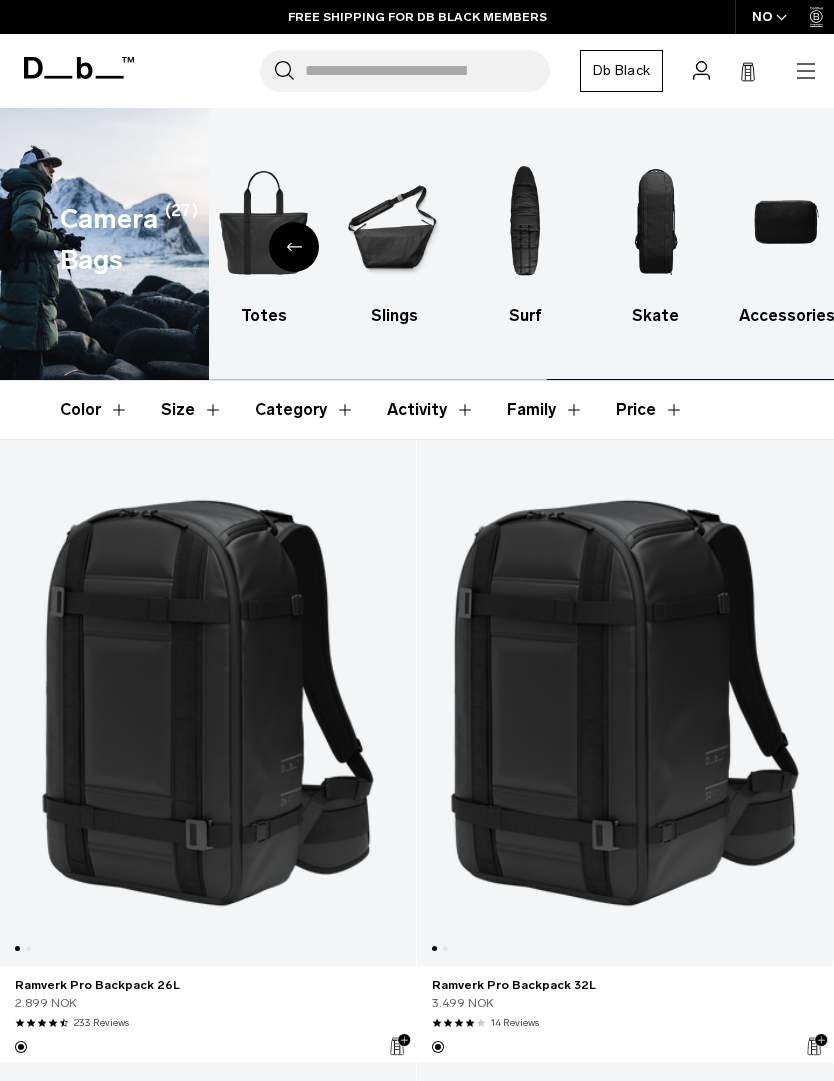 click at bounding box center [787, 222] 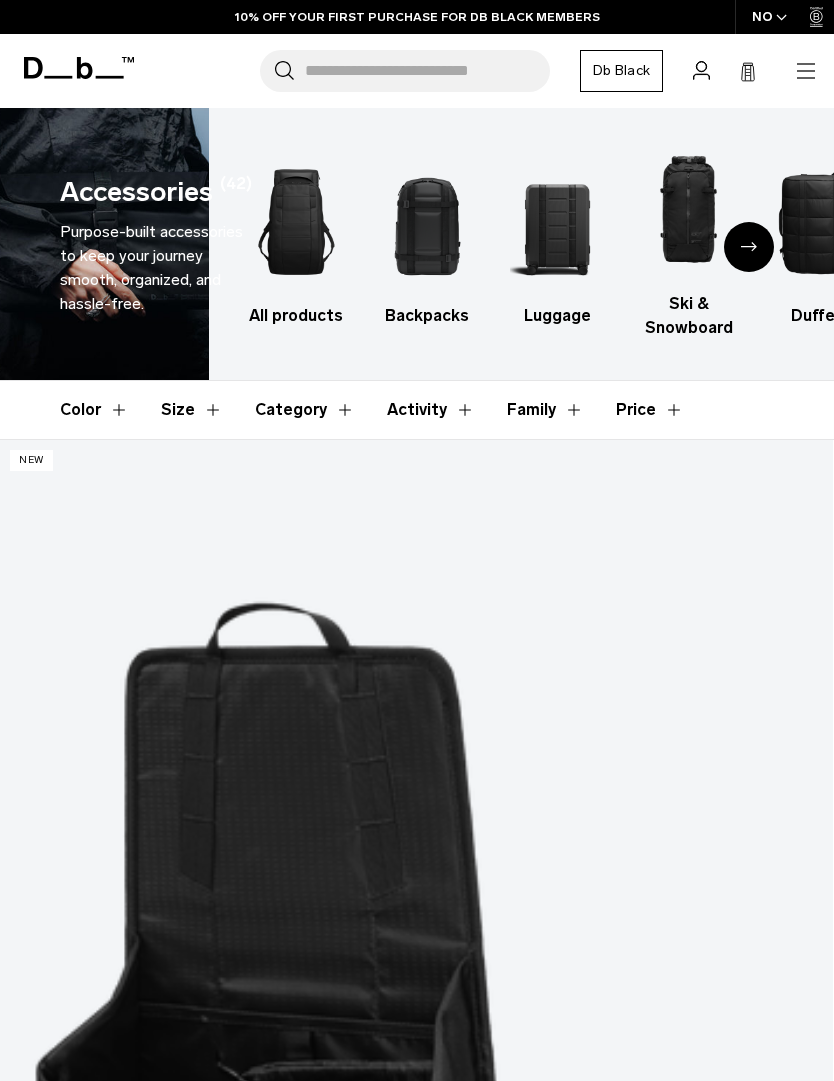 scroll, scrollTop: 0, scrollLeft: 0, axis: both 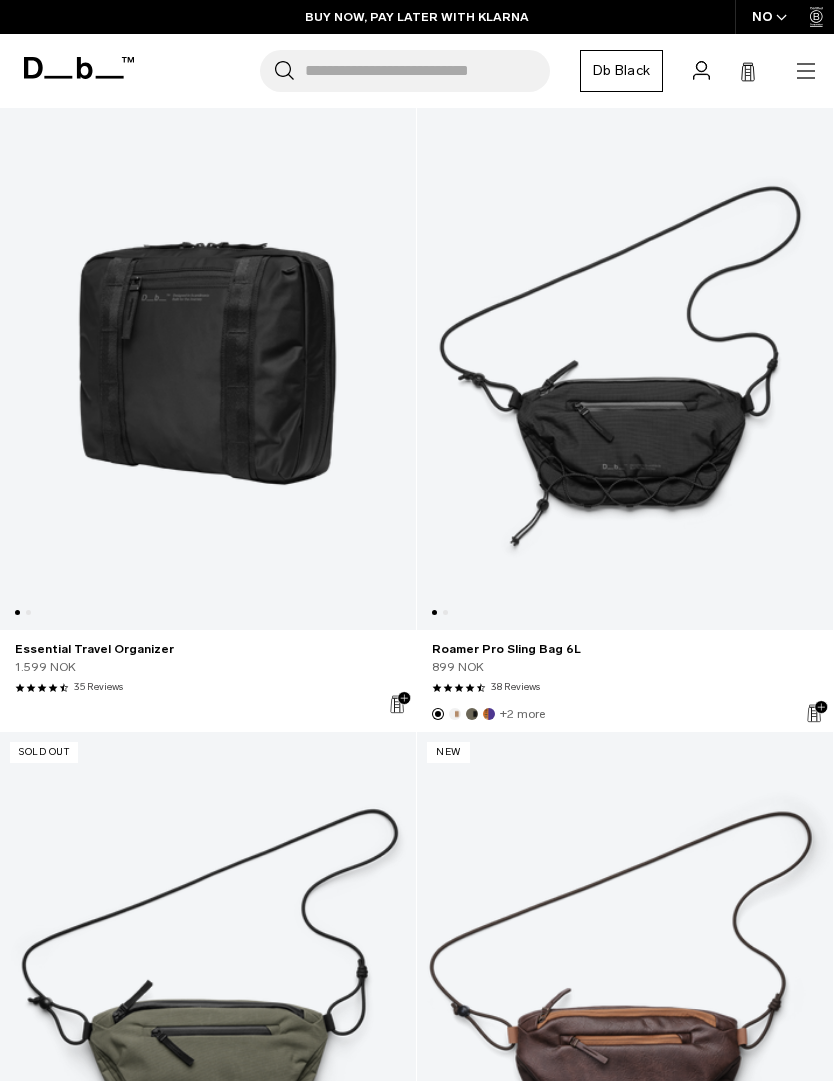 click on "Essential Travel Organizer" at bounding box center [208, 649] 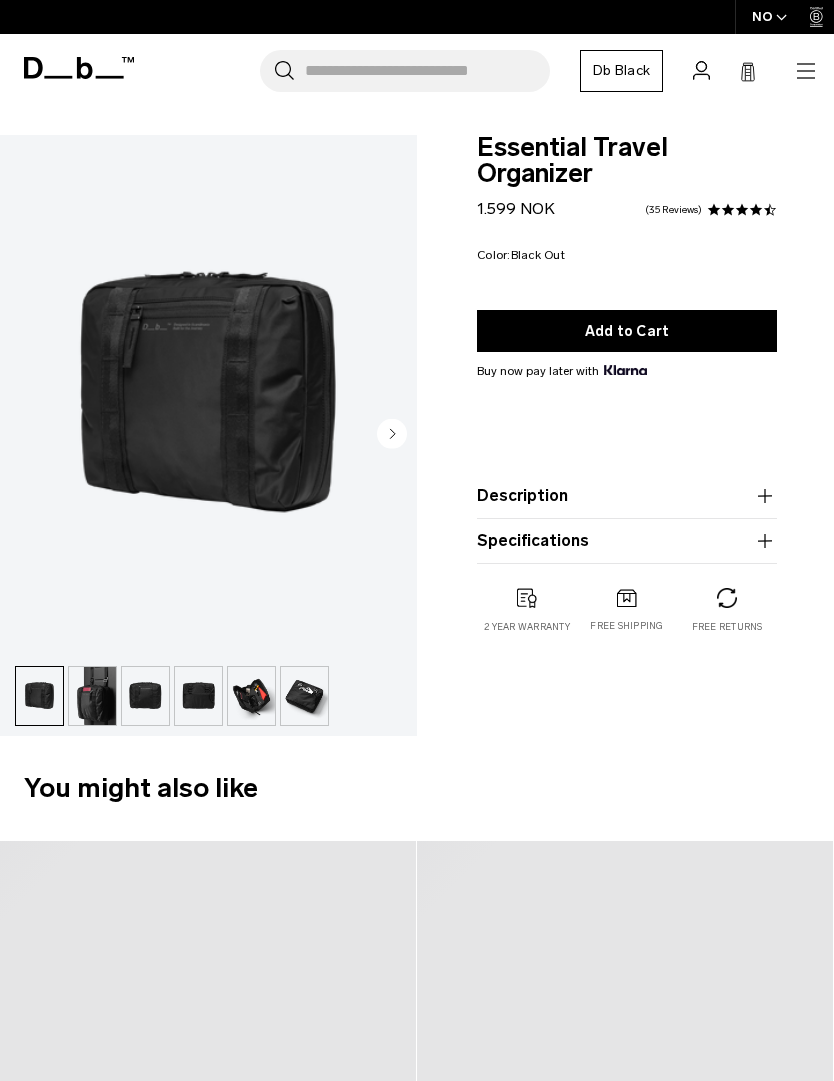 scroll, scrollTop: 0, scrollLeft: 0, axis: both 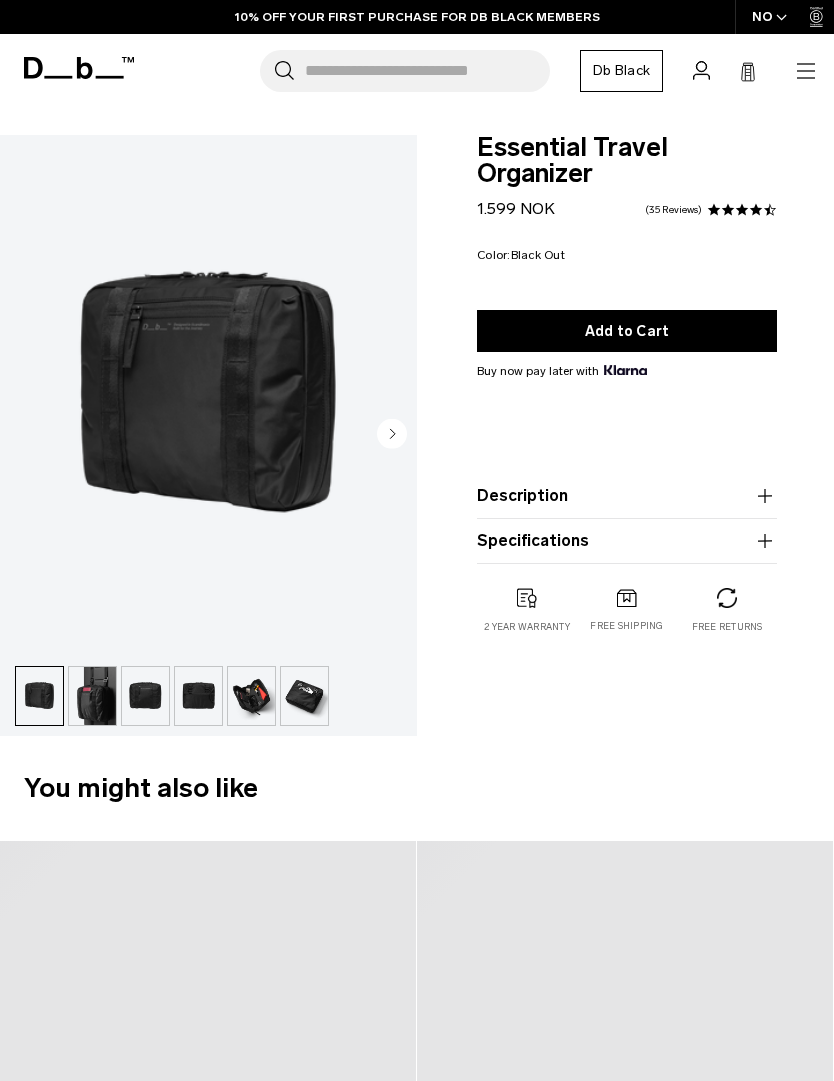 click 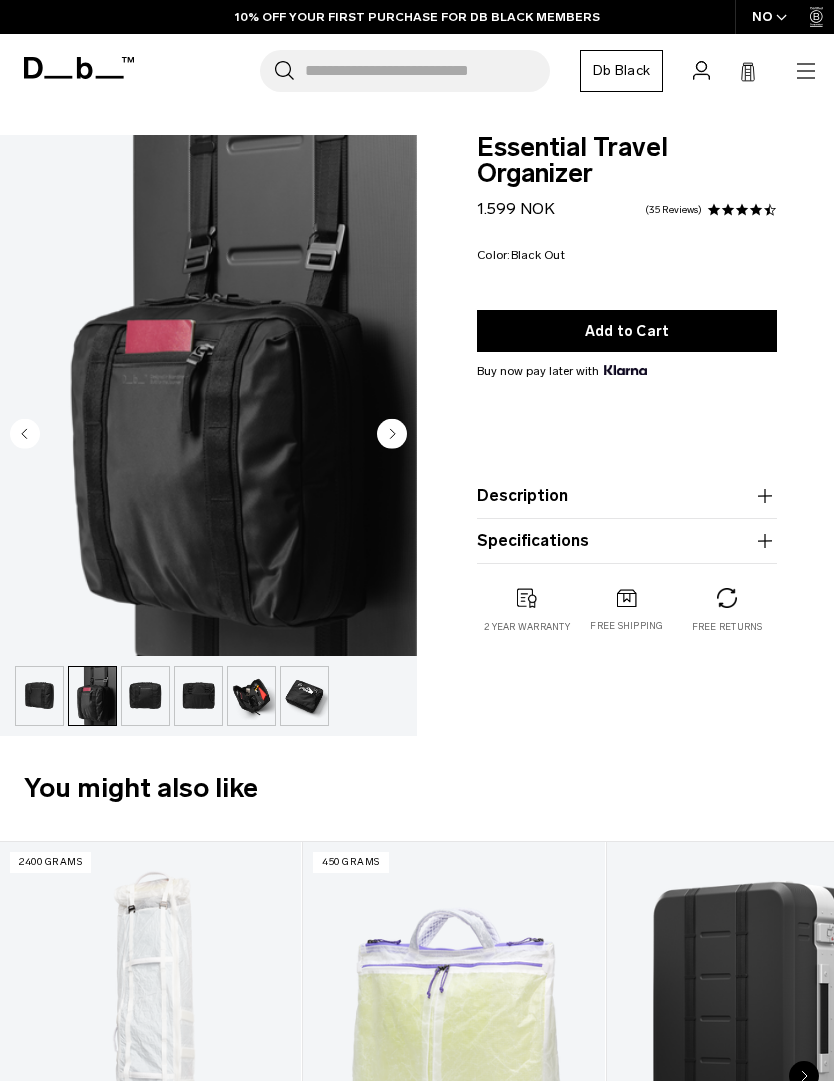 click at bounding box center [392, 435] 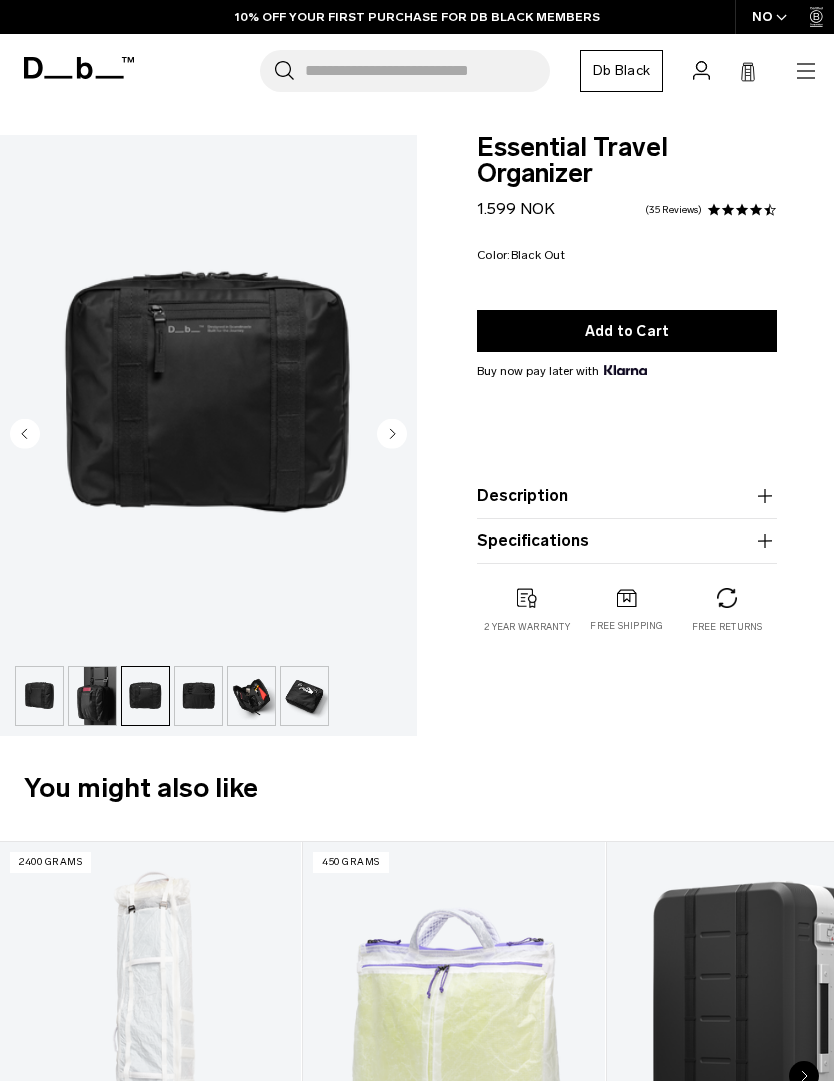 click at bounding box center (208, 395) 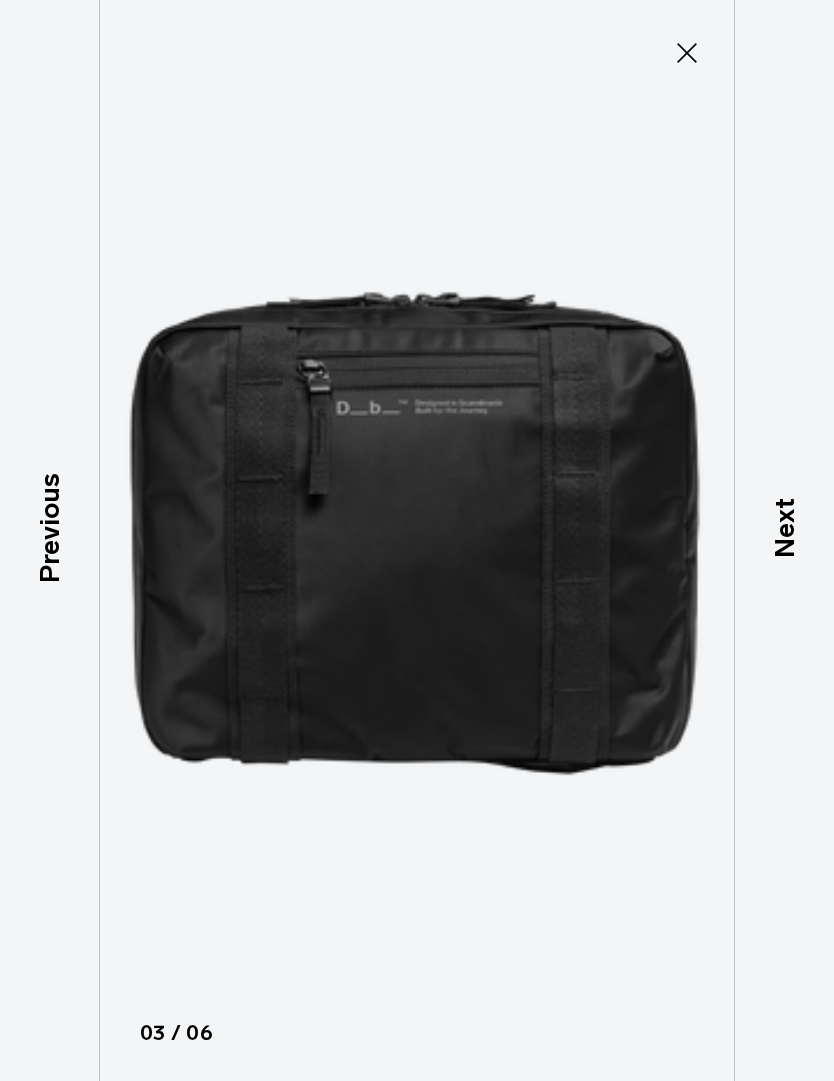 click on "Next" at bounding box center [784, 529] 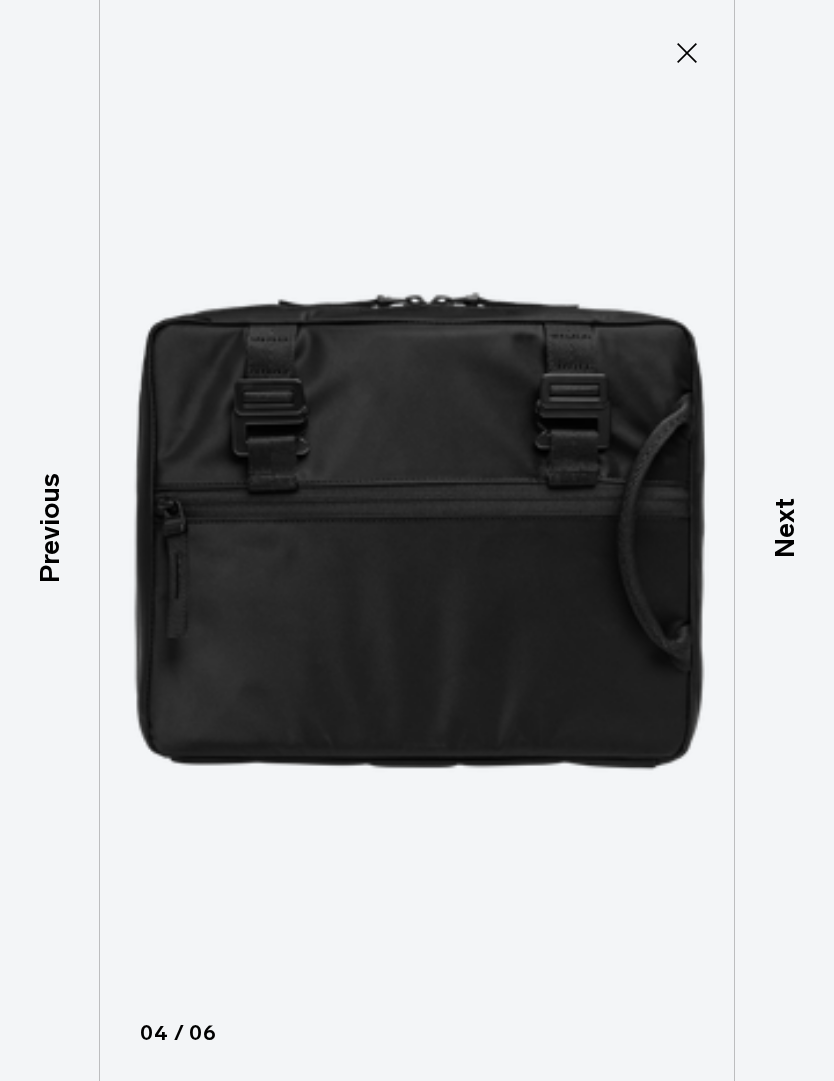 click on "Next" at bounding box center (784, 529) 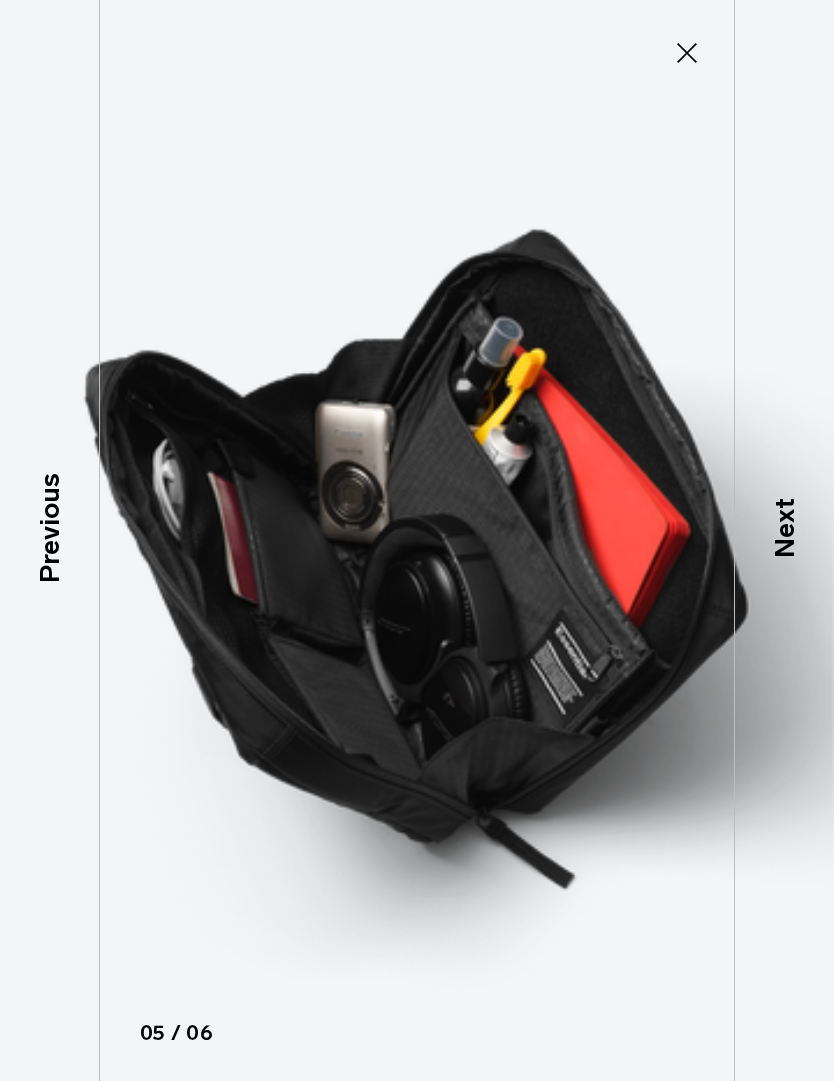 click on "Next" at bounding box center [784, 529] 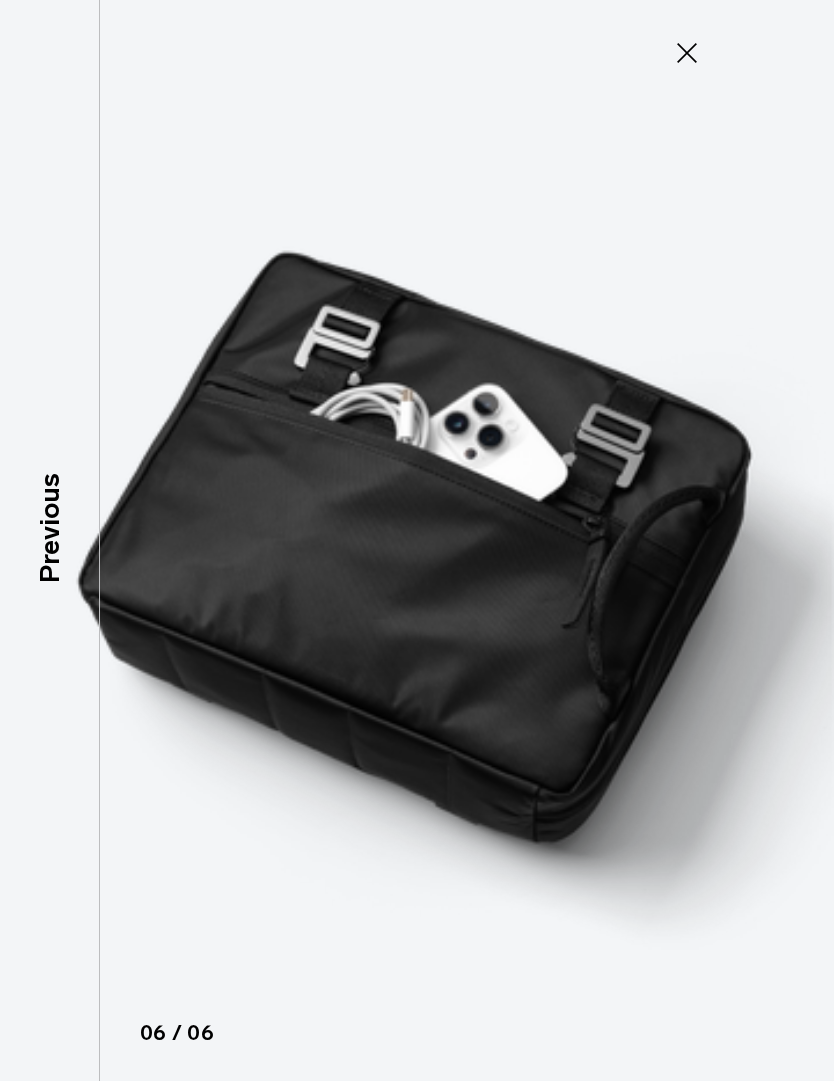 click at bounding box center (417, 540) 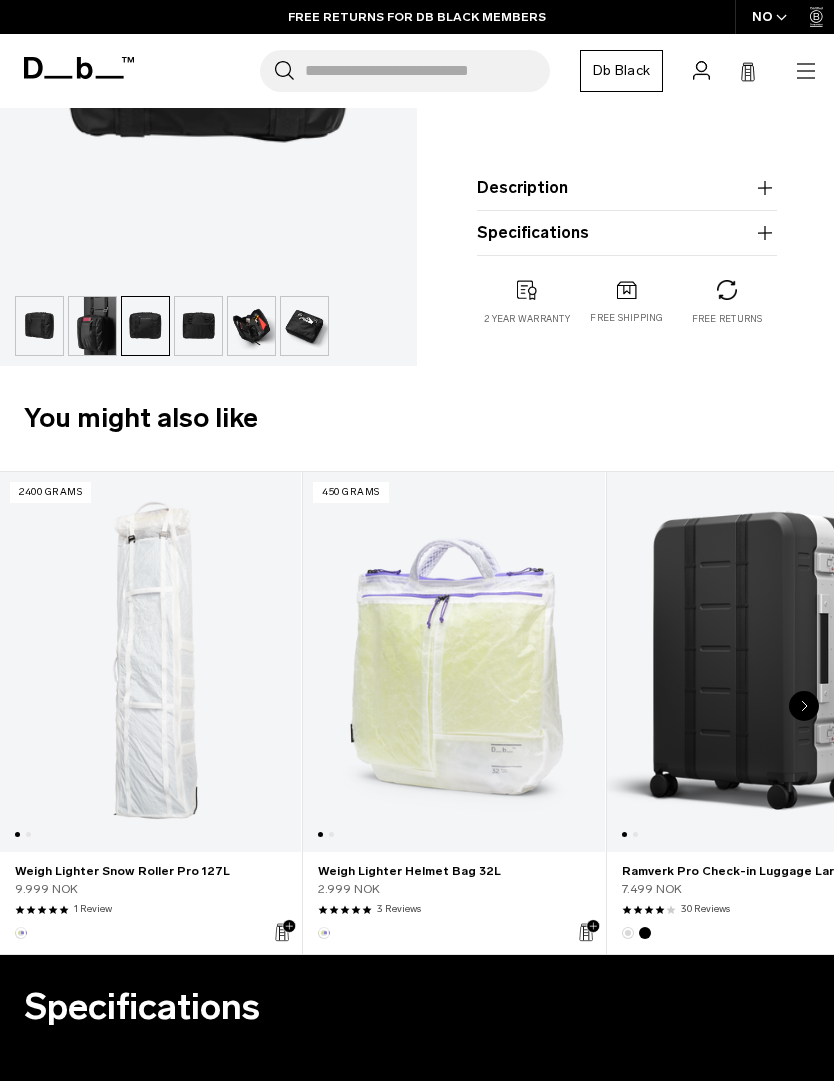 scroll, scrollTop: 371, scrollLeft: 0, axis: vertical 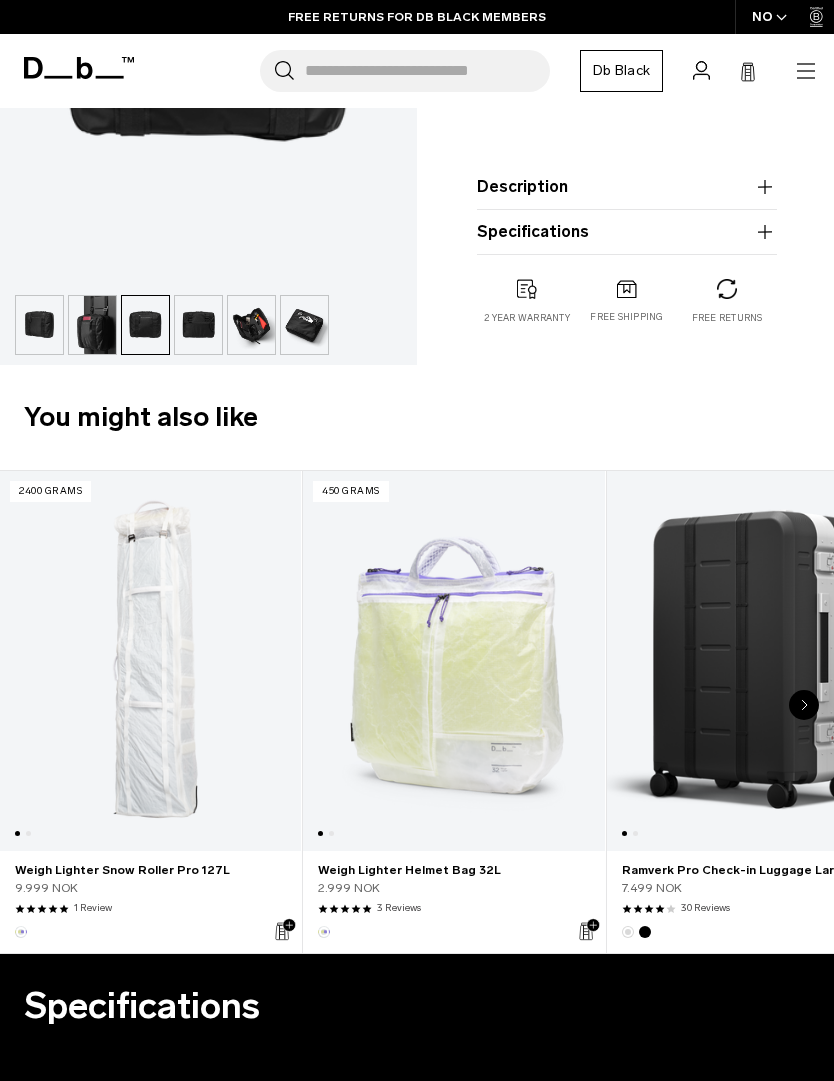 click at bounding box center (150, 661) 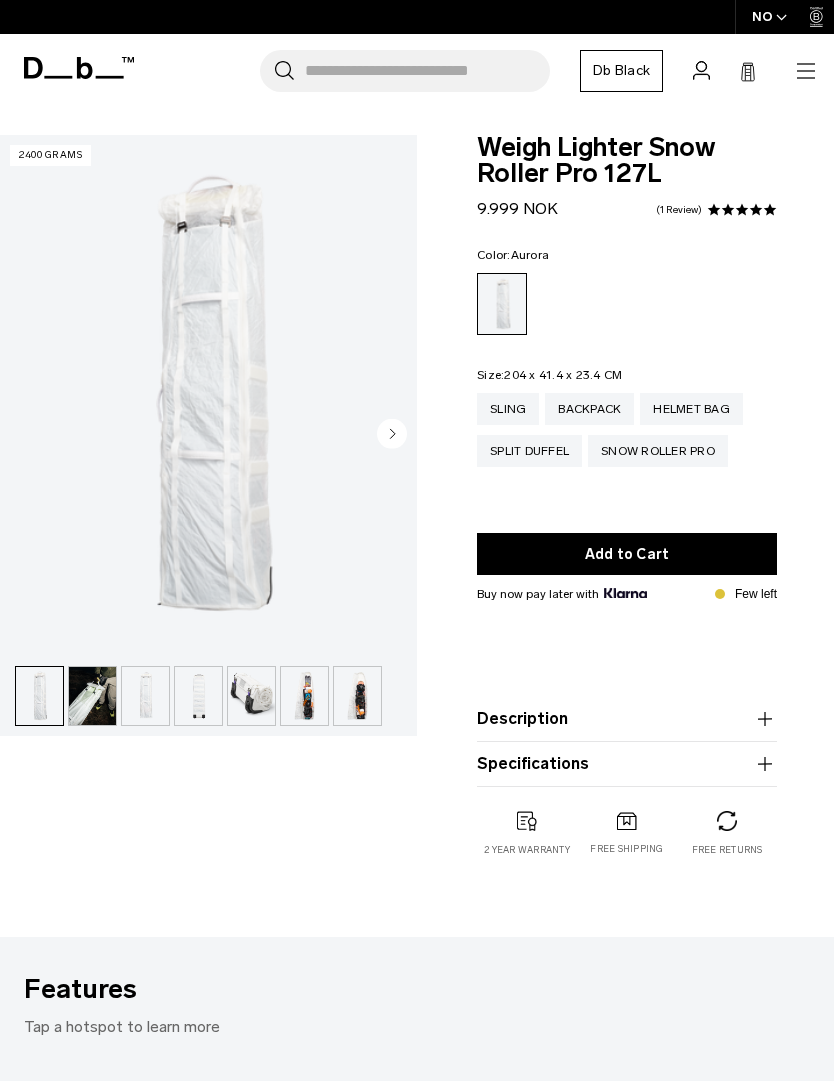 scroll, scrollTop: 0, scrollLeft: 0, axis: both 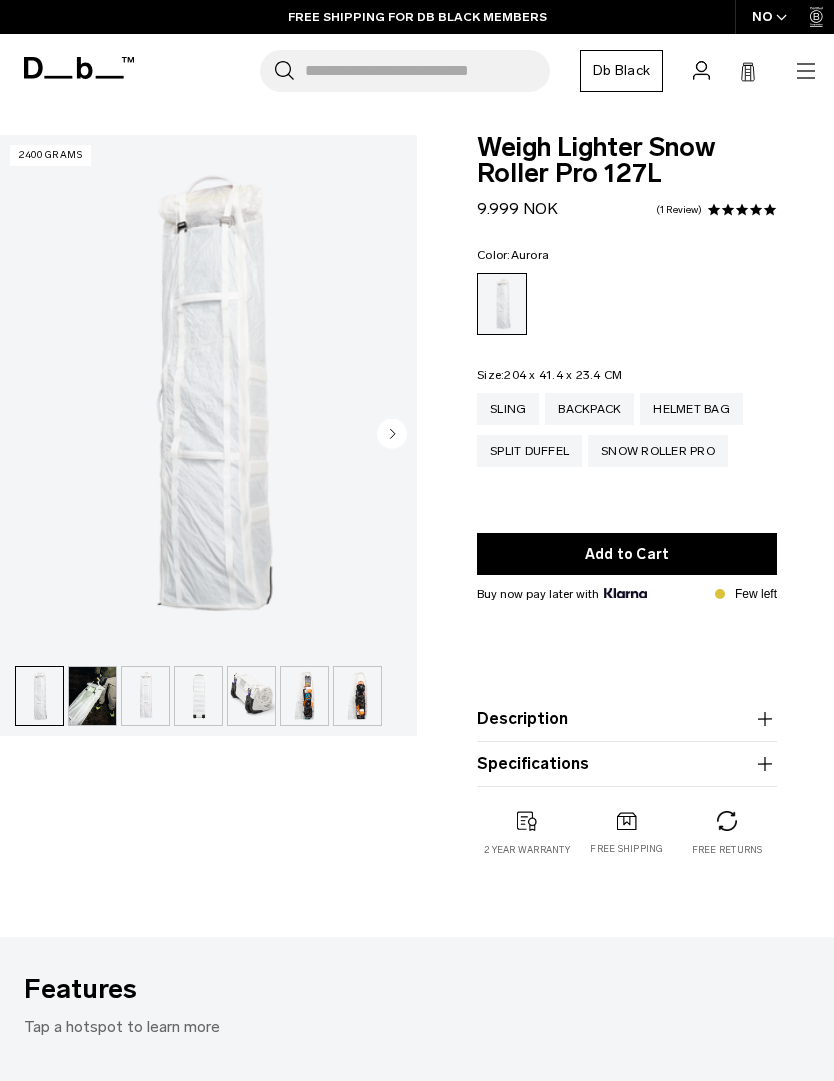 click at bounding box center (208, 395) 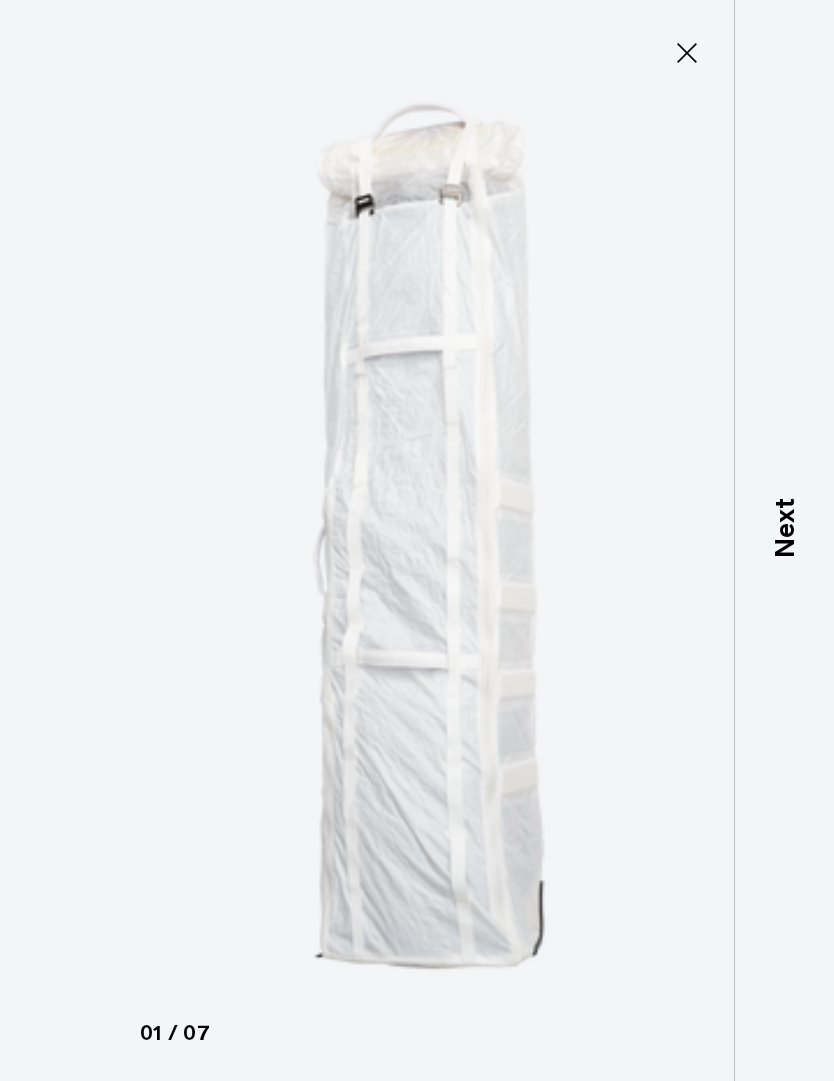 click on "Next" at bounding box center (784, 529) 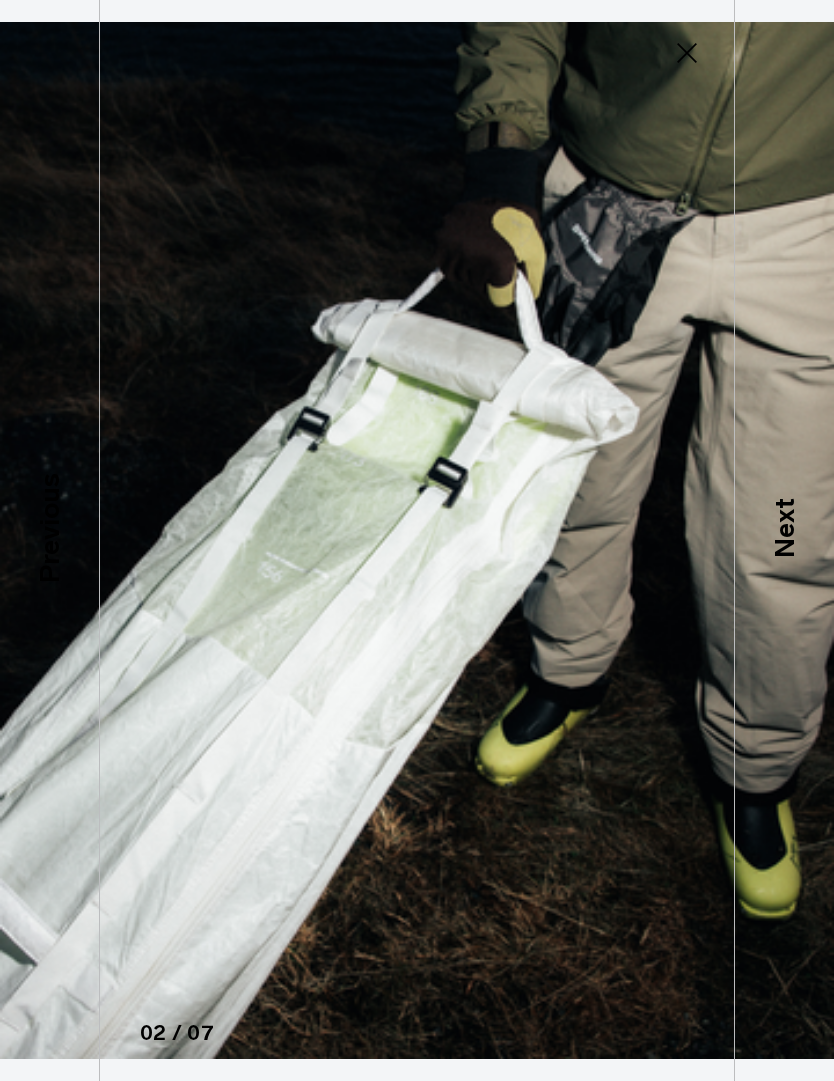 click on "Next" at bounding box center (784, 529) 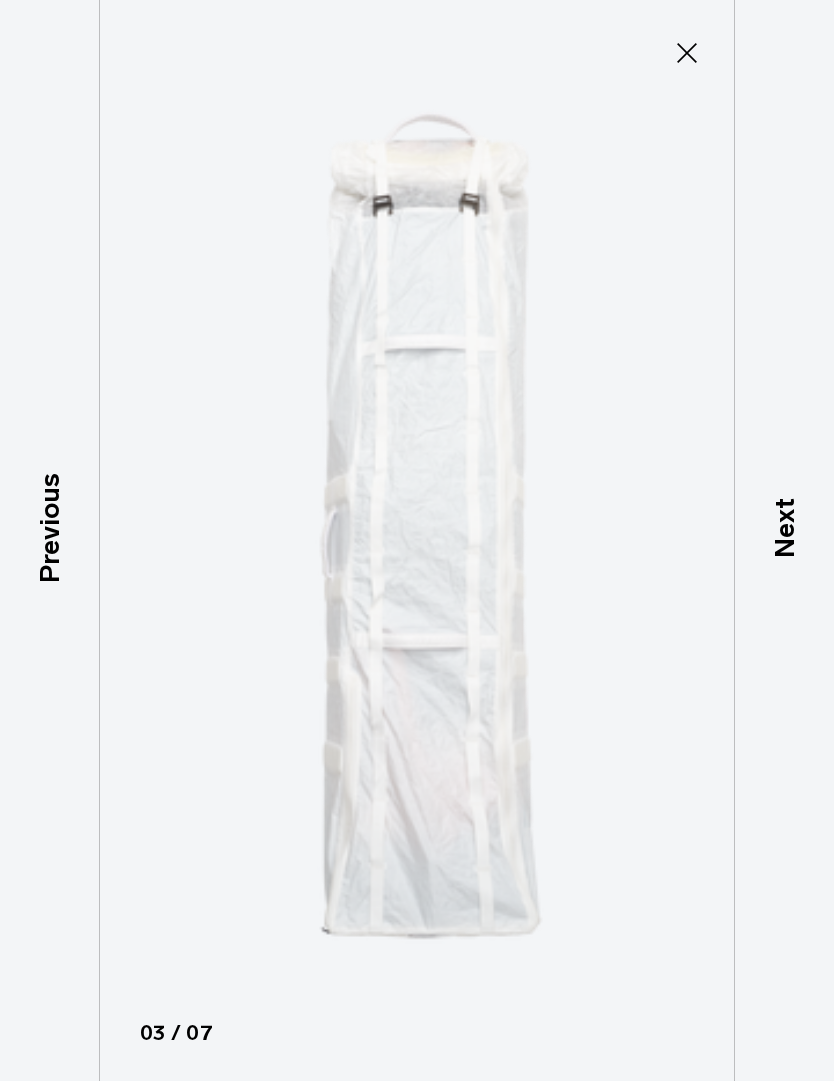 click on "Next" at bounding box center [784, 529] 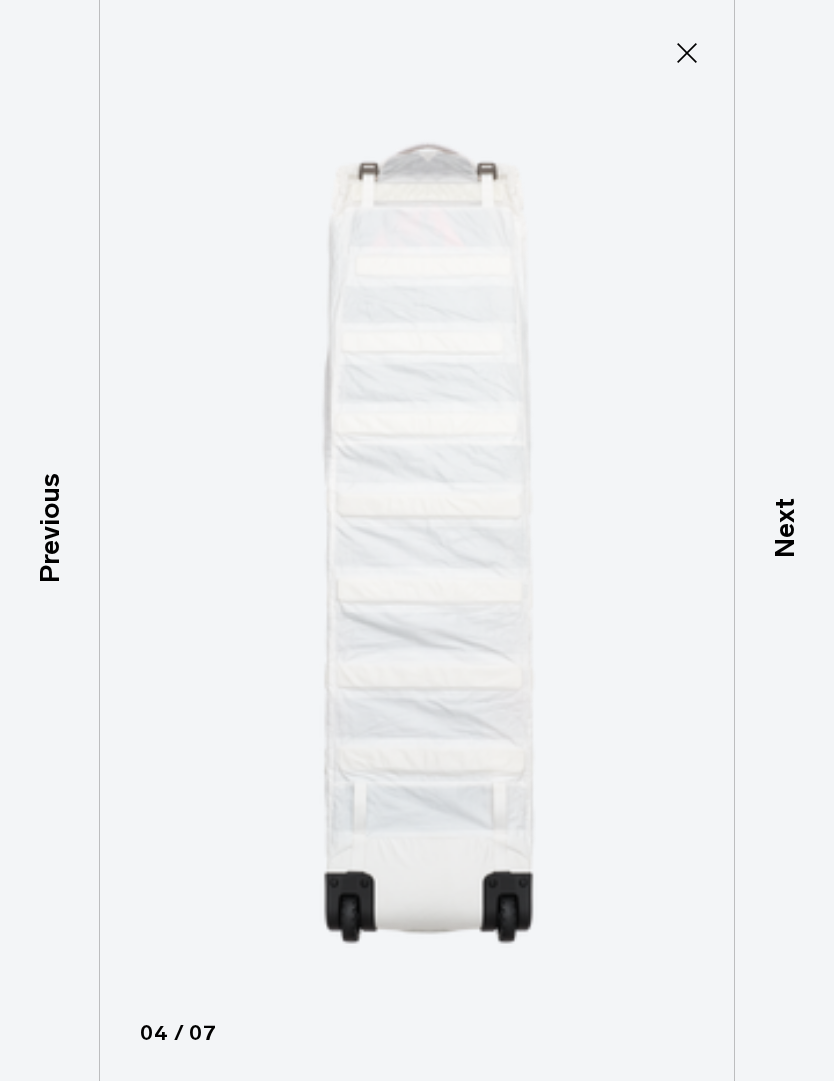 click on "Next" at bounding box center [784, 529] 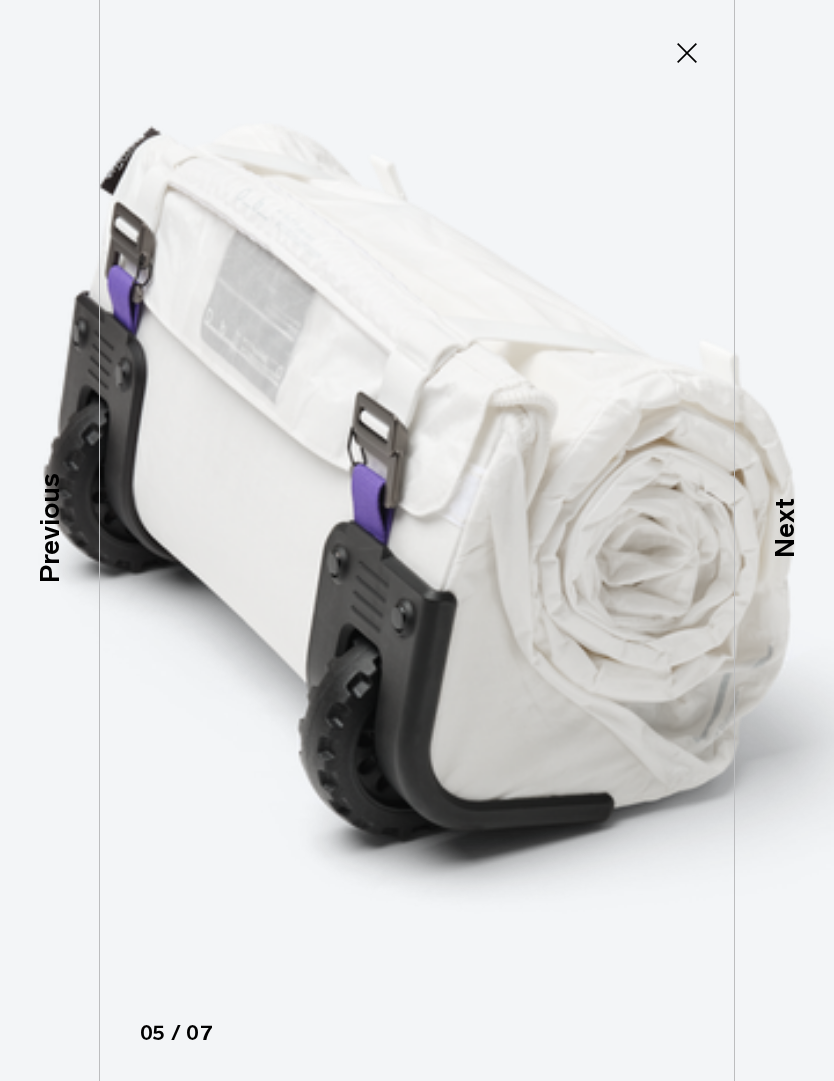 click on "Next" at bounding box center [784, 529] 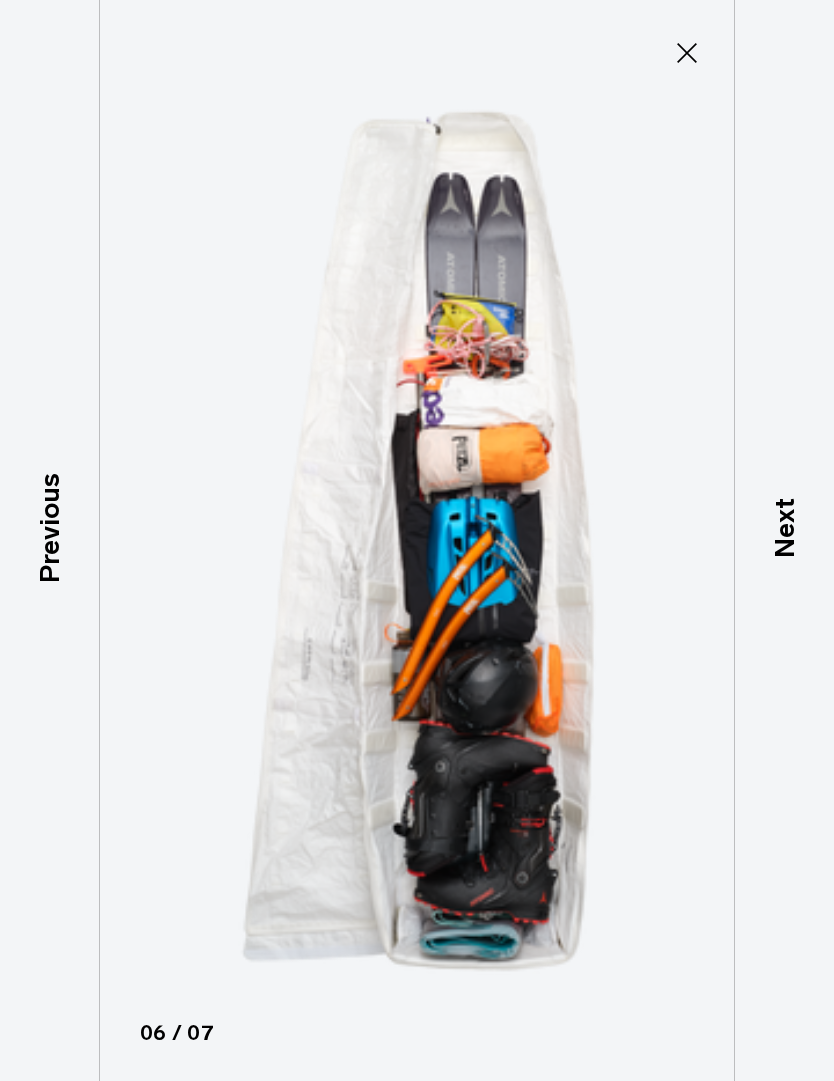 click on "Next" at bounding box center (784, 529) 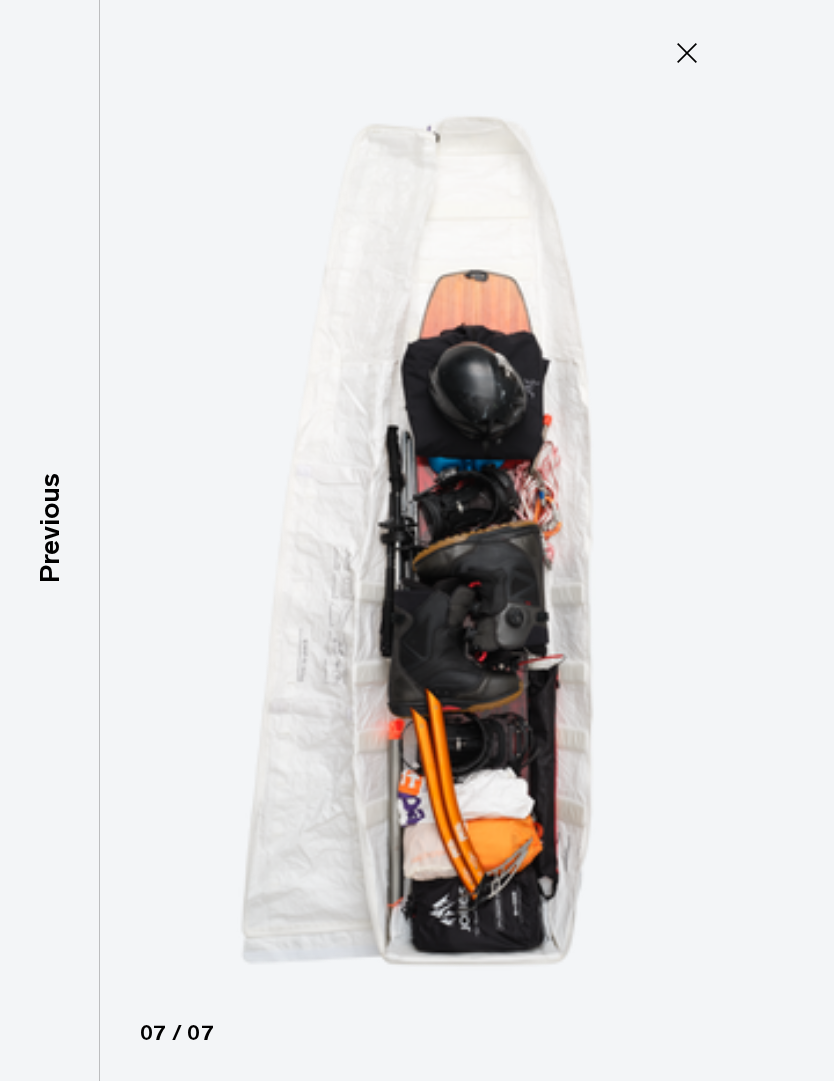 click at bounding box center [417, 540] 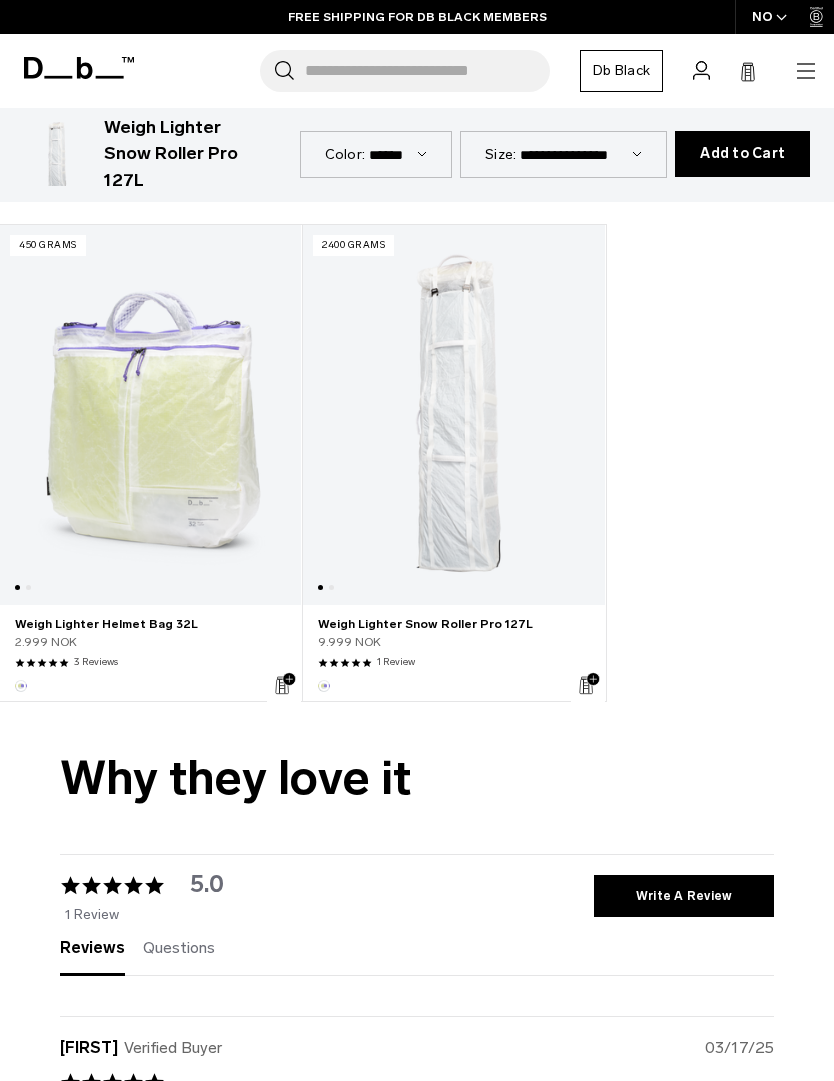 scroll, scrollTop: 2294, scrollLeft: 0, axis: vertical 